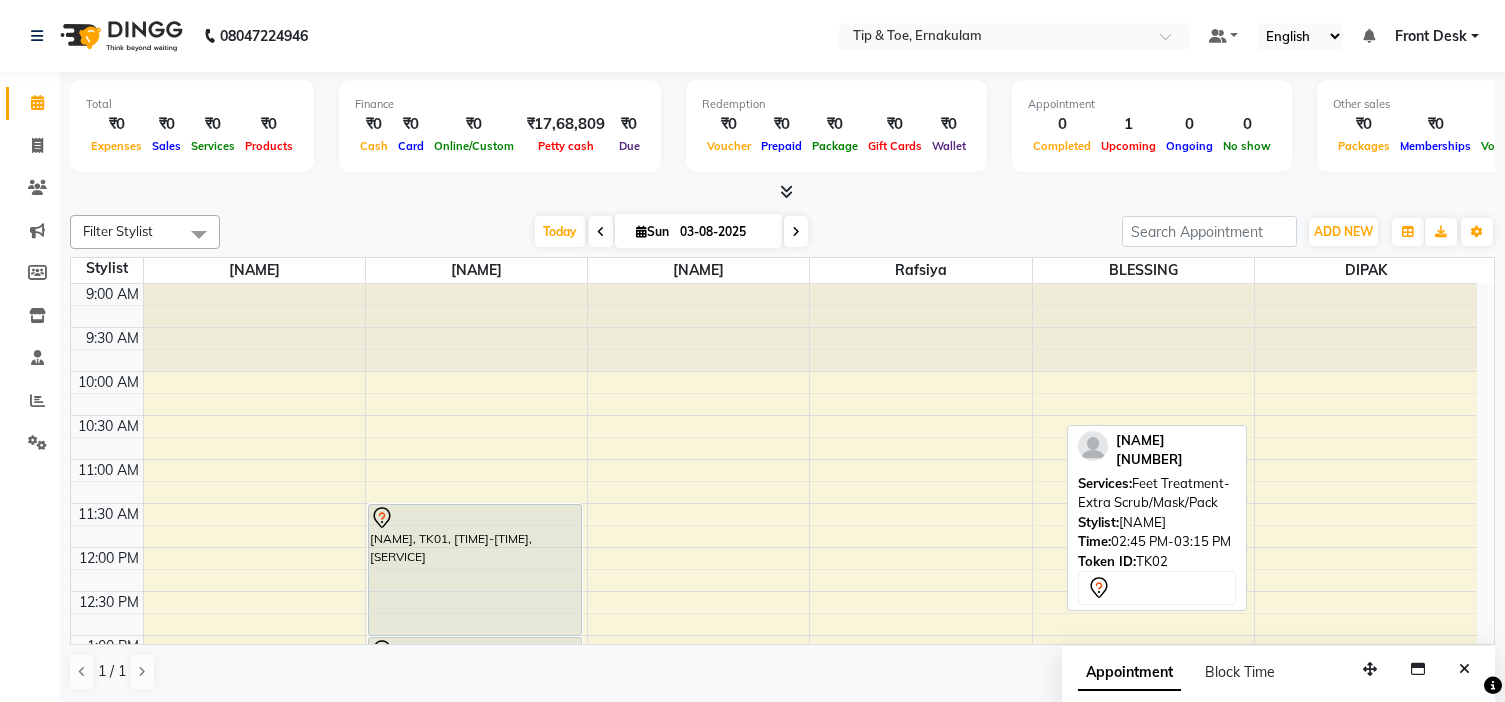 scroll, scrollTop: 0, scrollLeft: 0, axis: both 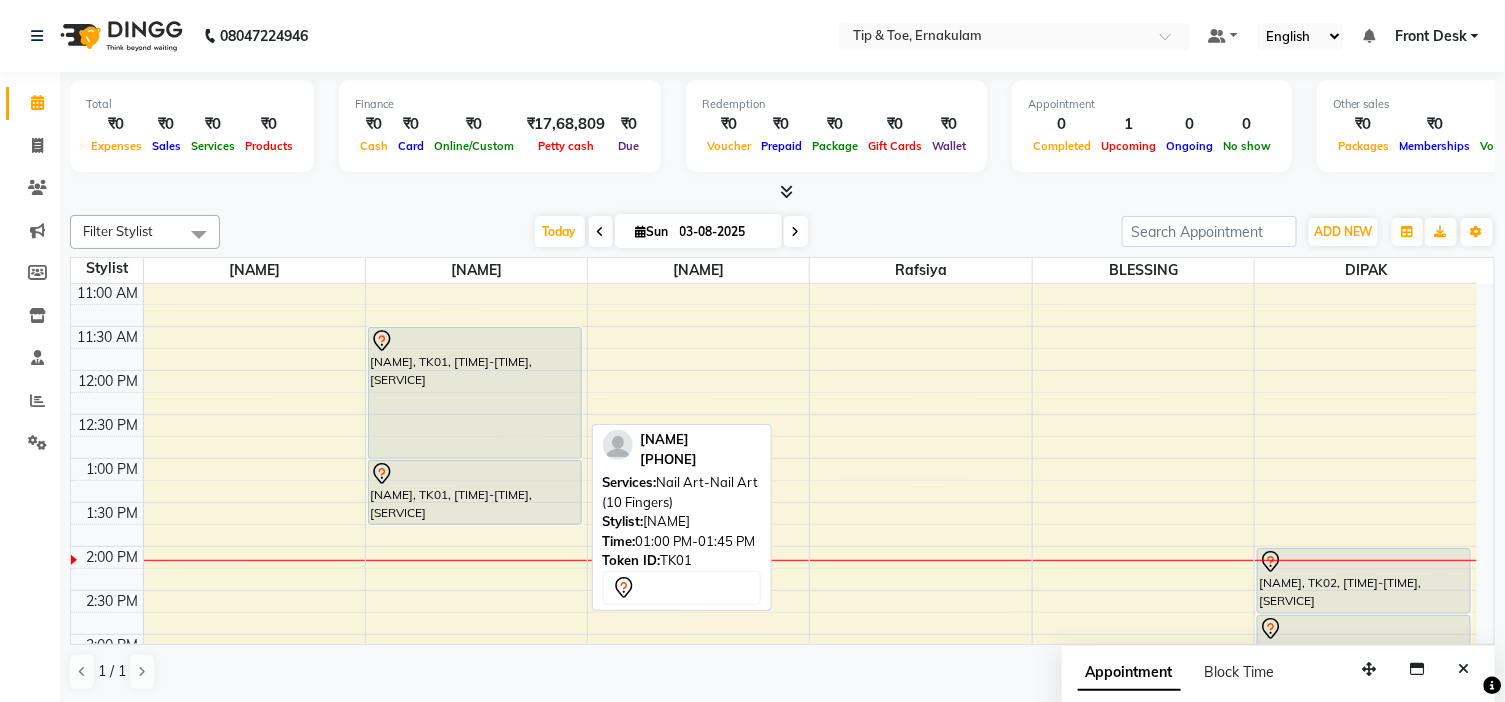 click on "[NAME], TK01, [TIME]-[TIME], [SERVICE]" at bounding box center (475, 492) 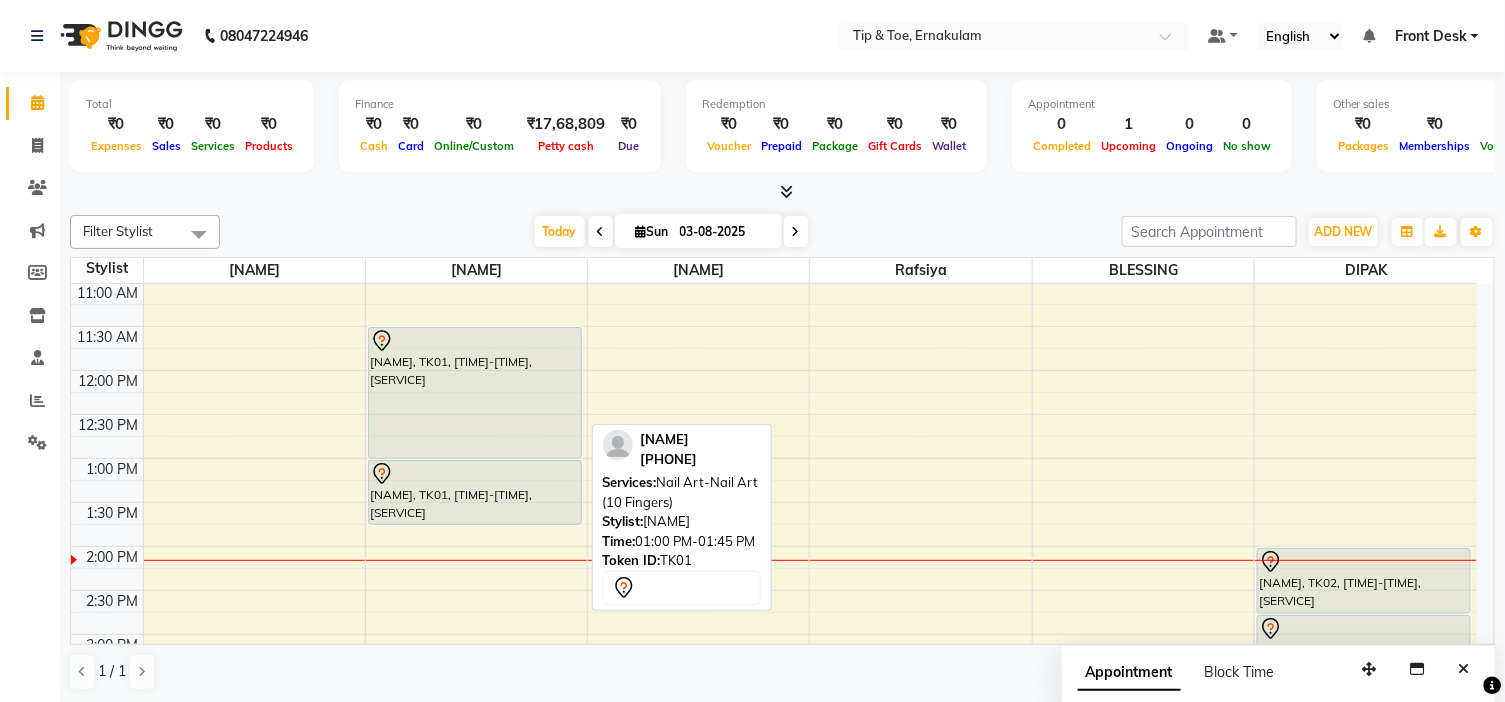 click on "[NAME], TK01, [TIME]-[TIME], [SERVICE]" at bounding box center [475, 492] 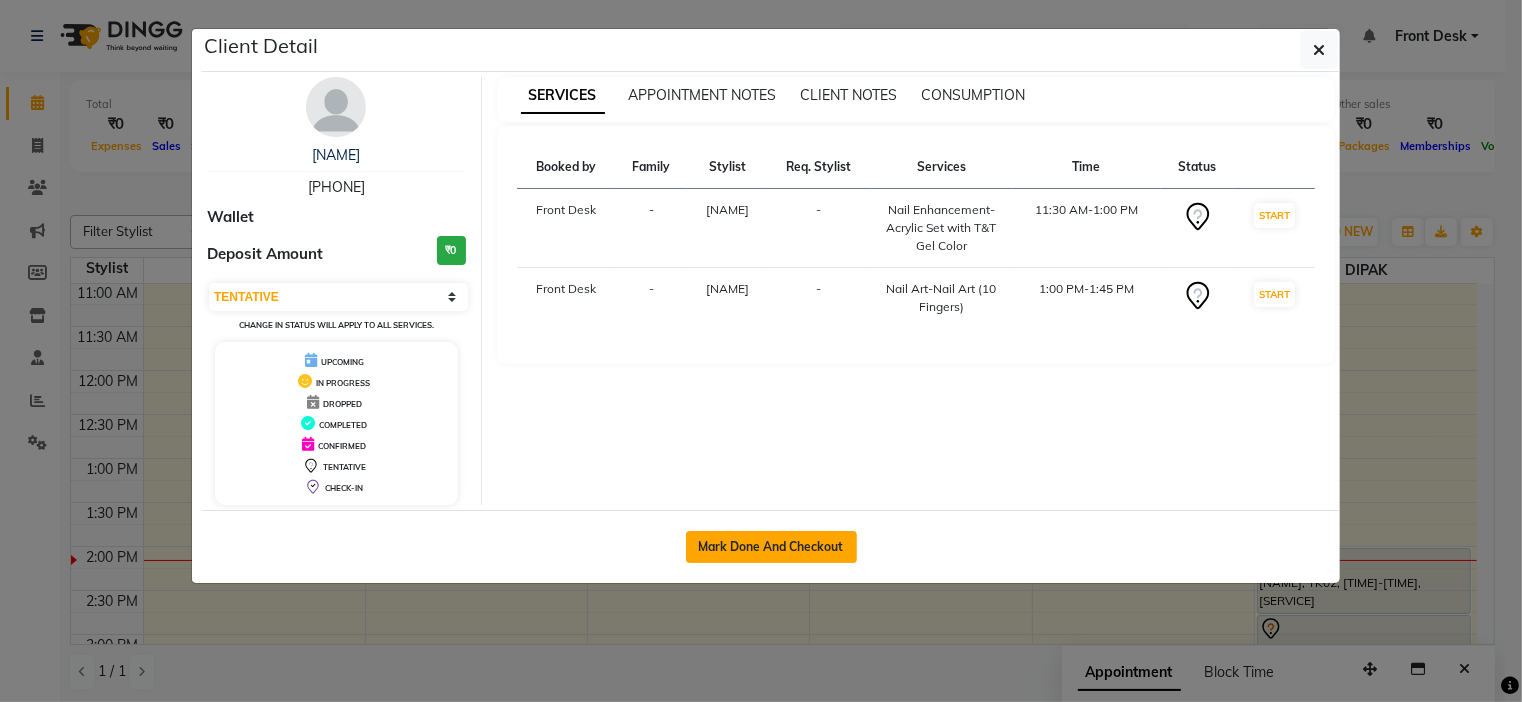 click on "Mark Done And Checkout" 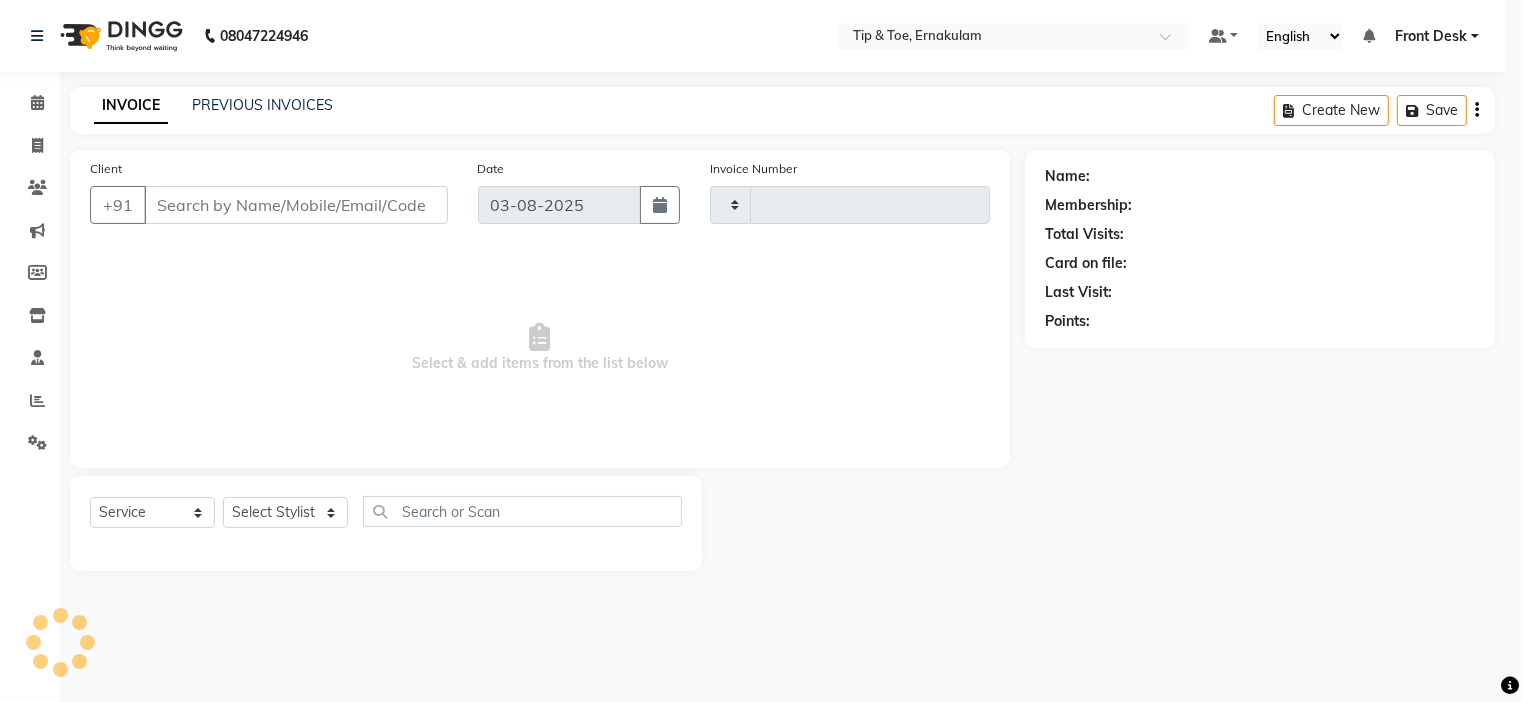 type on "0776" 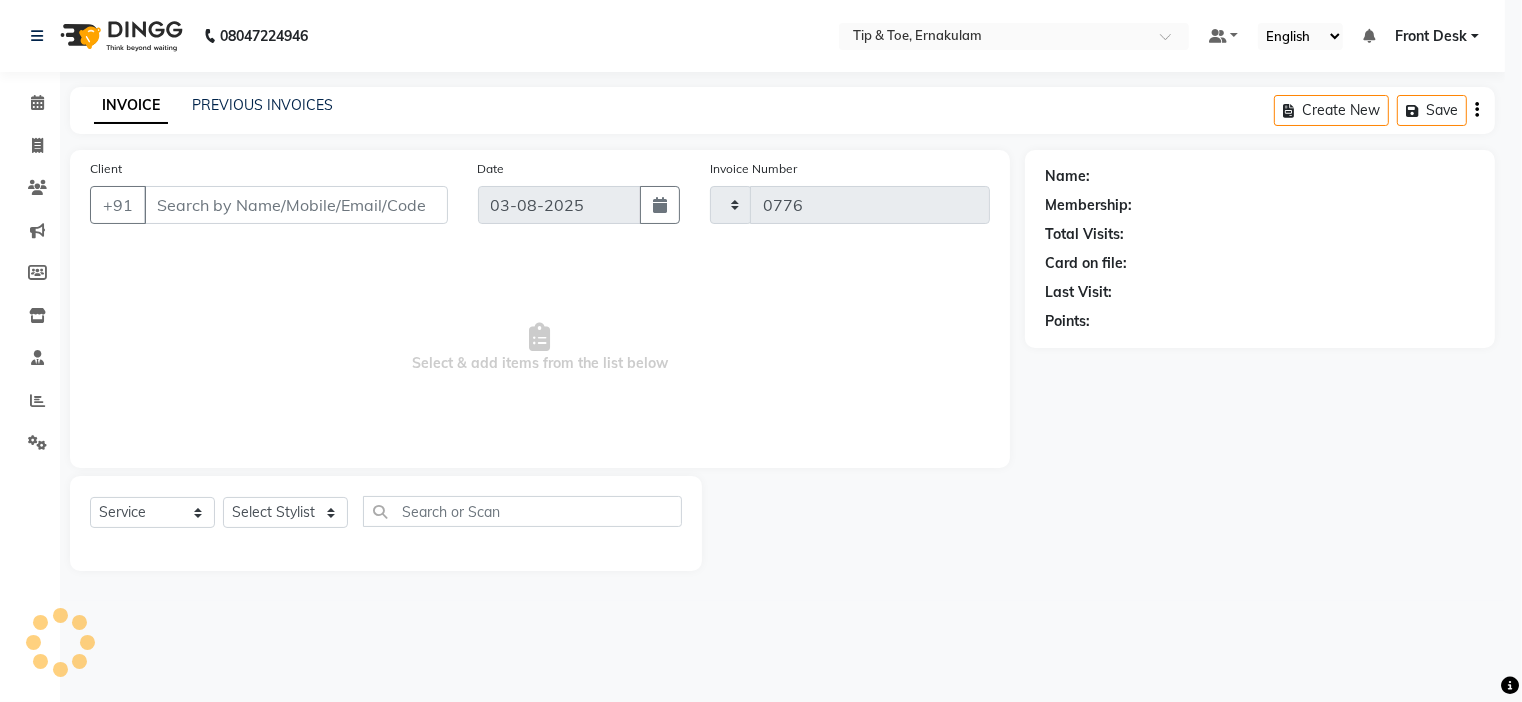 select on "5360" 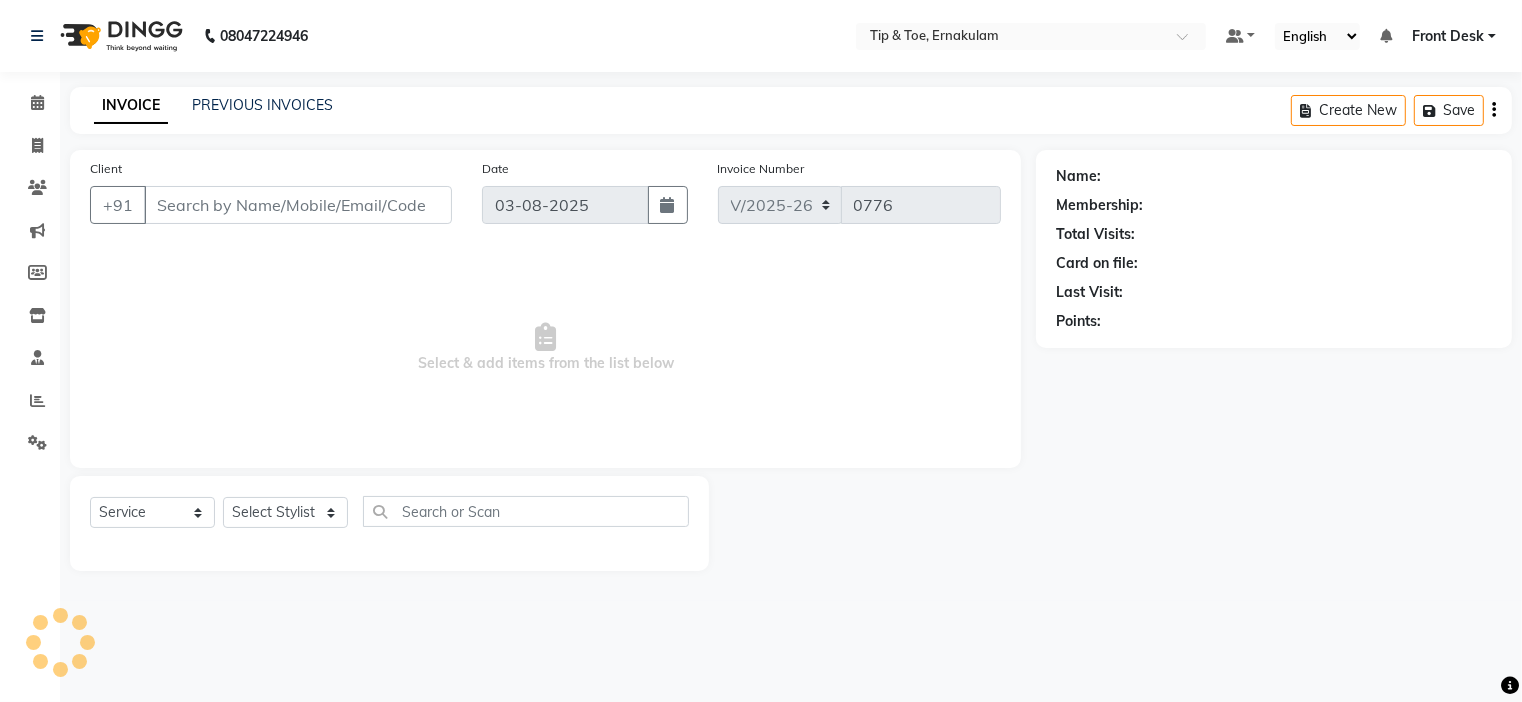 type on "[PHONE]" 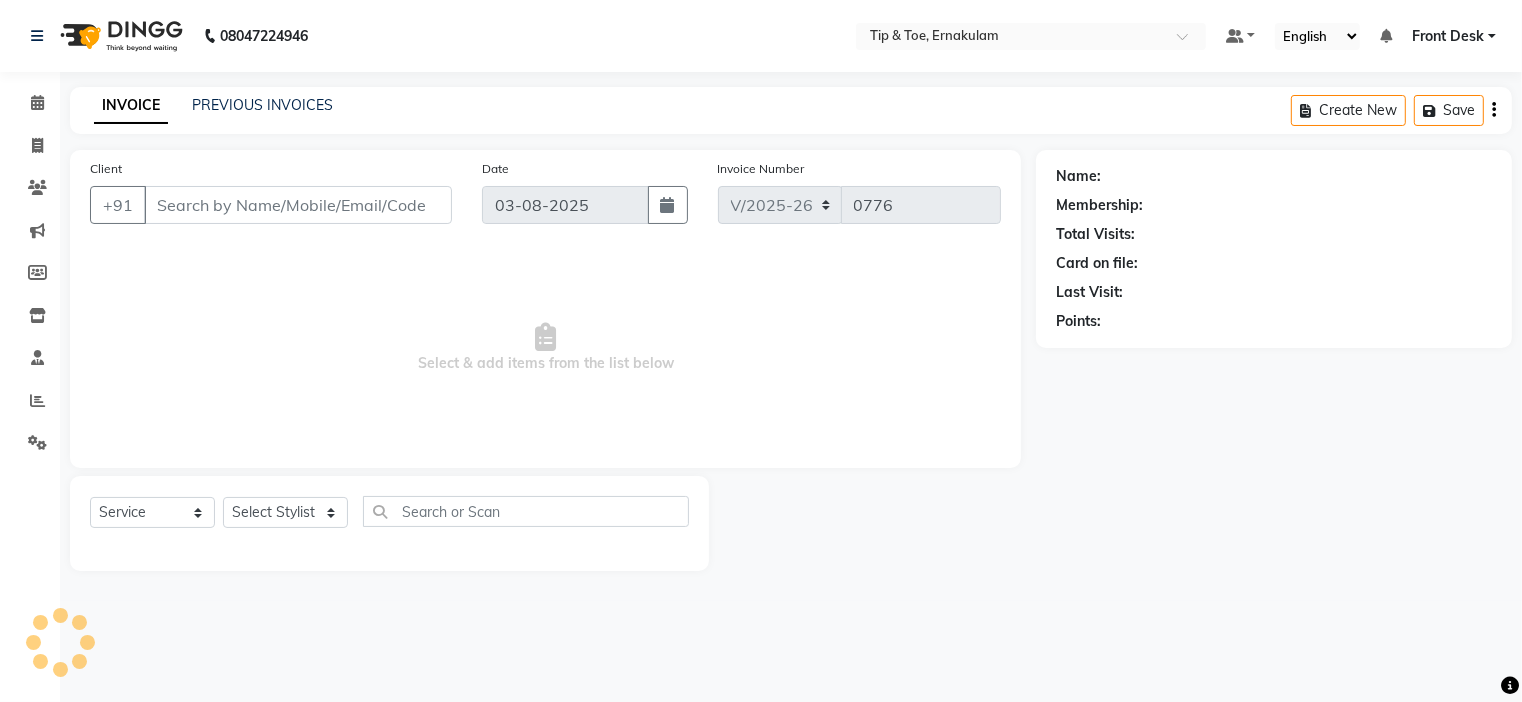 select on "37611" 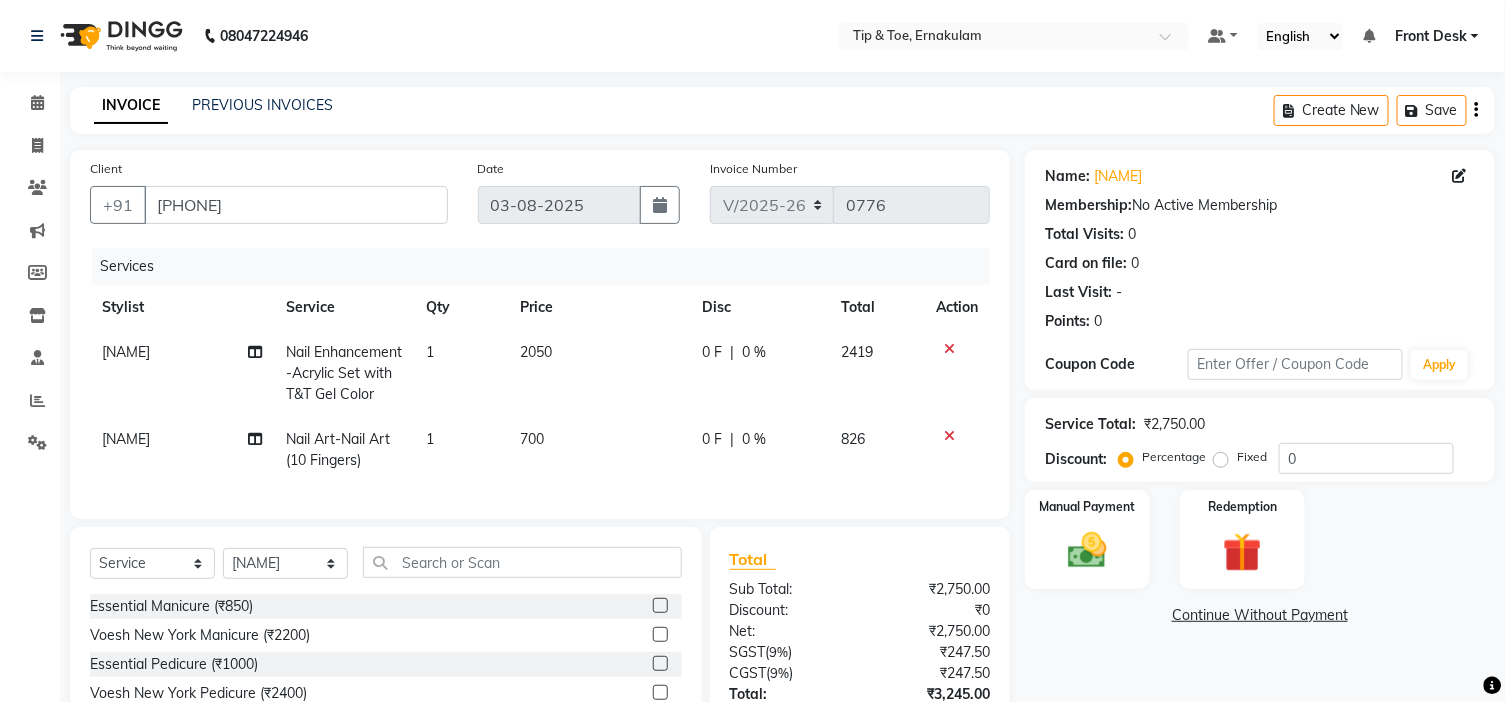click on "2050" 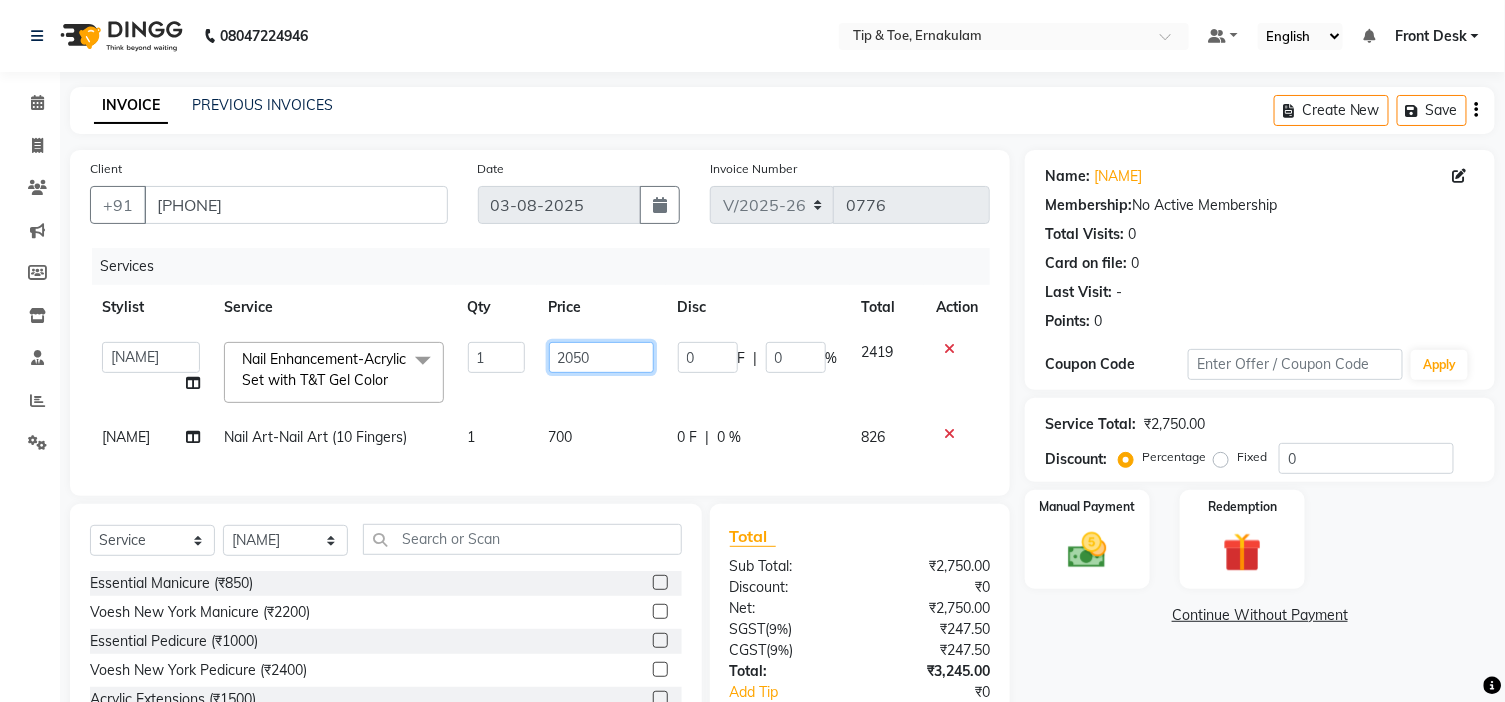 click on "2050" 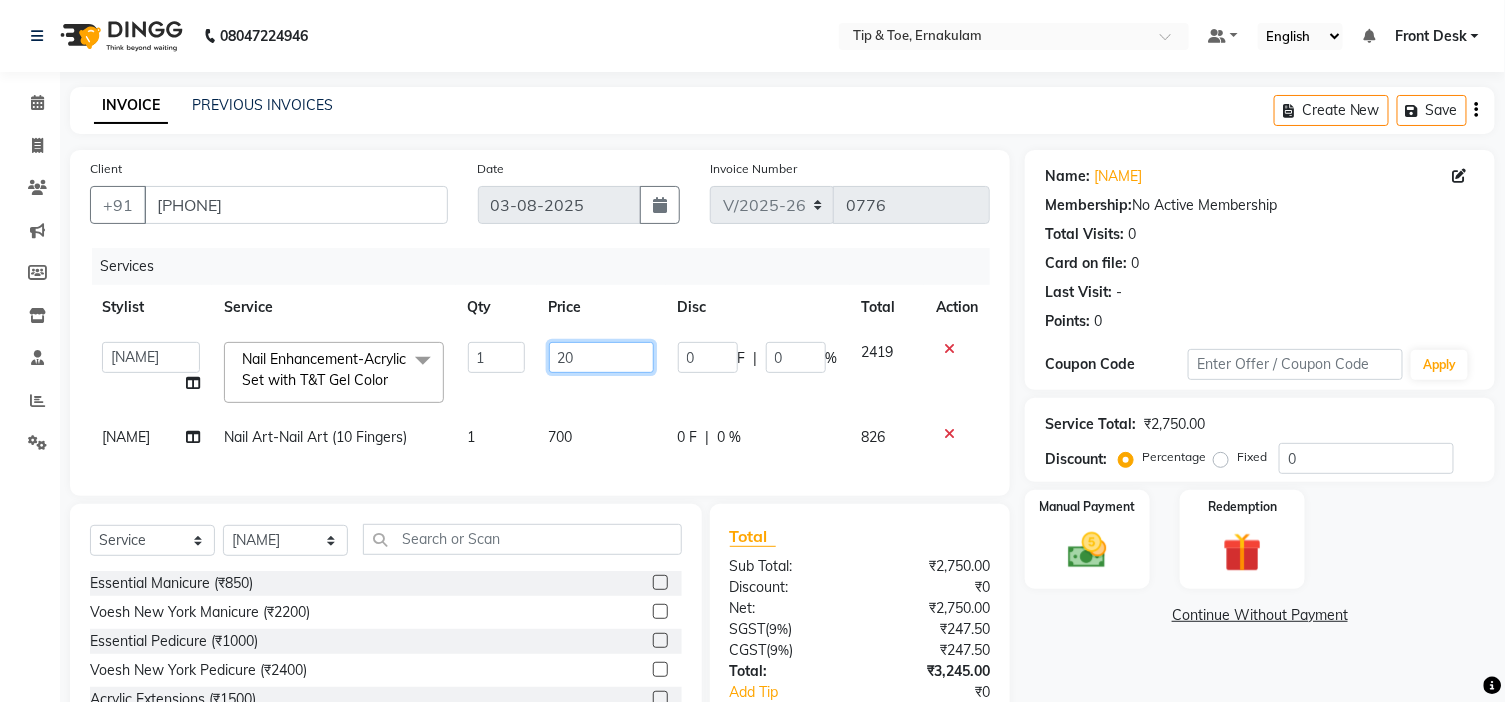 type on "2" 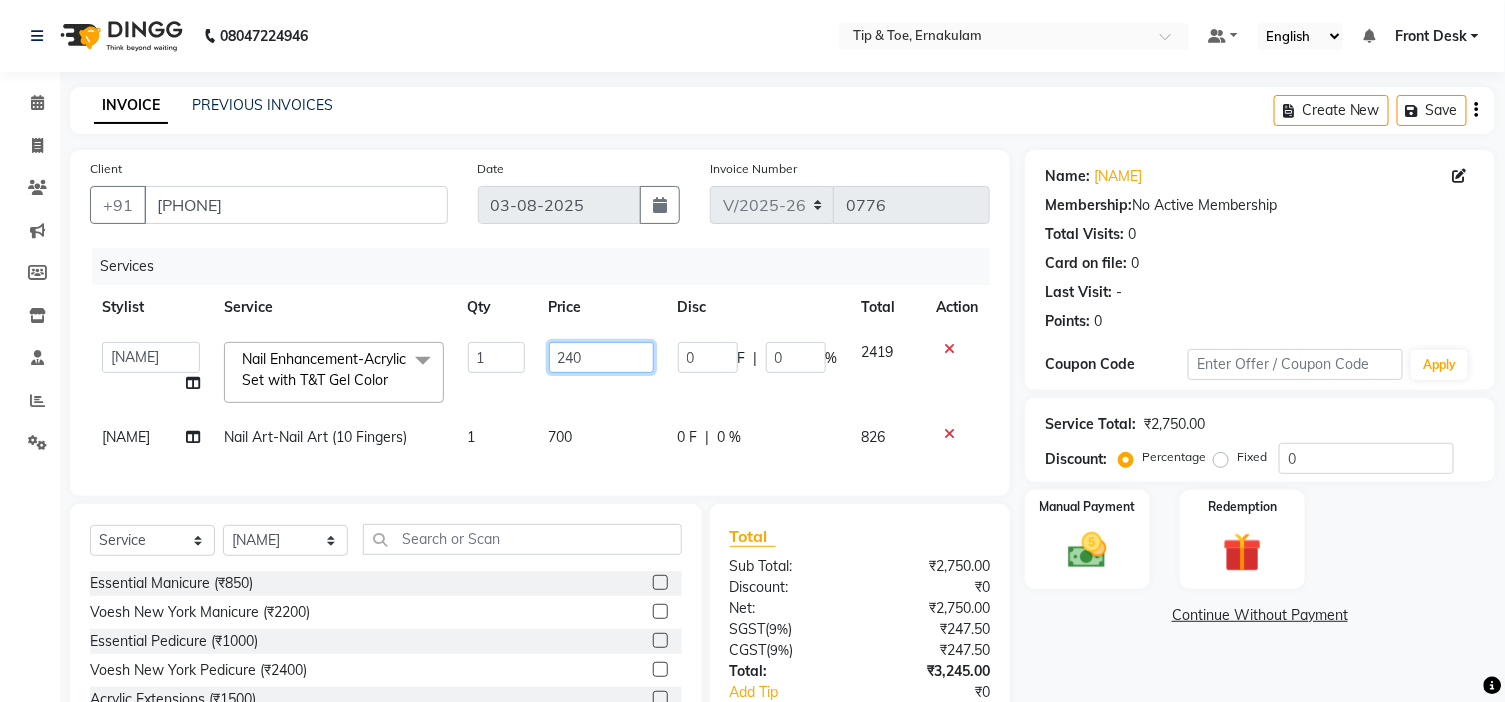 type on "2400" 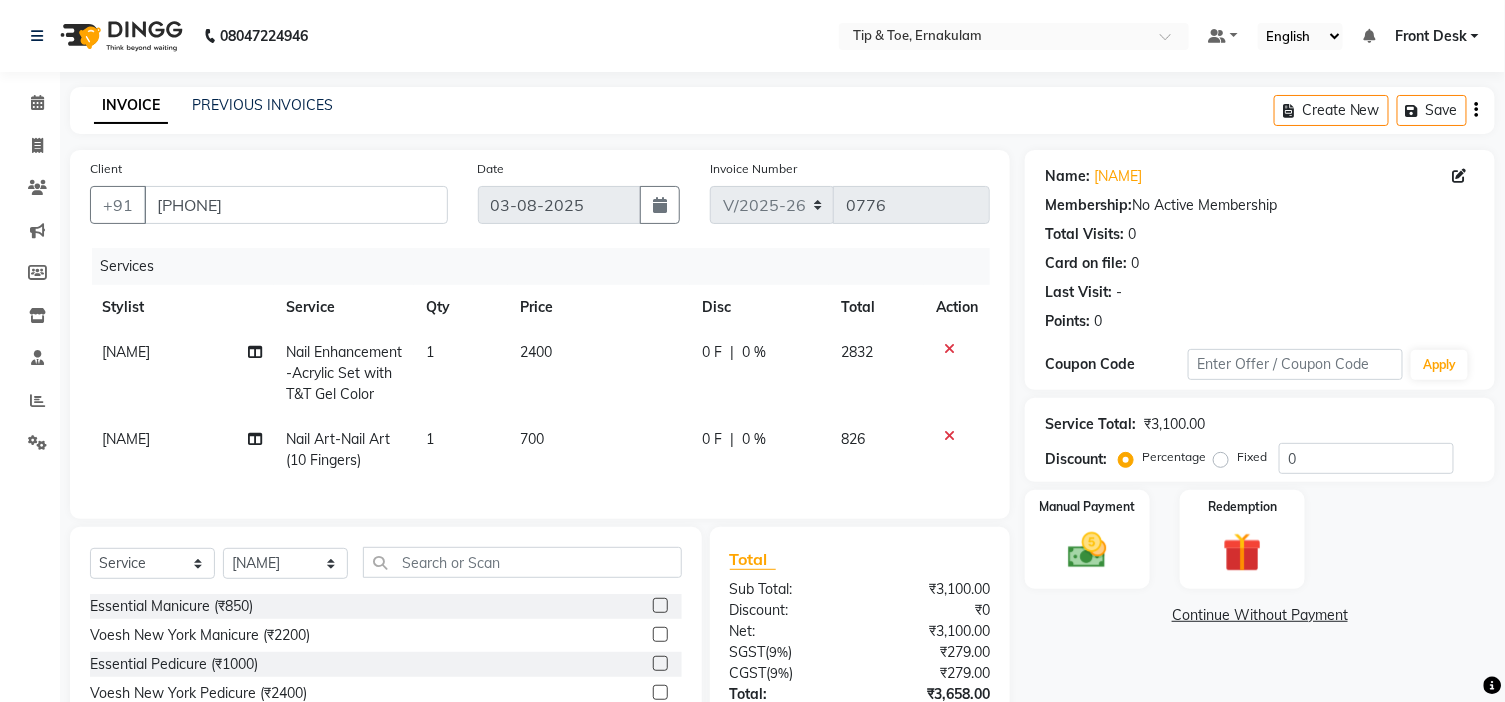 click on "700" 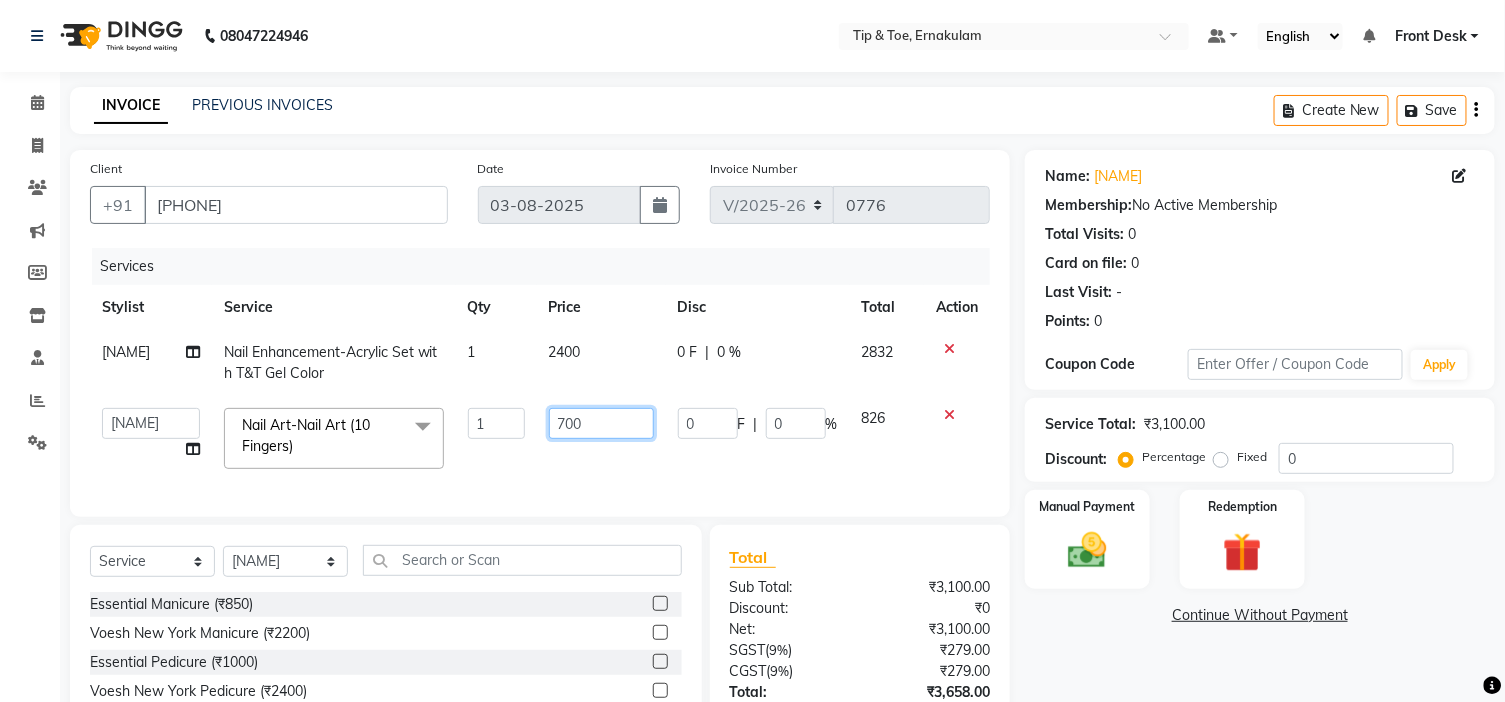 click on "700" 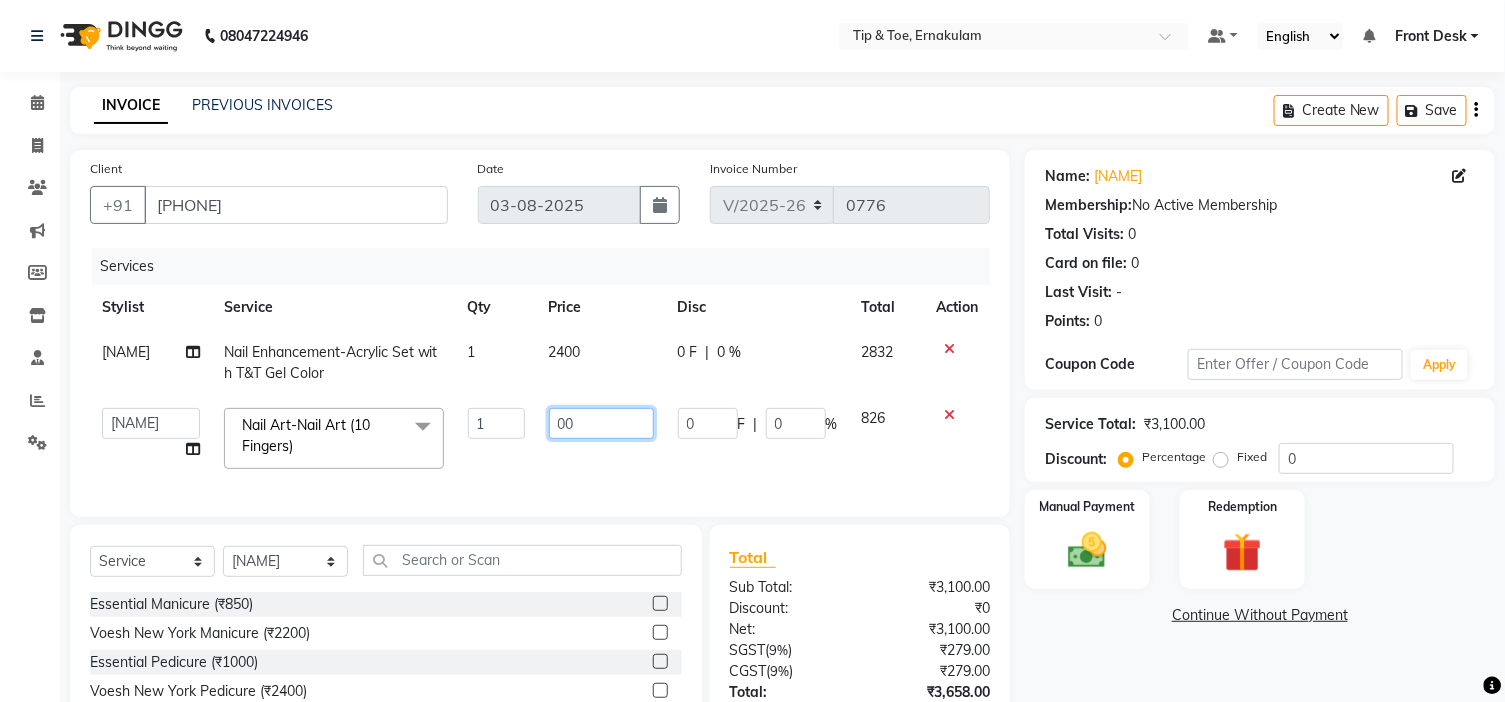 type on "400" 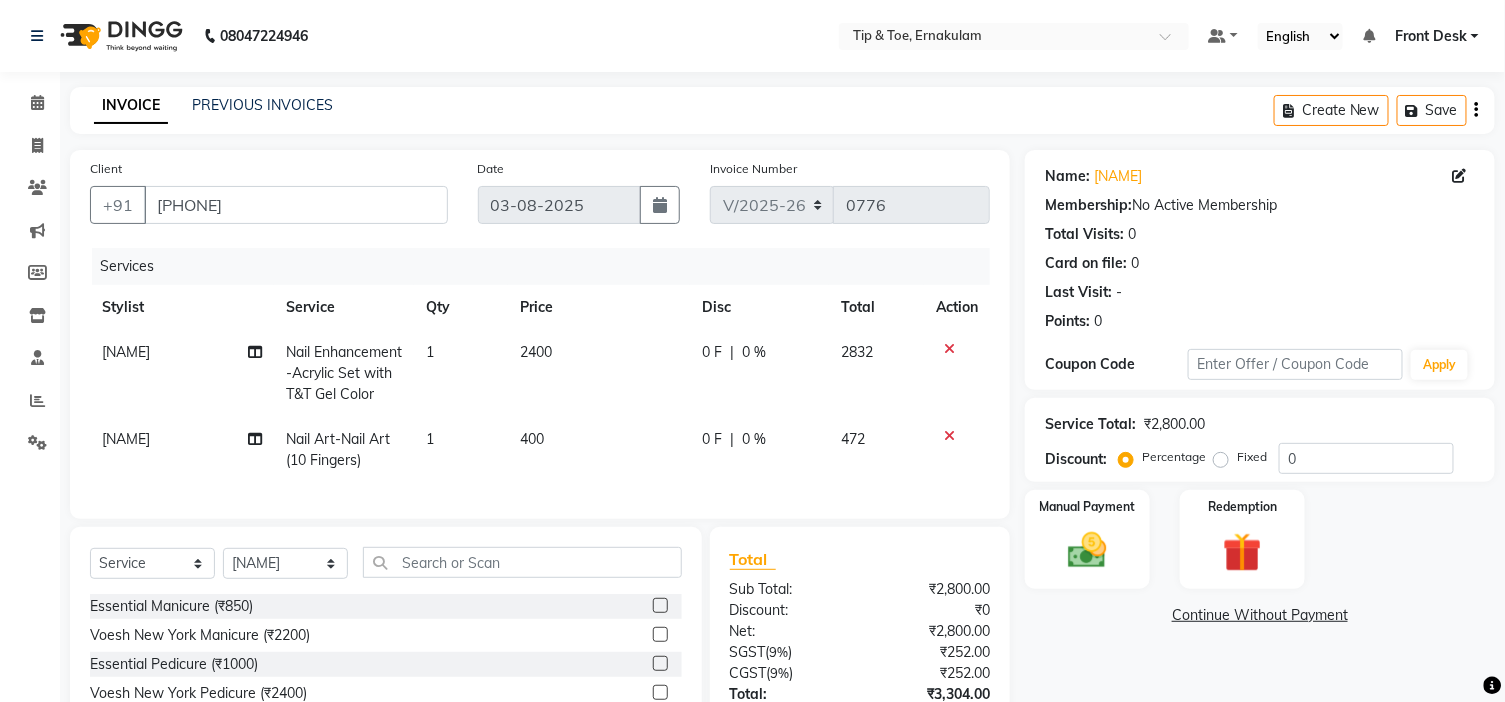 click on "400" 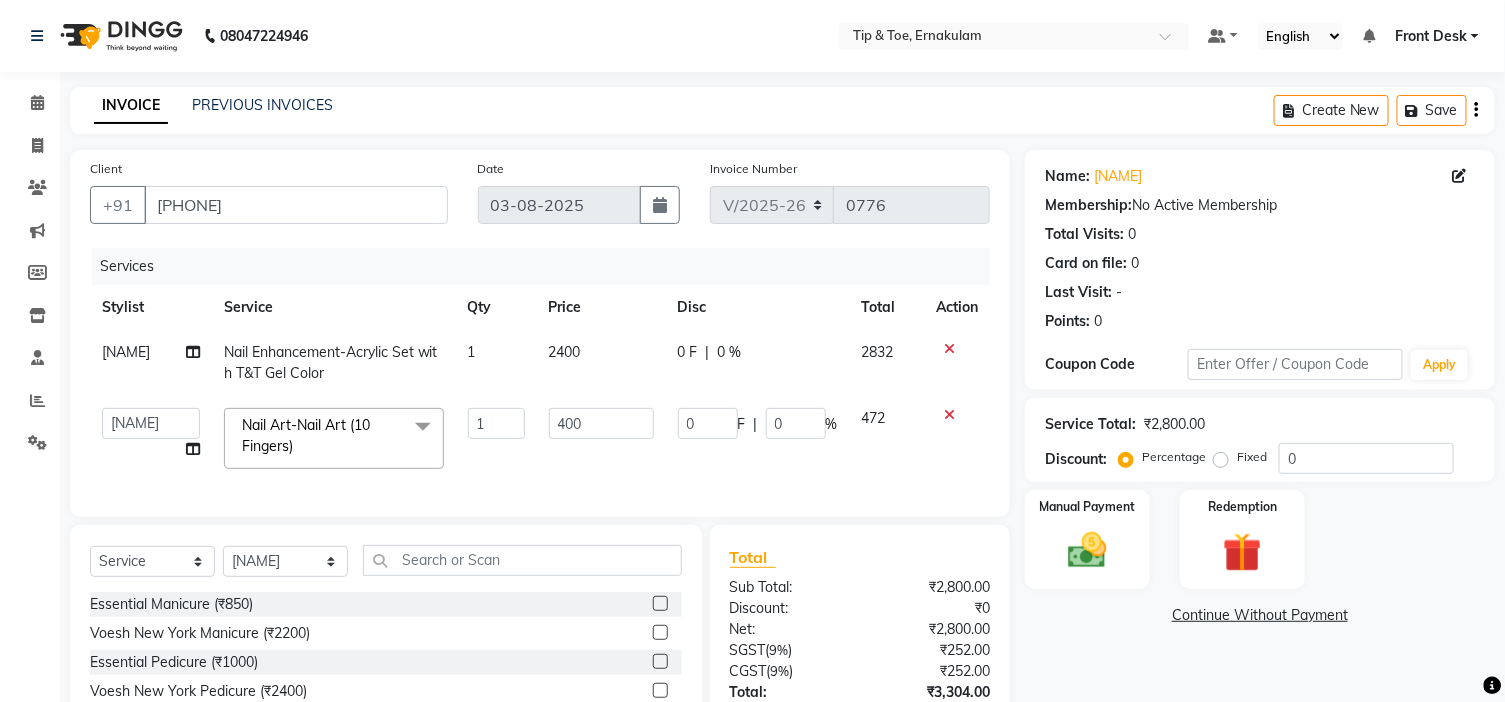 scroll, scrollTop: 164, scrollLeft: 0, axis: vertical 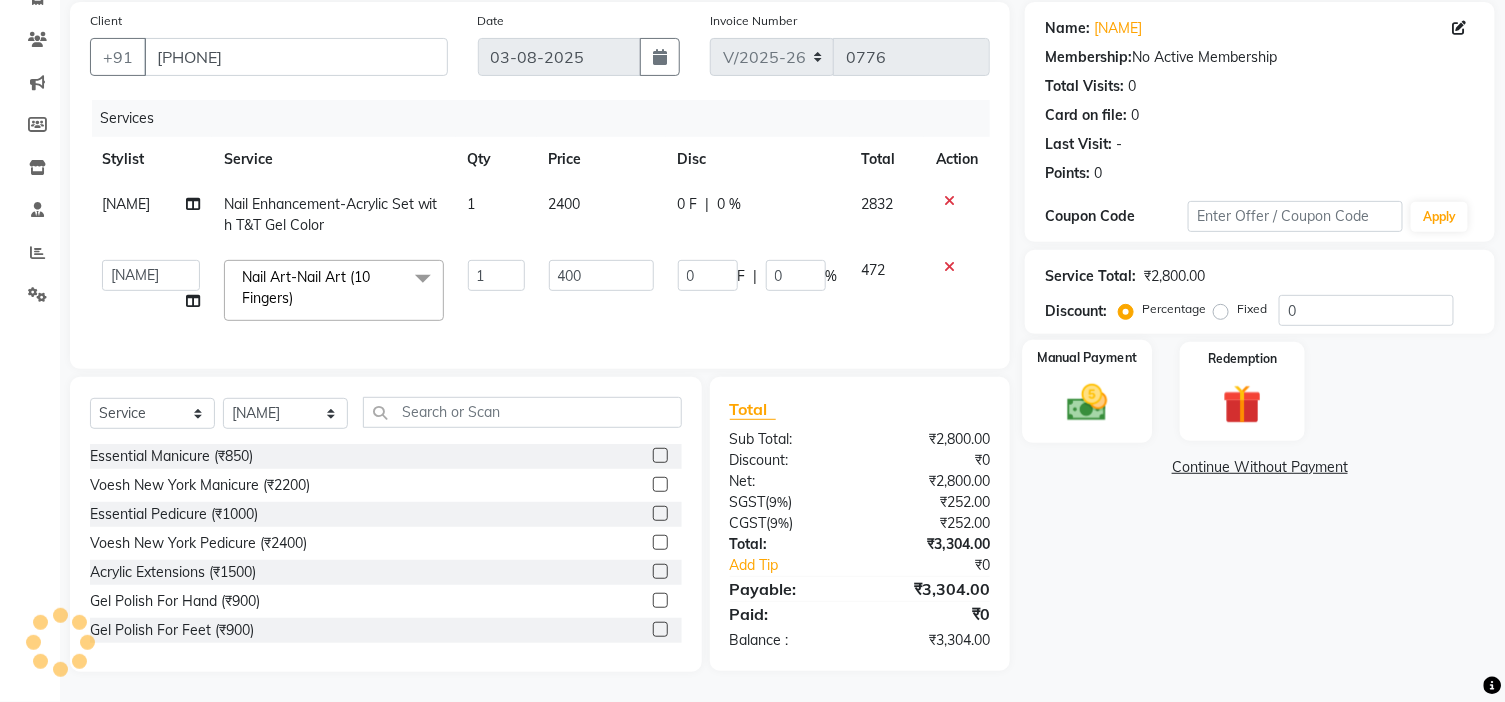click on "Manual Payment" 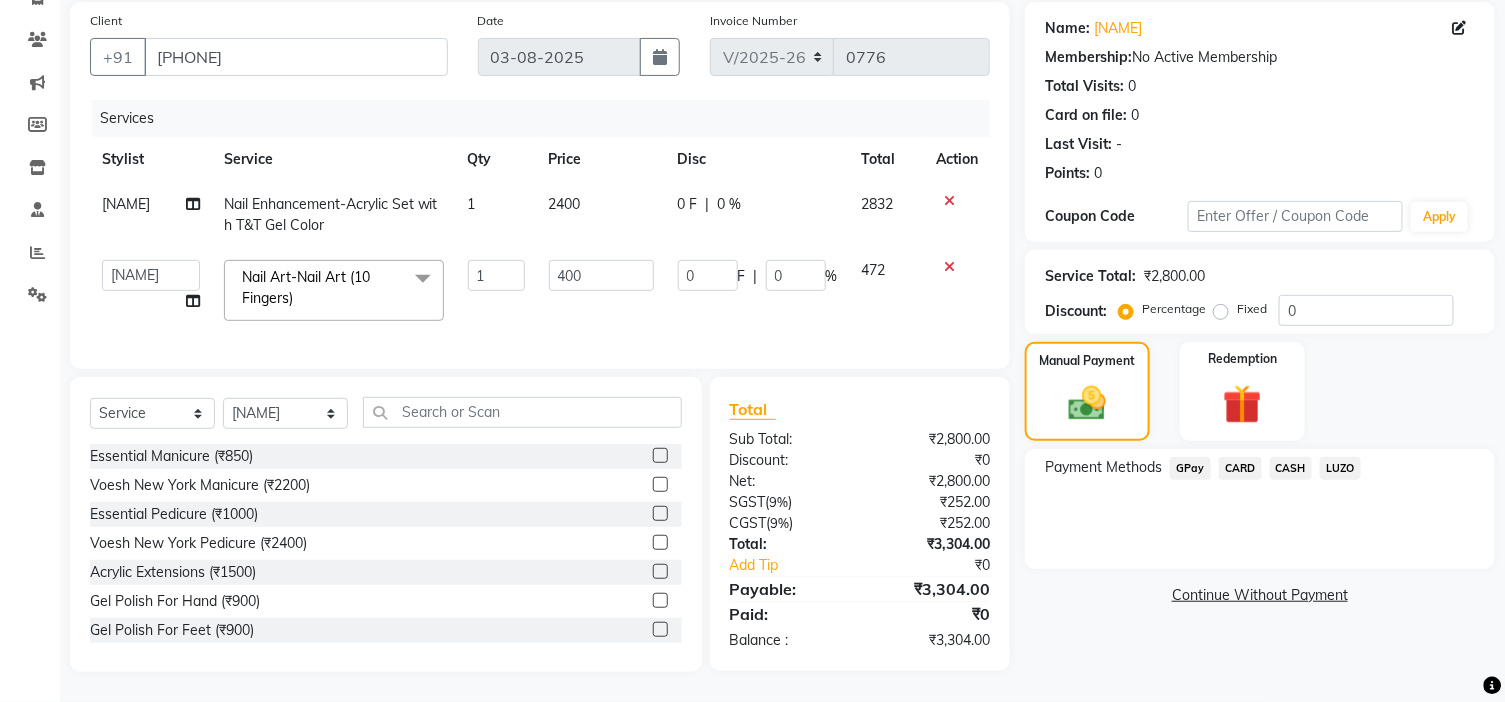 click on "GPay" 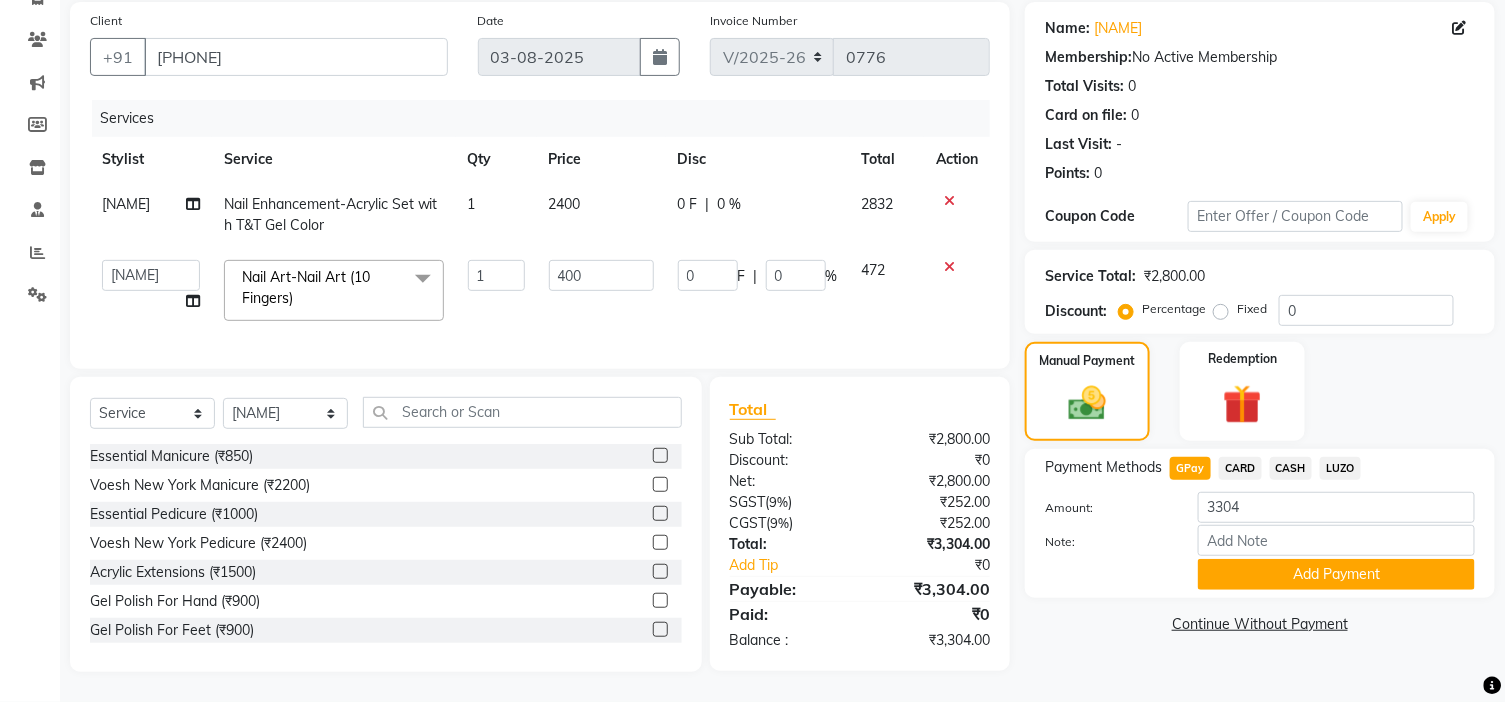 click on "CASH" 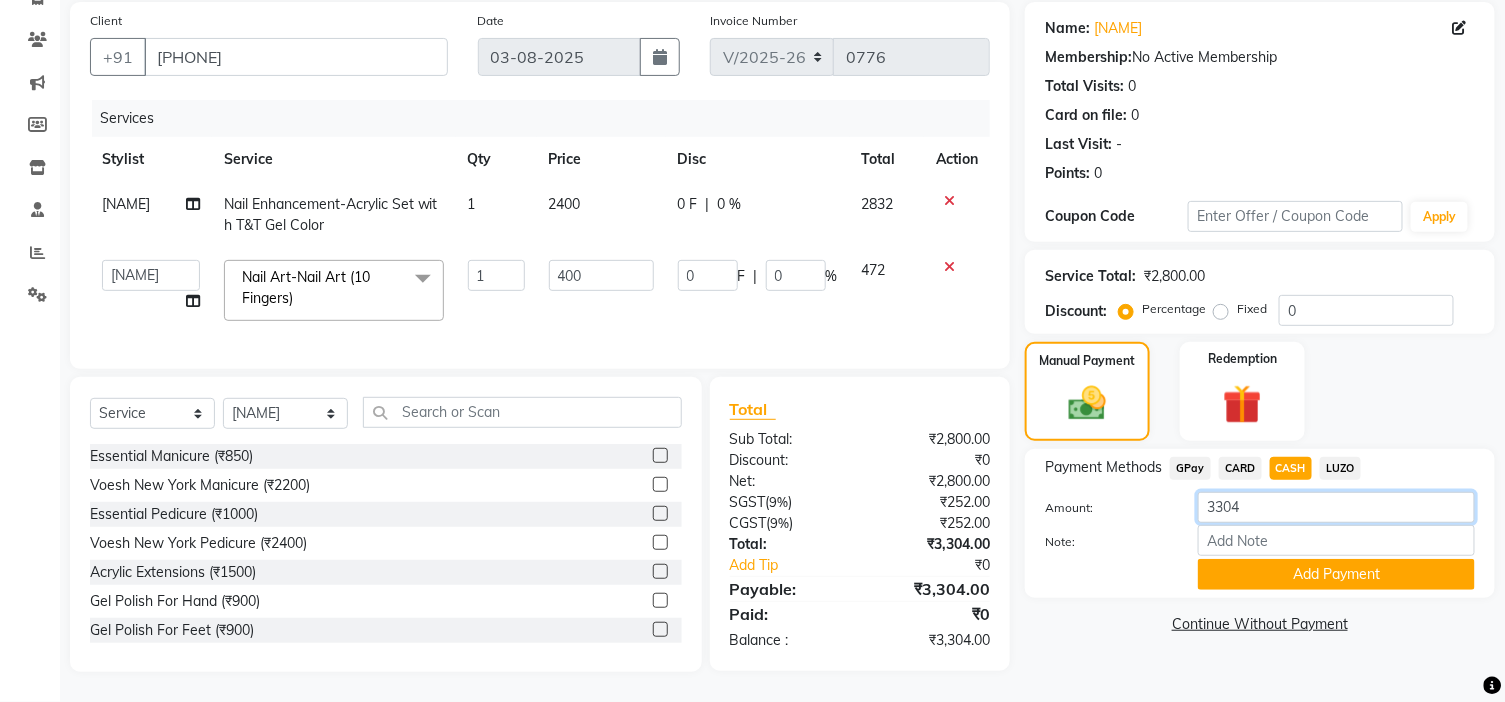 click on "3304" 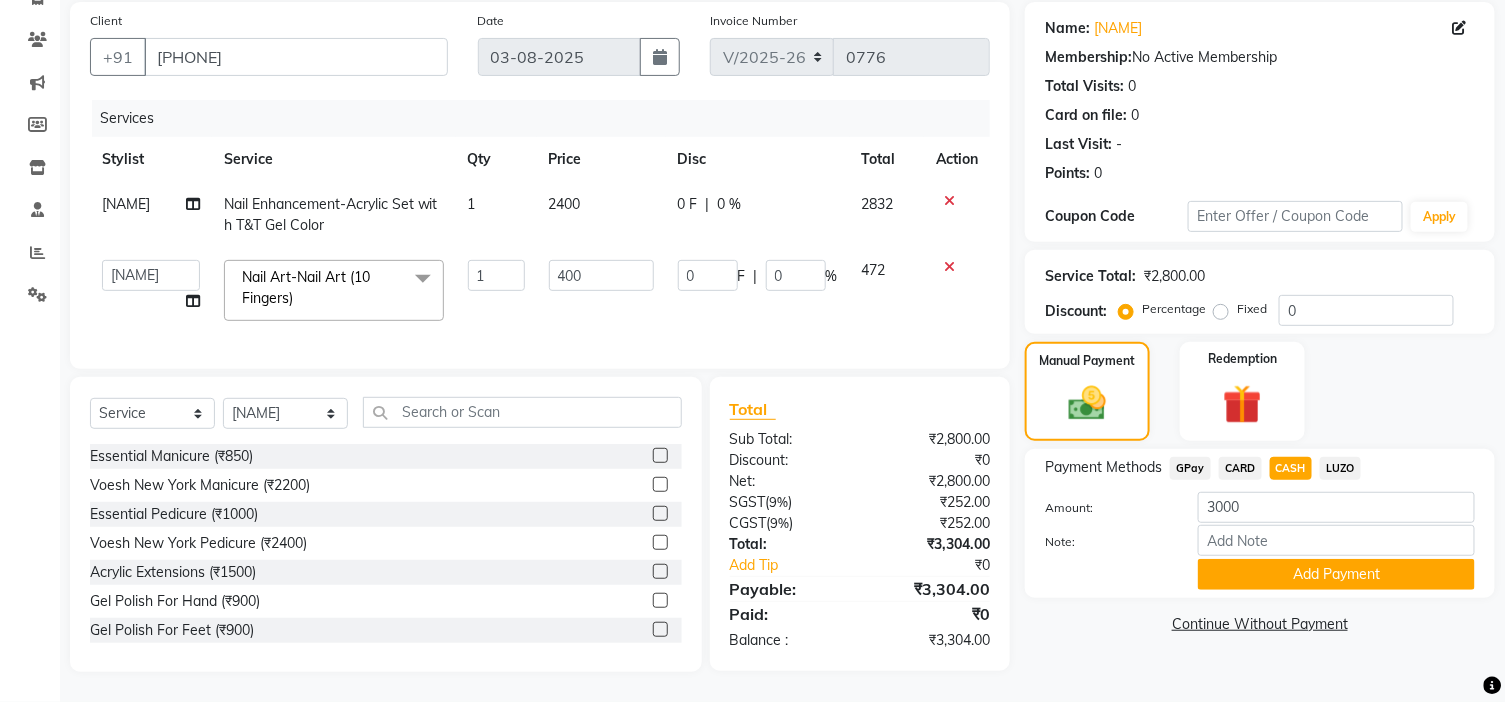 drag, startPoint x: 1148, startPoint y: 562, endPoint x: 1157, endPoint y: 525, distance: 38.078865 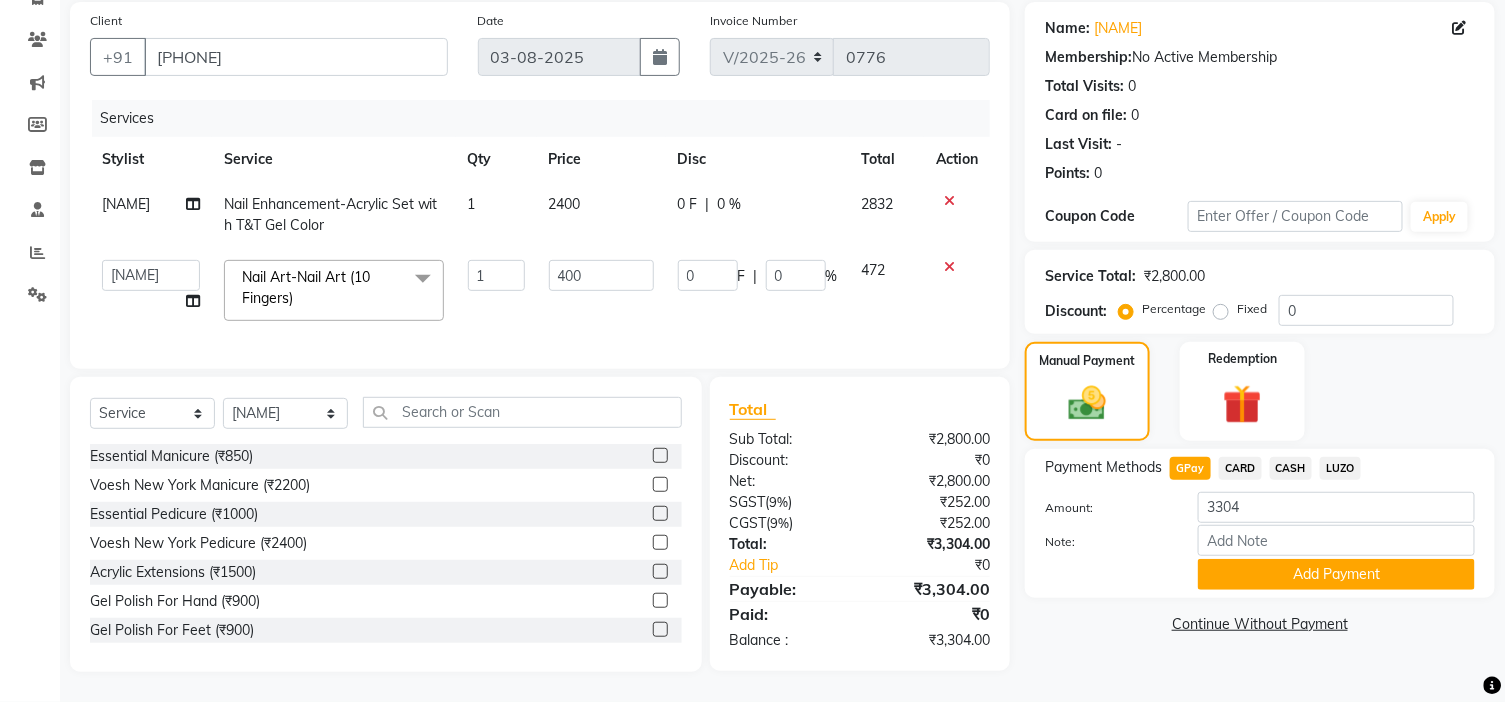 click on "CASH" 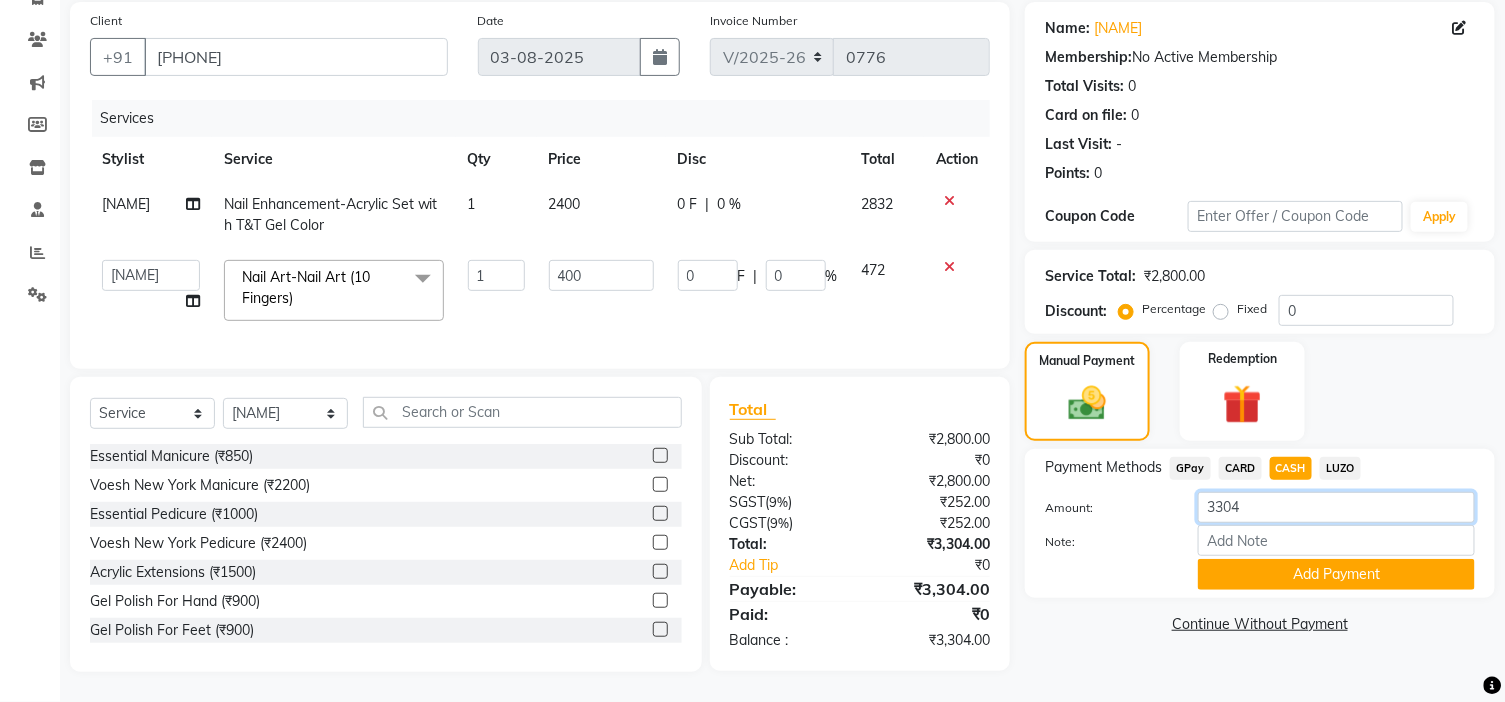 click on "3304" 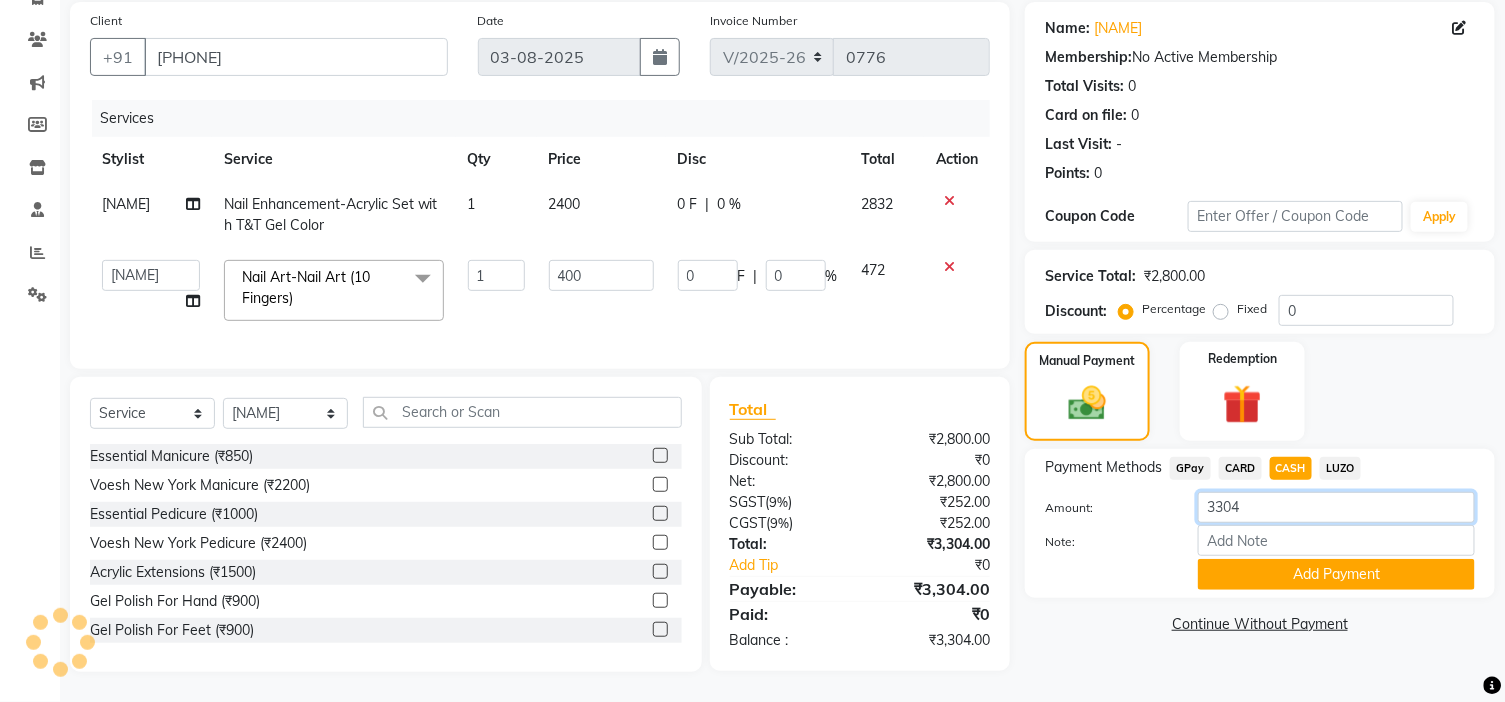 drag, startPoint x: 1218, startPoint y: 488, endPoint x: 1284, endPoint y: 488, distance: 66 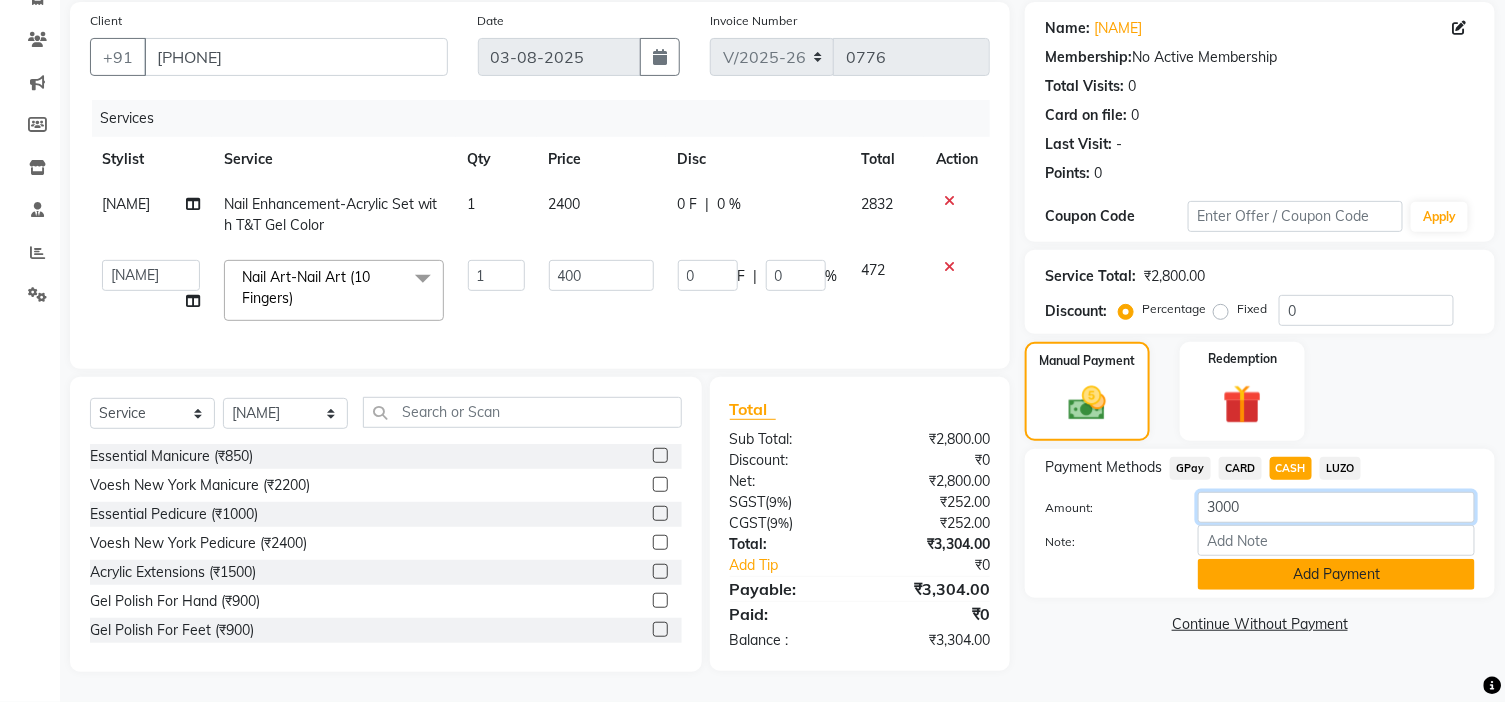 type on "3000" 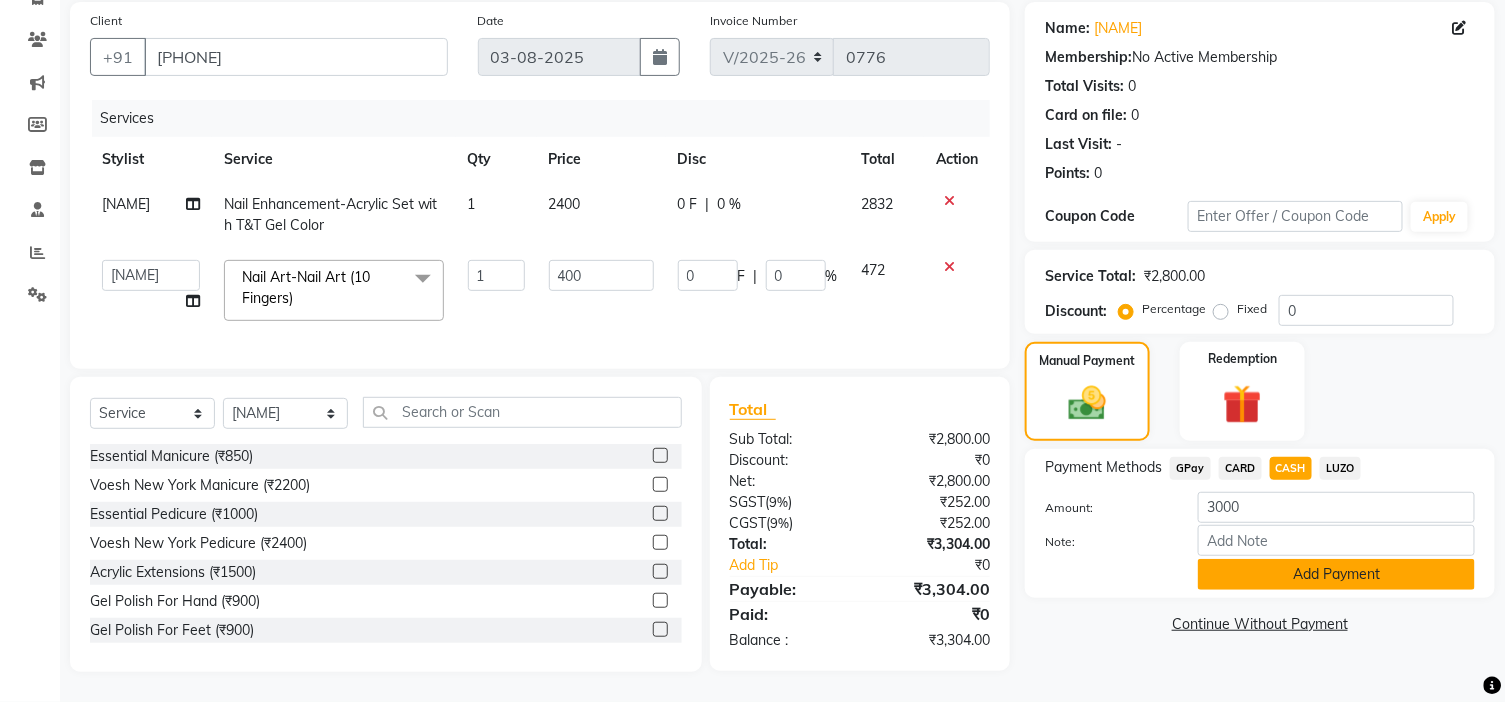 click on "Add Payment" 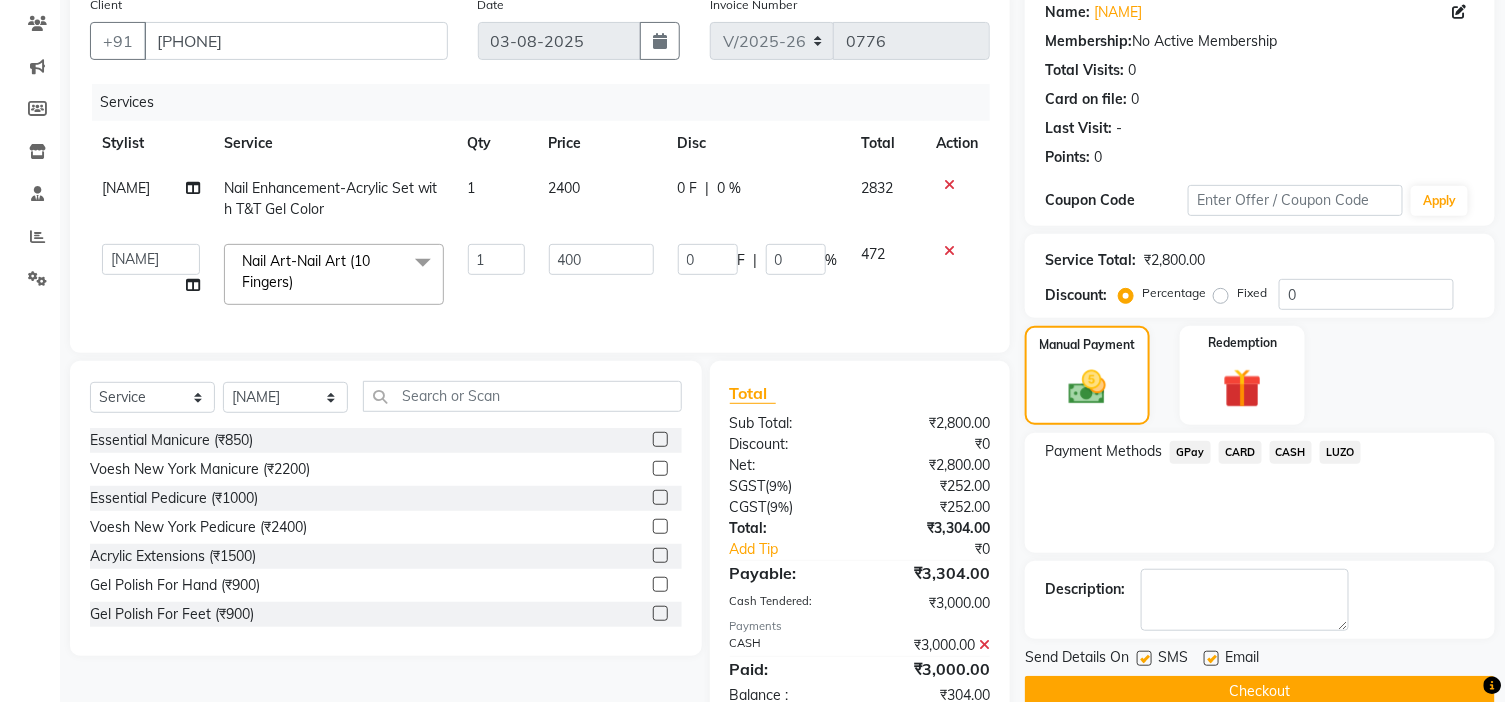 click on "GPay" 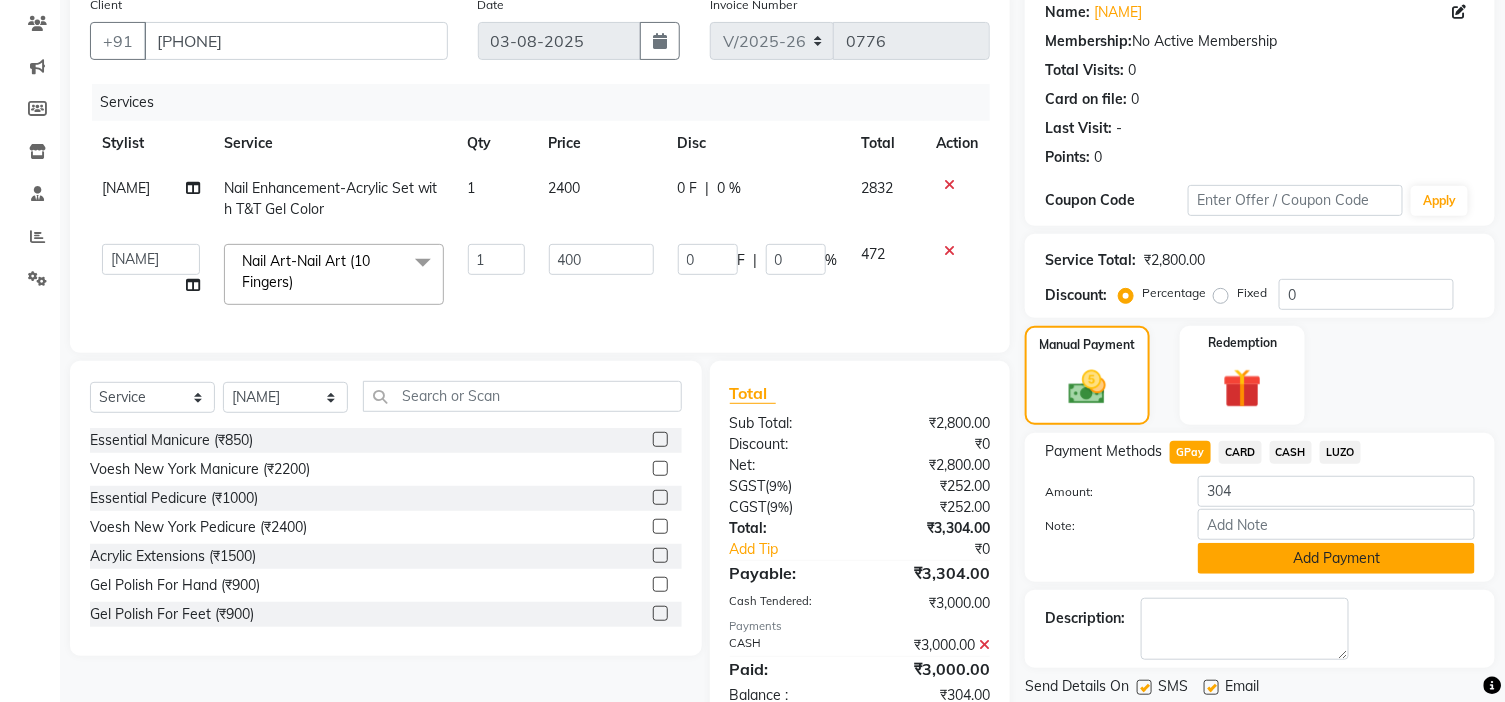 click on "Add Payment" 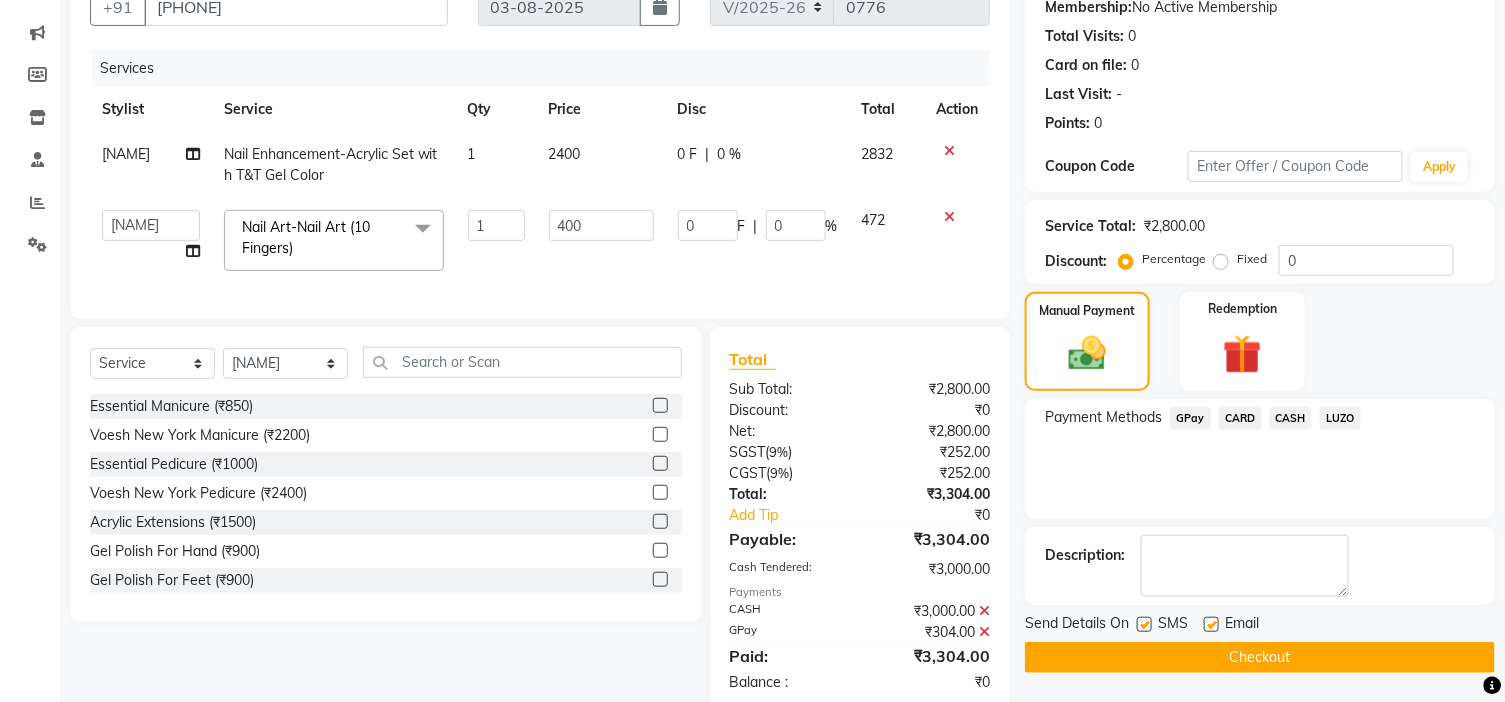 scroll, scrollTop: 255, scrollLeft: 0, axis: vertical 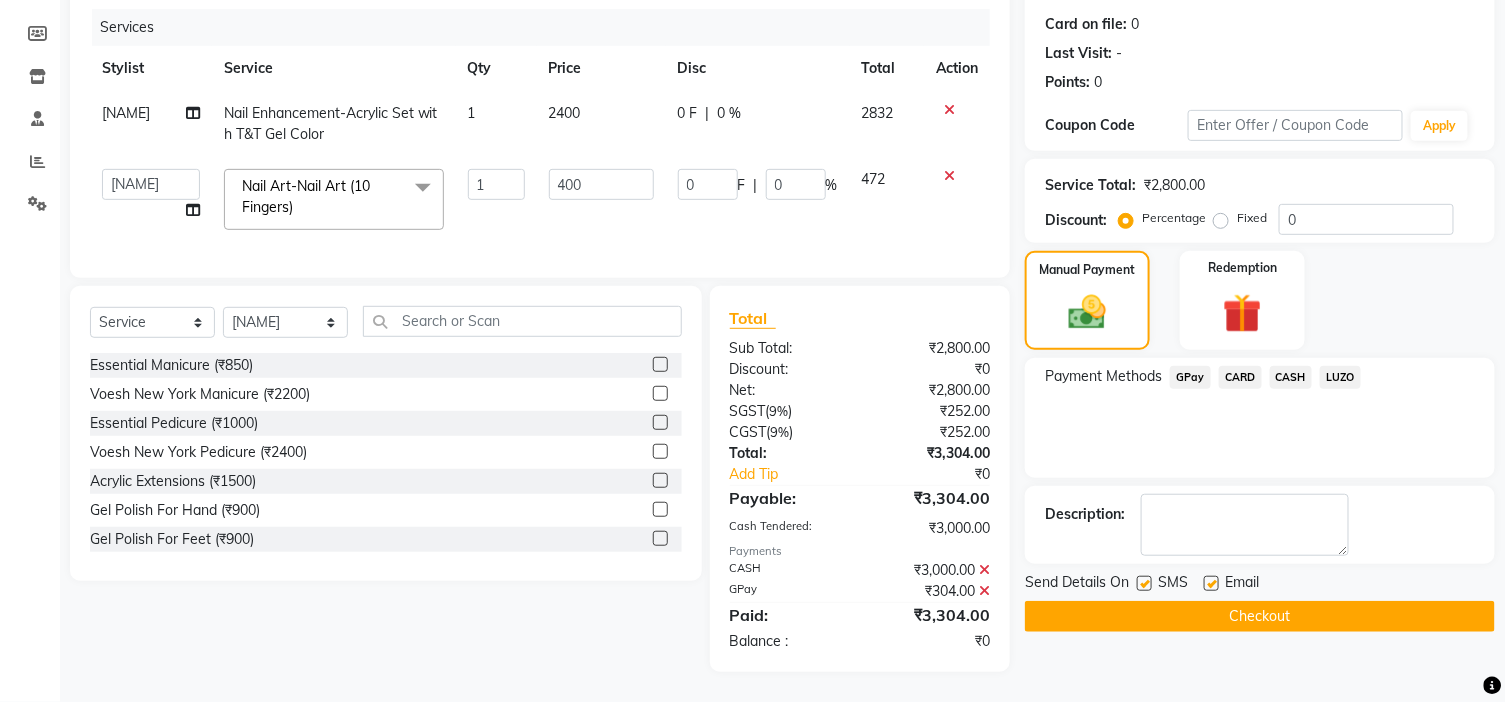 click 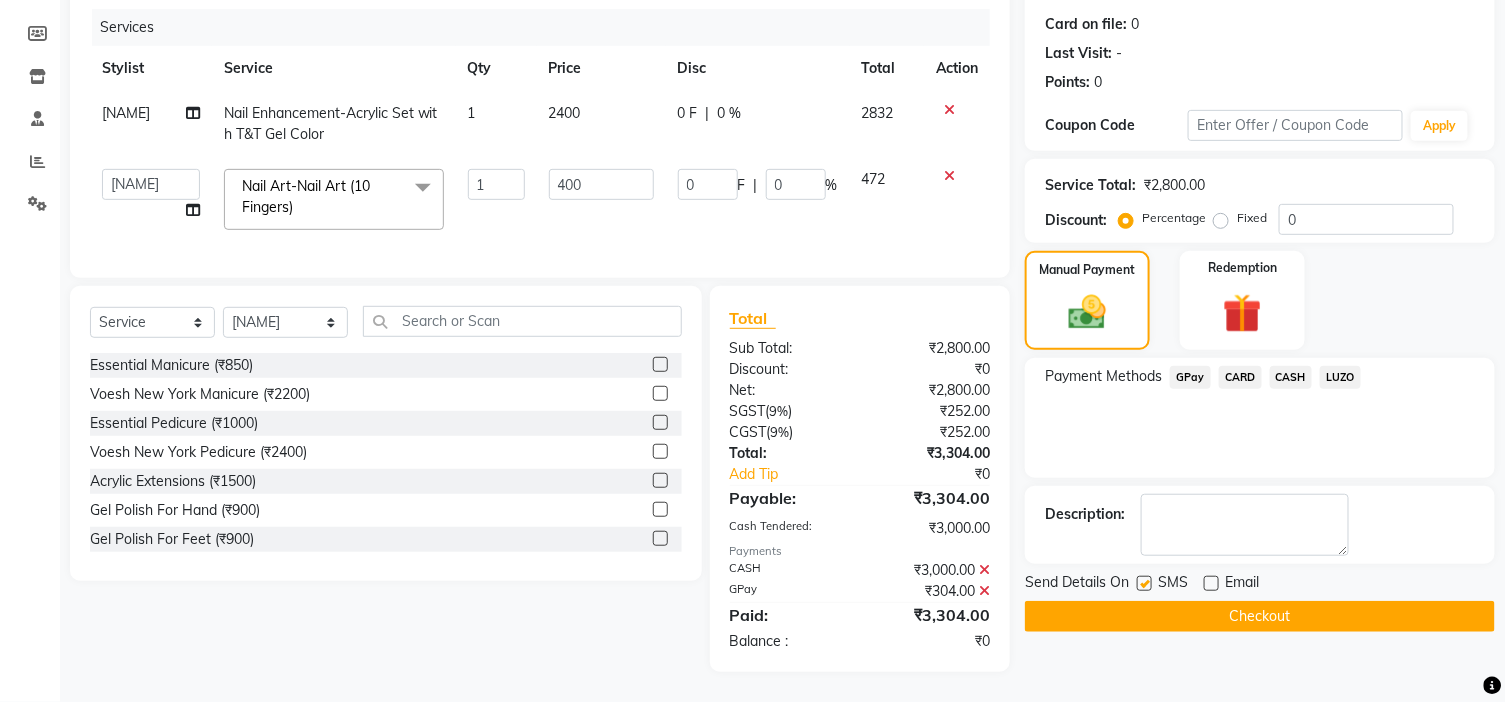 click on "Checkout" 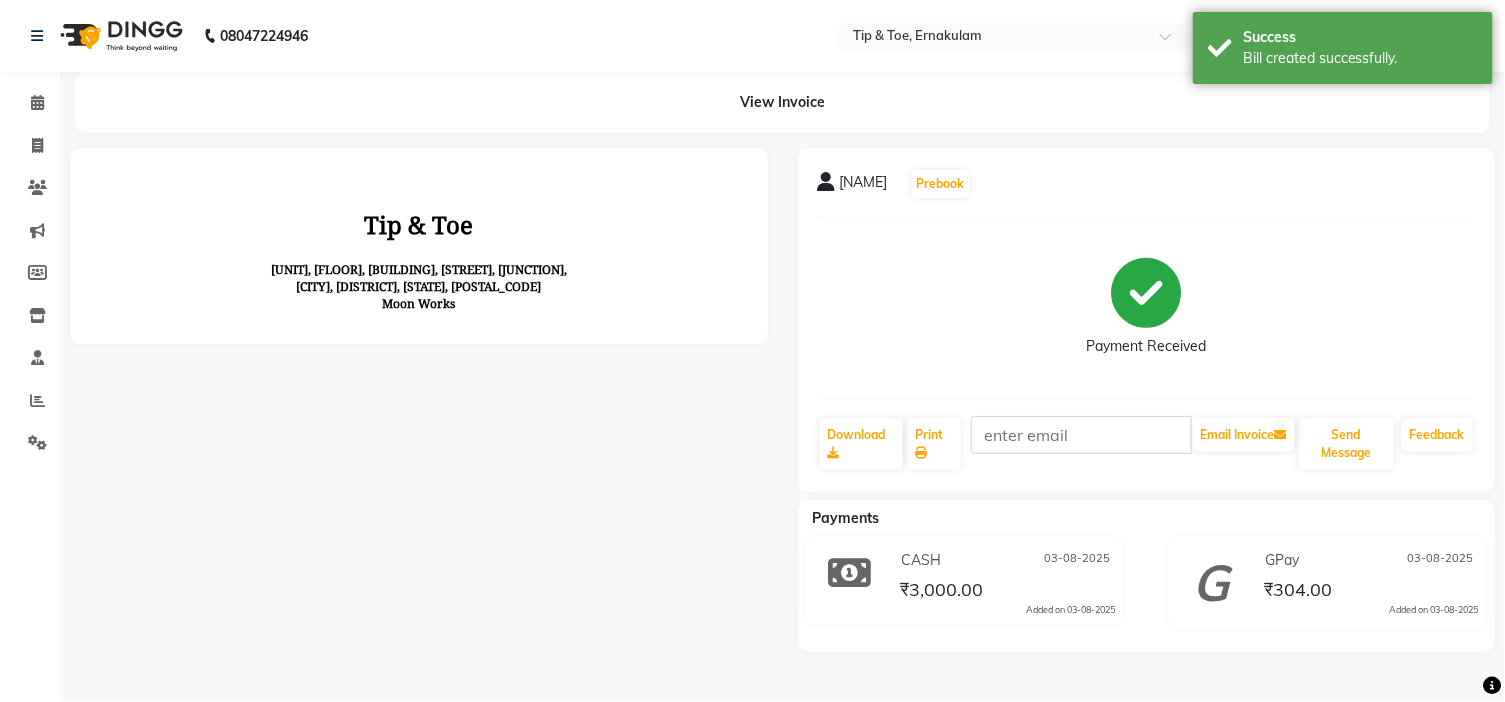 scroll, scrollTop: 0, scrollLeft: 0, axis: both 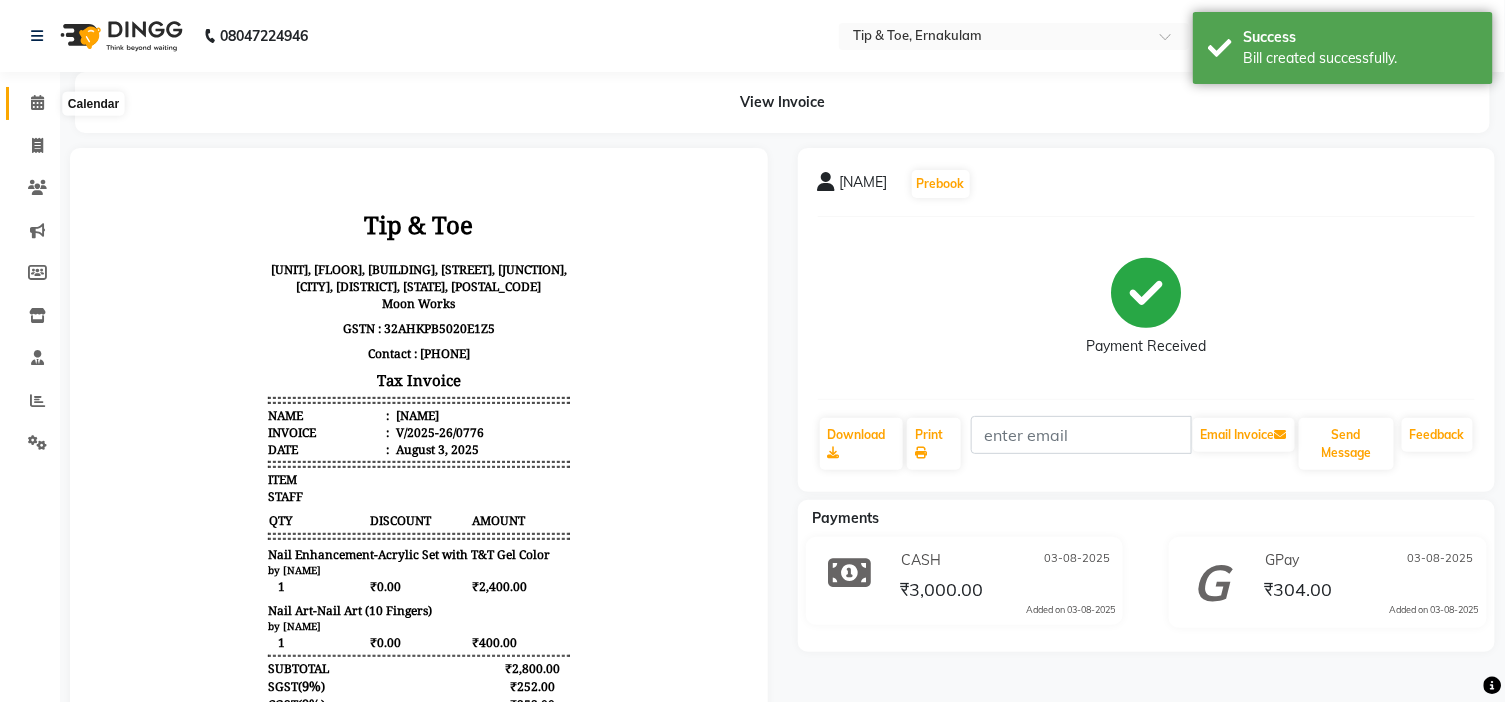 click 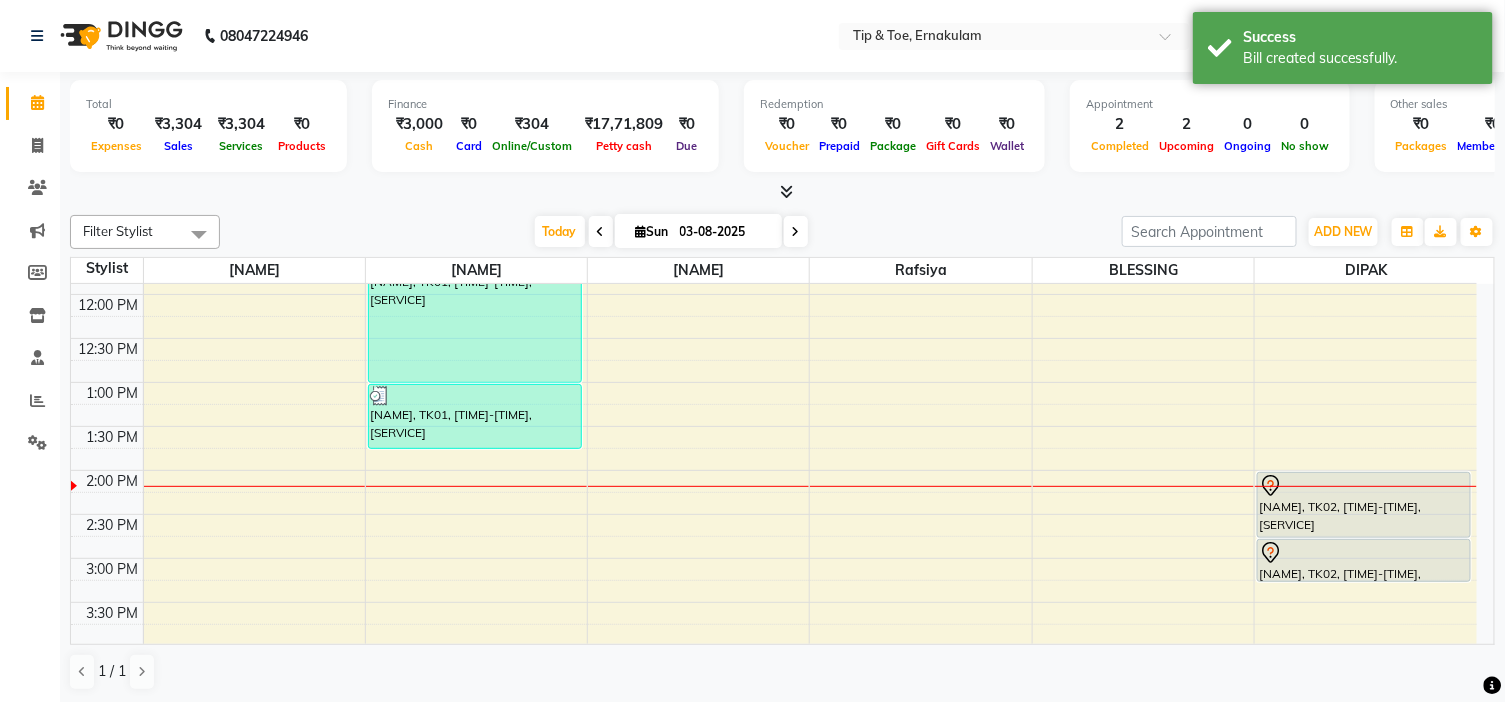 scroll, scrollTop: 233, scrollLeft: 0, axis: vertical 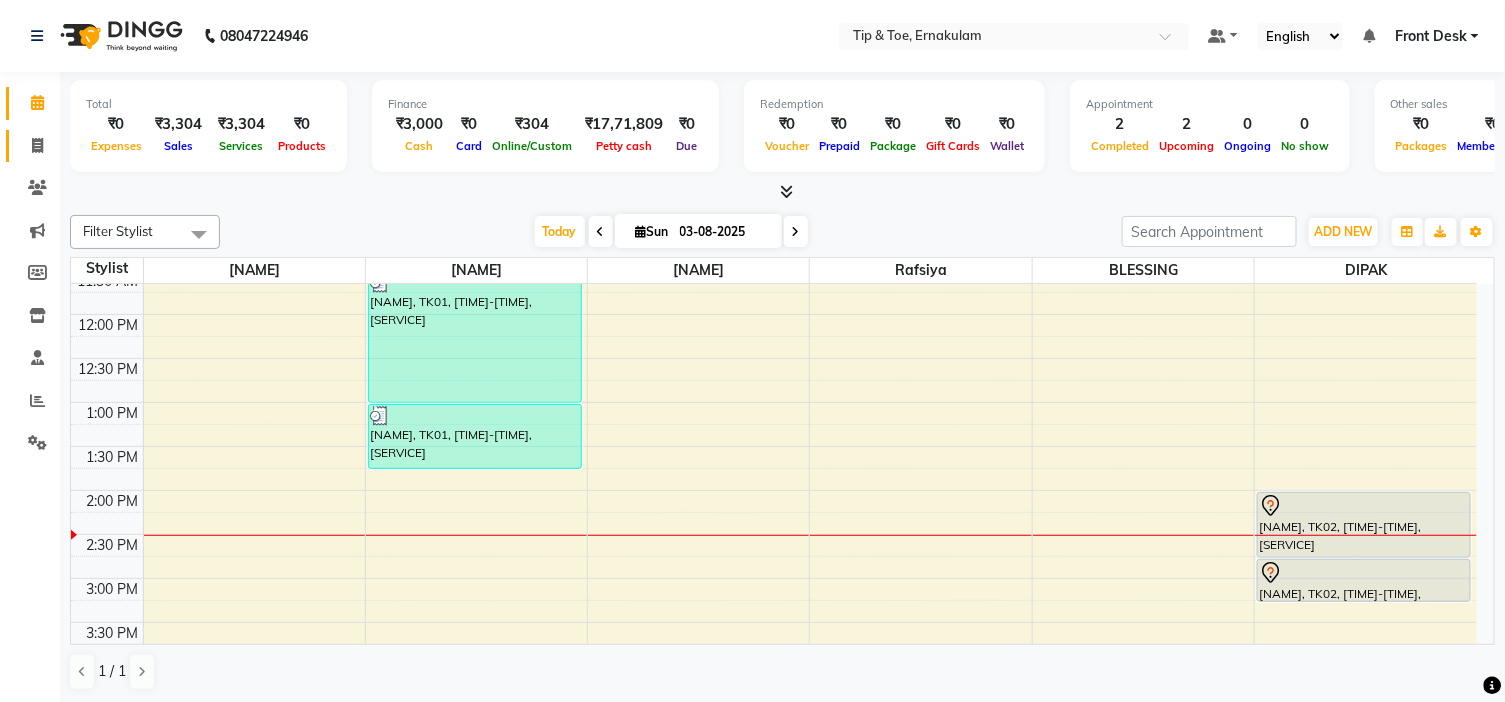 click on "Invoice" 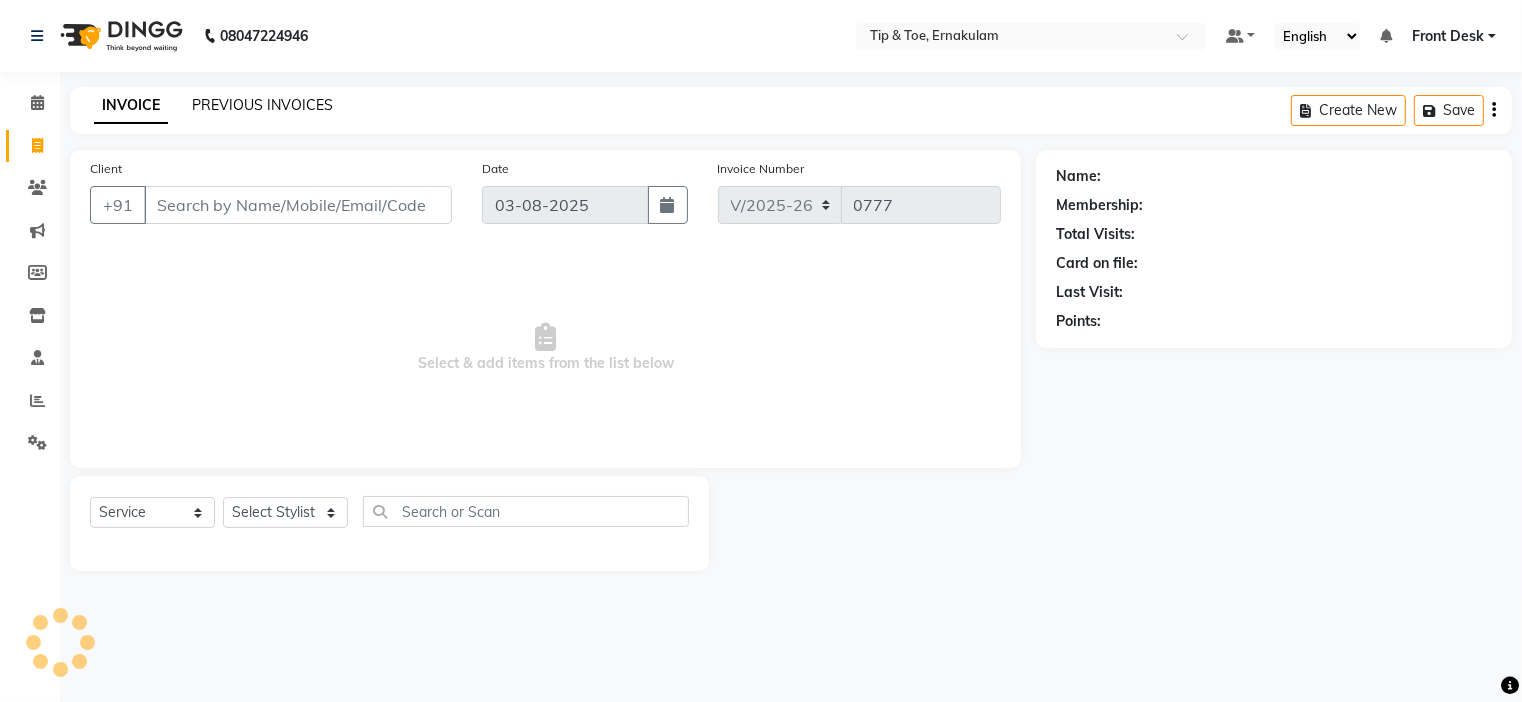 click on "PREVIOUS INVOICES" 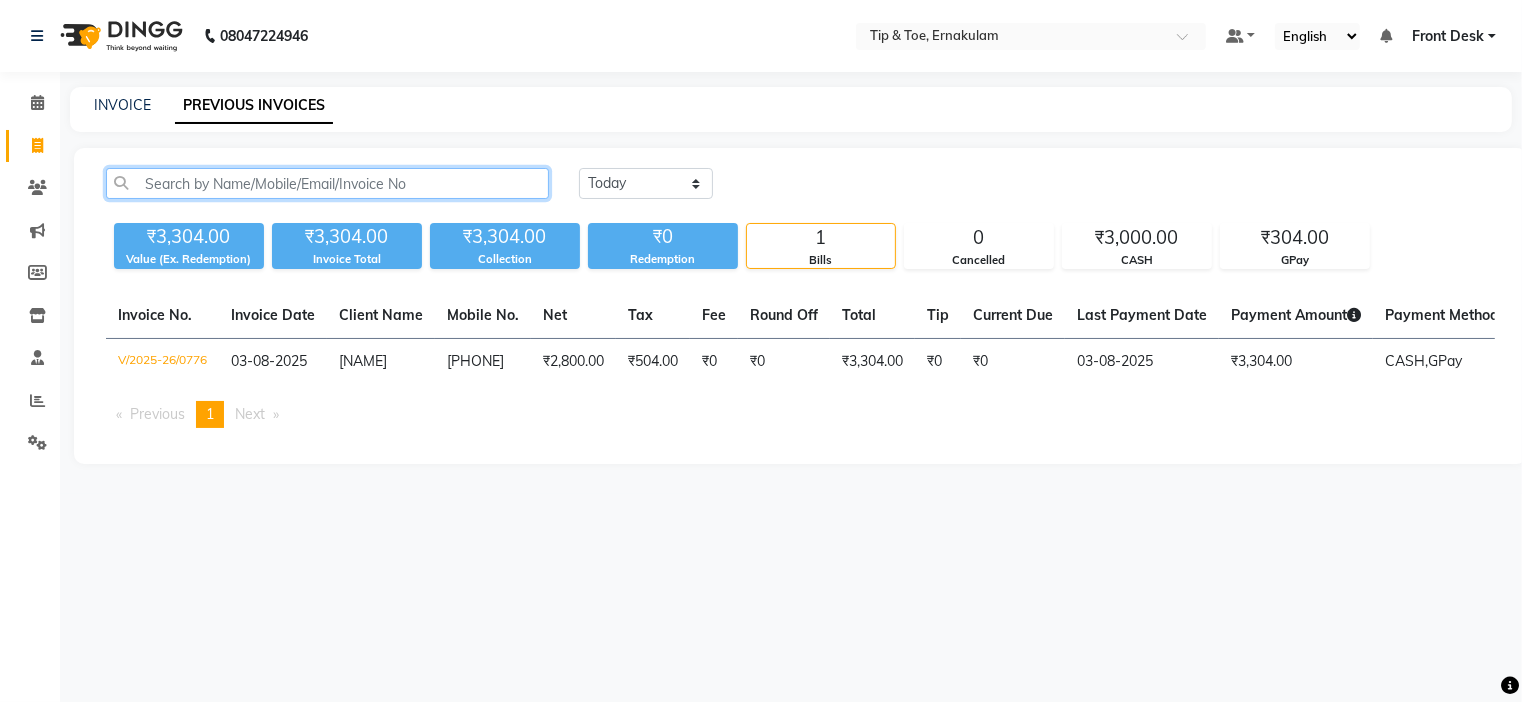 click 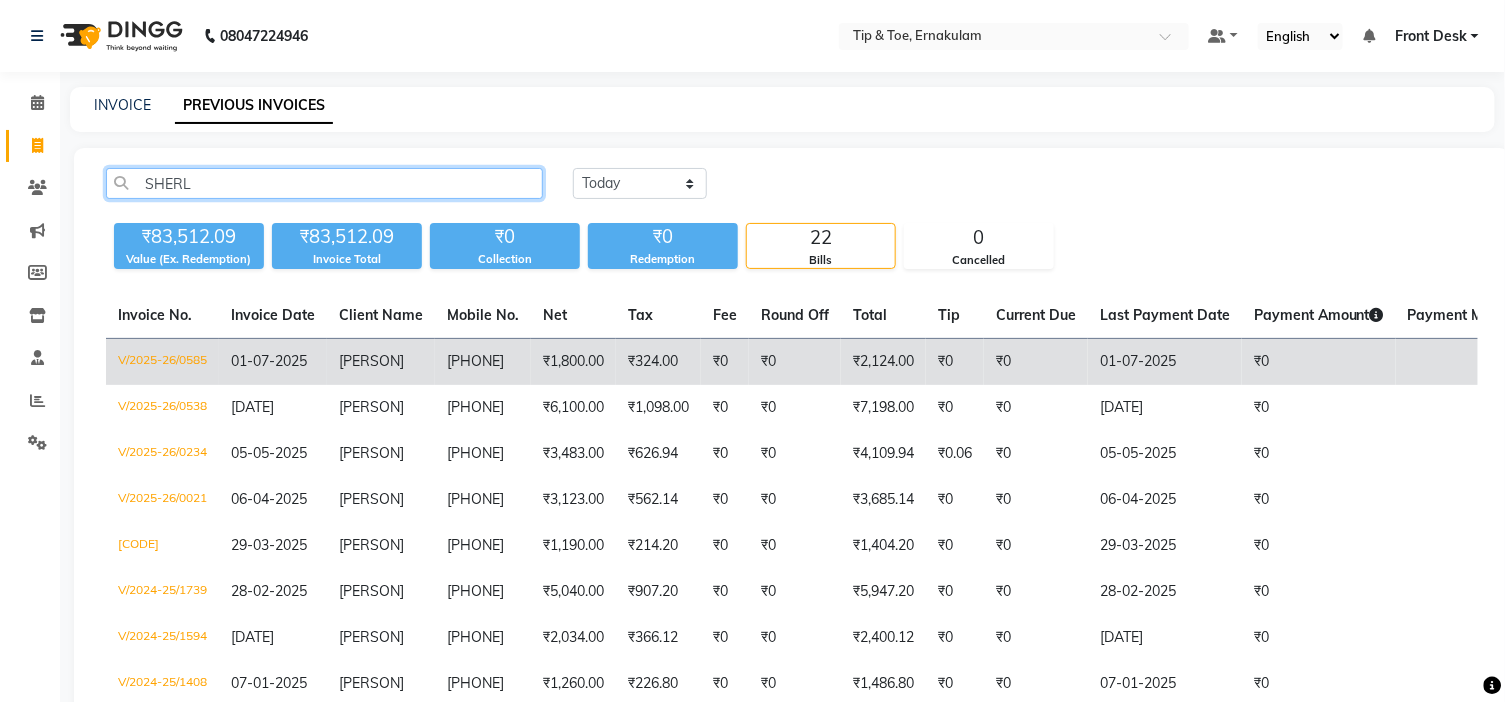 type on "SHERL" 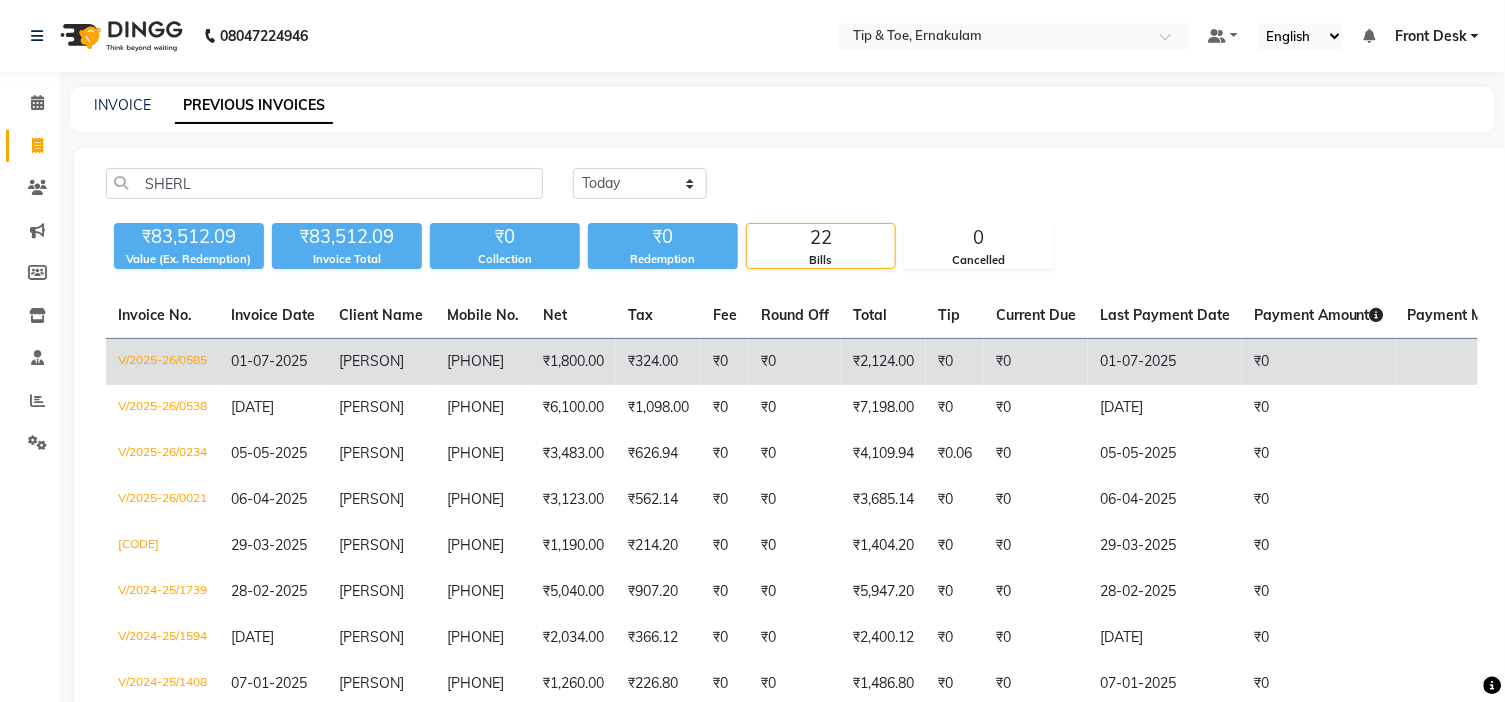 drag, startPoint x: 534, startPoint y: 353, endPoint x: 448, endPoint y: 351, distance: 86.023254 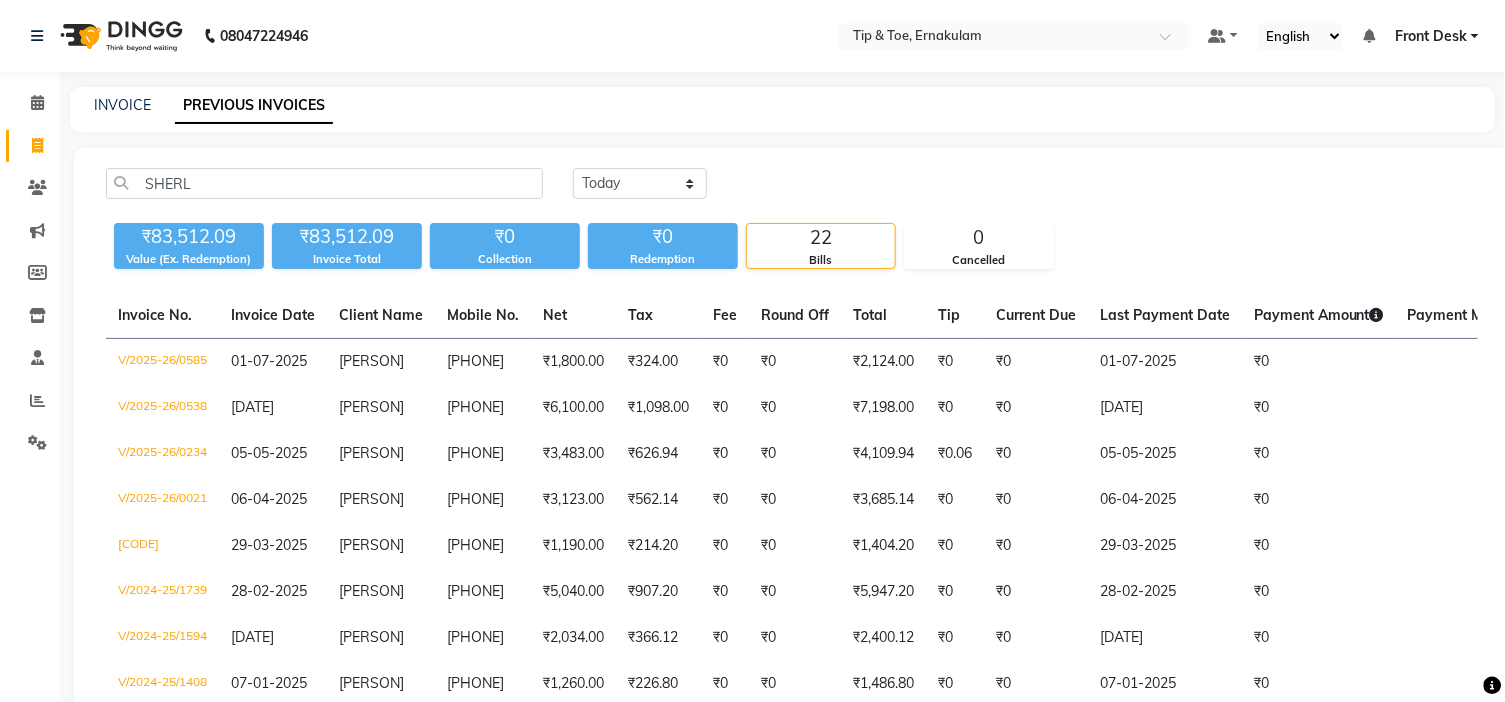 copy on "[PHONE]" 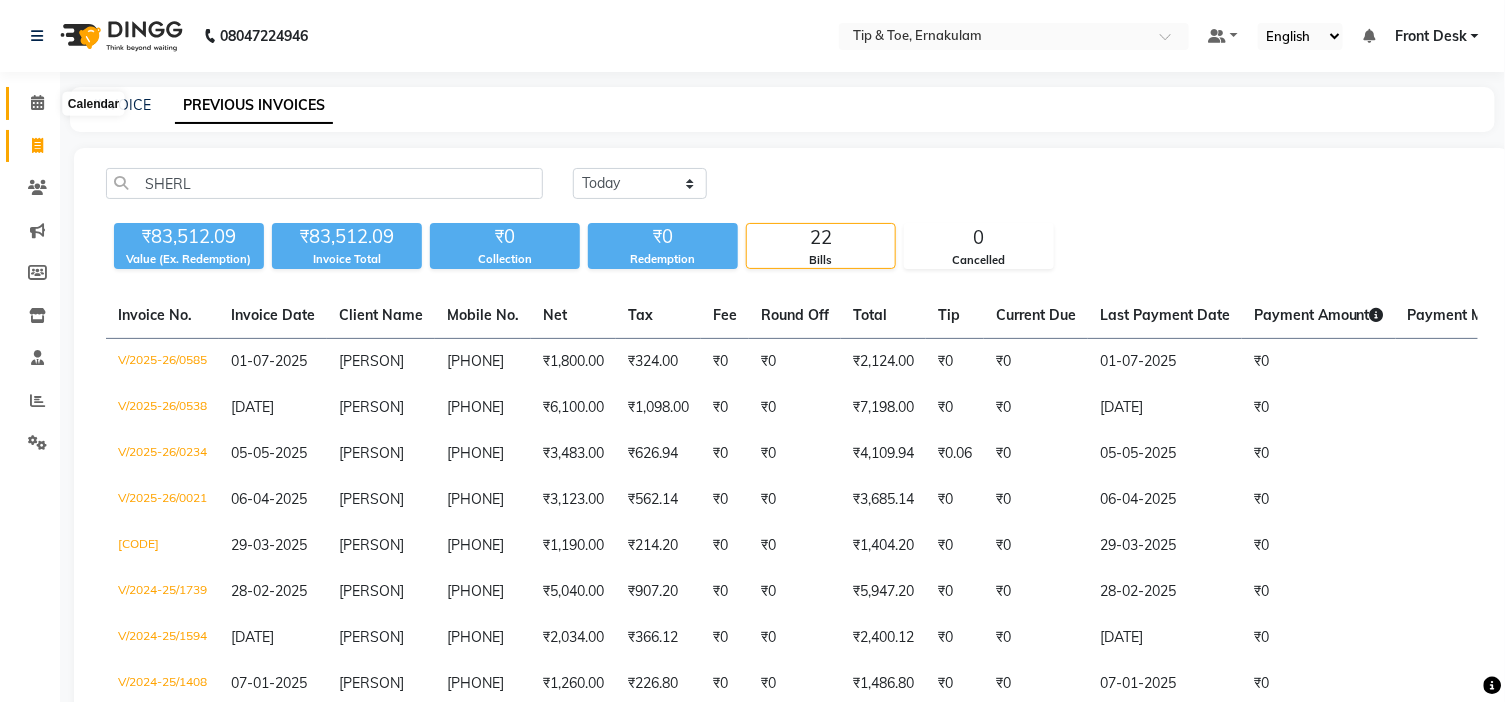 click 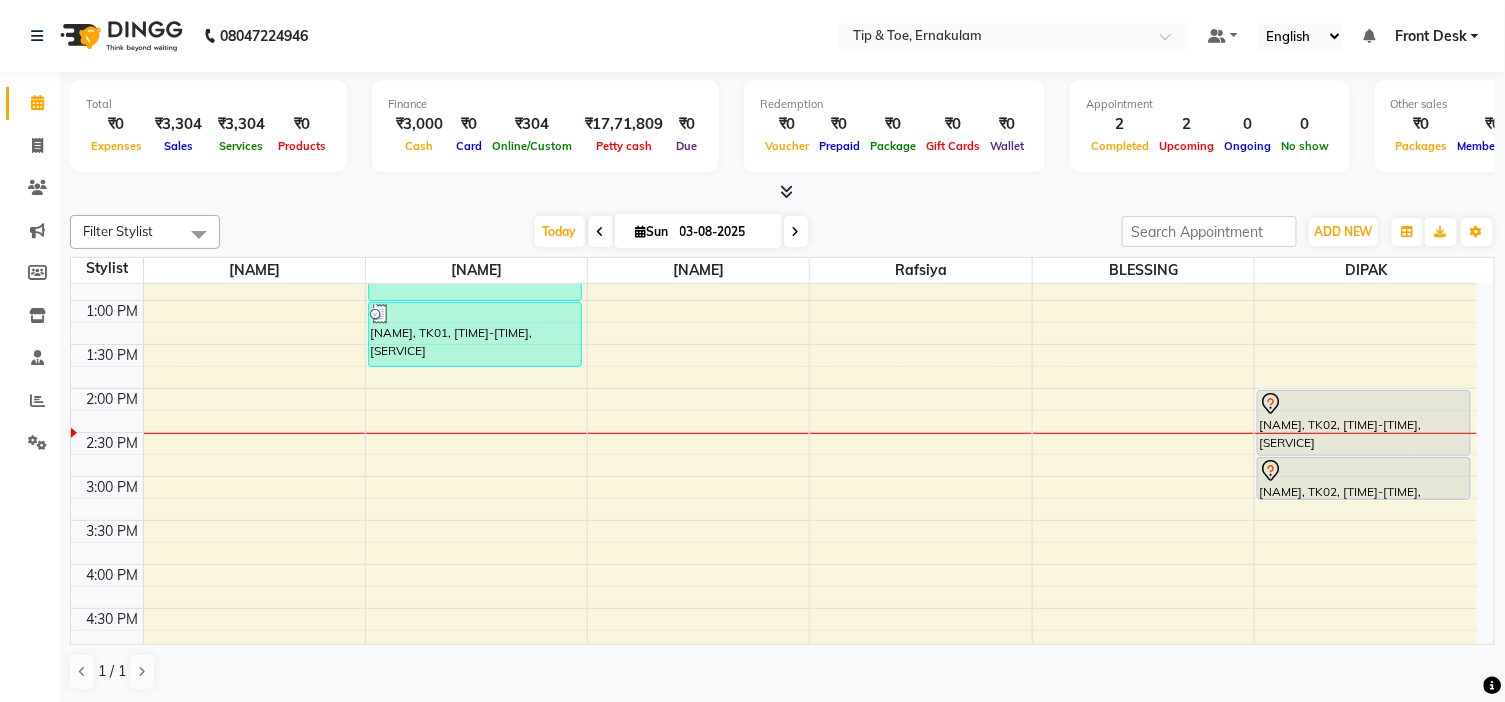 scroll, scrollTop: 333, scrollLeft: 0, axis: vertical 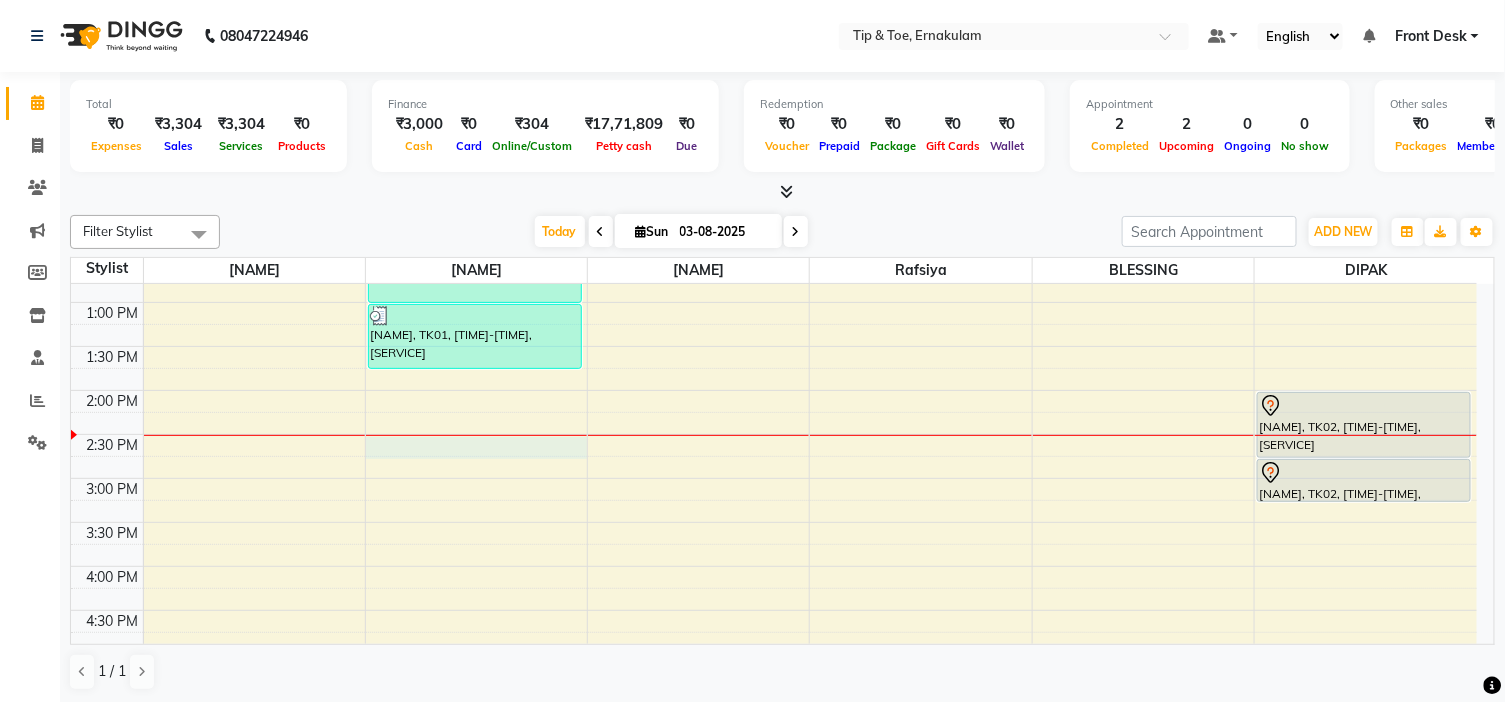 click on "[PERSON], TK01, [TIME]-[TIME], Nail Enhancement-Acrylic Set with T&T Gel Color     [PERSON], TK01, [TIME]-[TIME], Nail Art-Nail Art (10 Fingers)             [PERSON], TK02, [TIME]-[TIME], Feet Treatment-Essential Pedicure             [PERSON], TK02, [TIME]-[TIME], Feet Treatment-Extra Scrub/Mask/Pack" at bounding box center [774, 522] 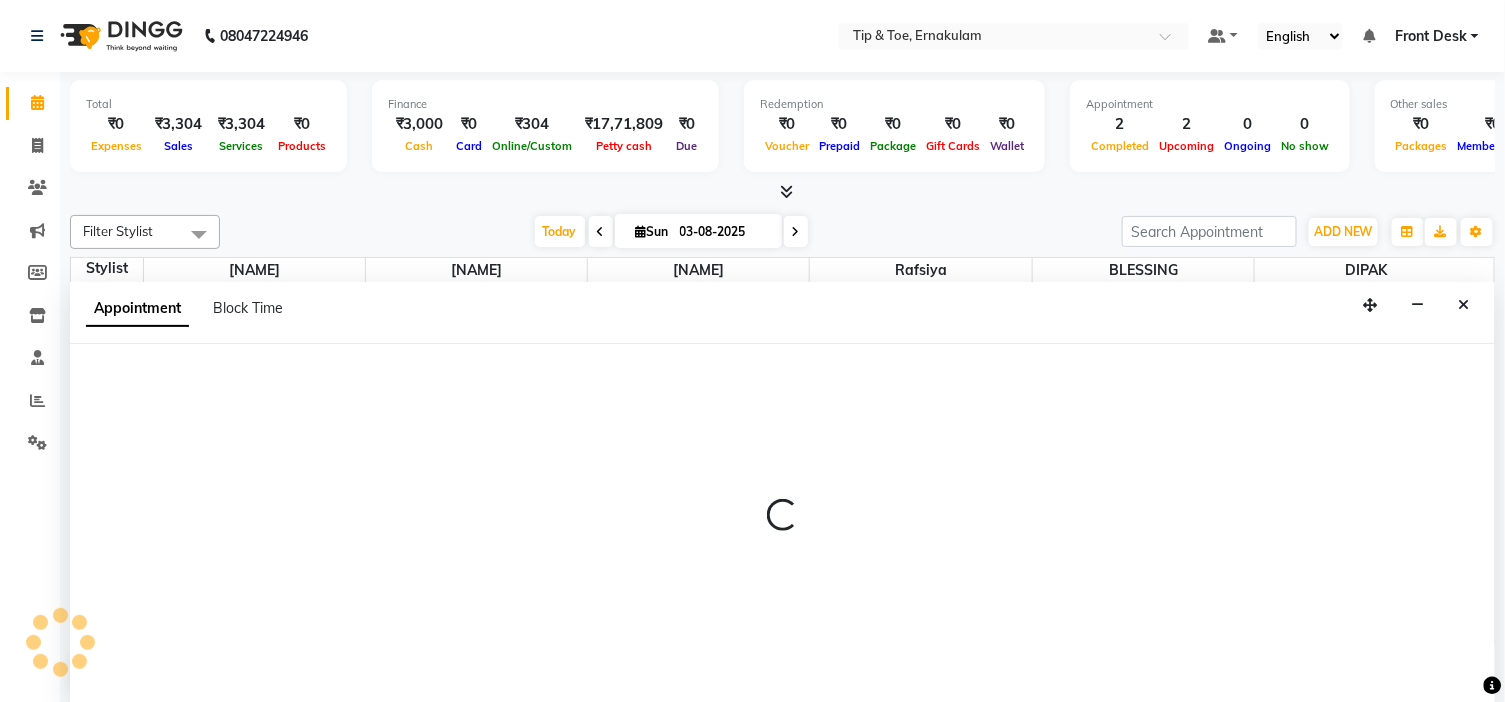 scroll, scrollTop: 1, scrollLeft: 0, axis: vertical 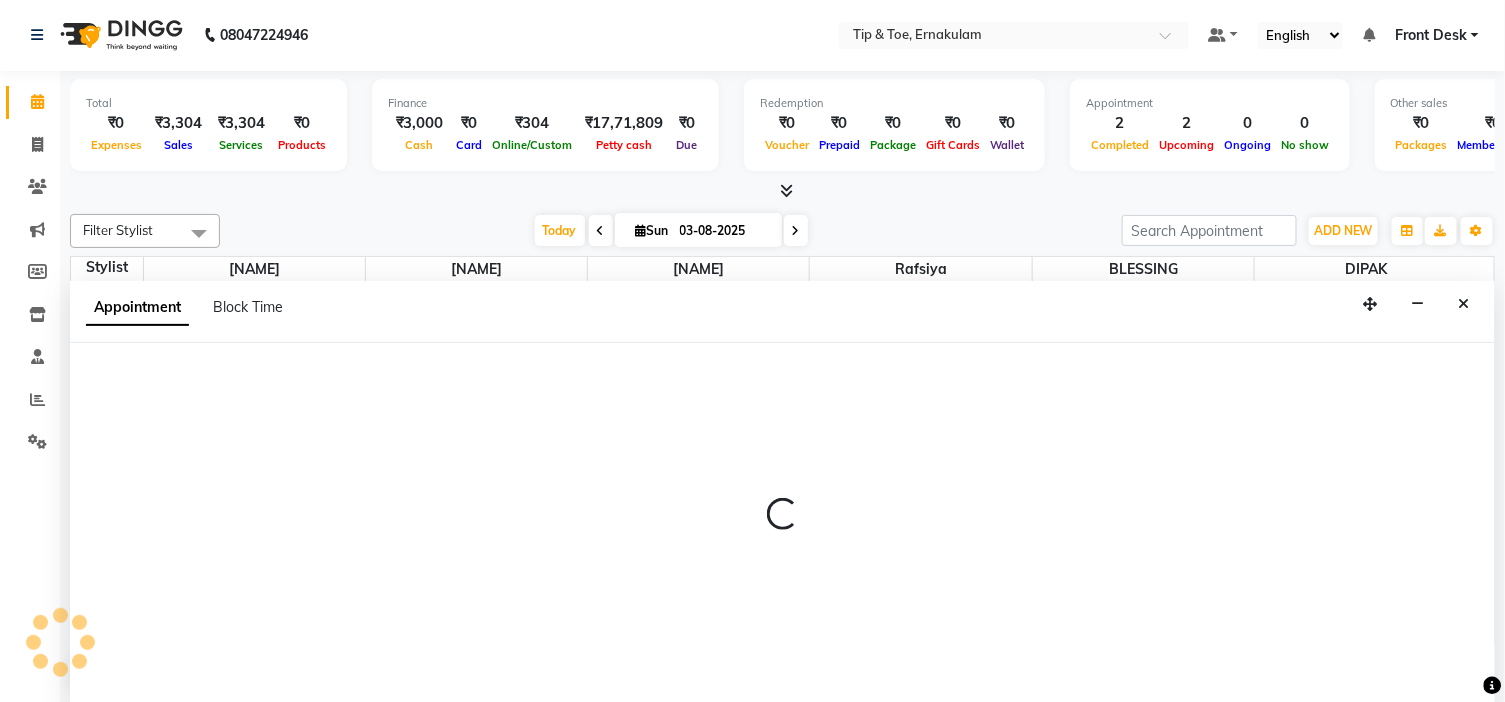 select on "37611" 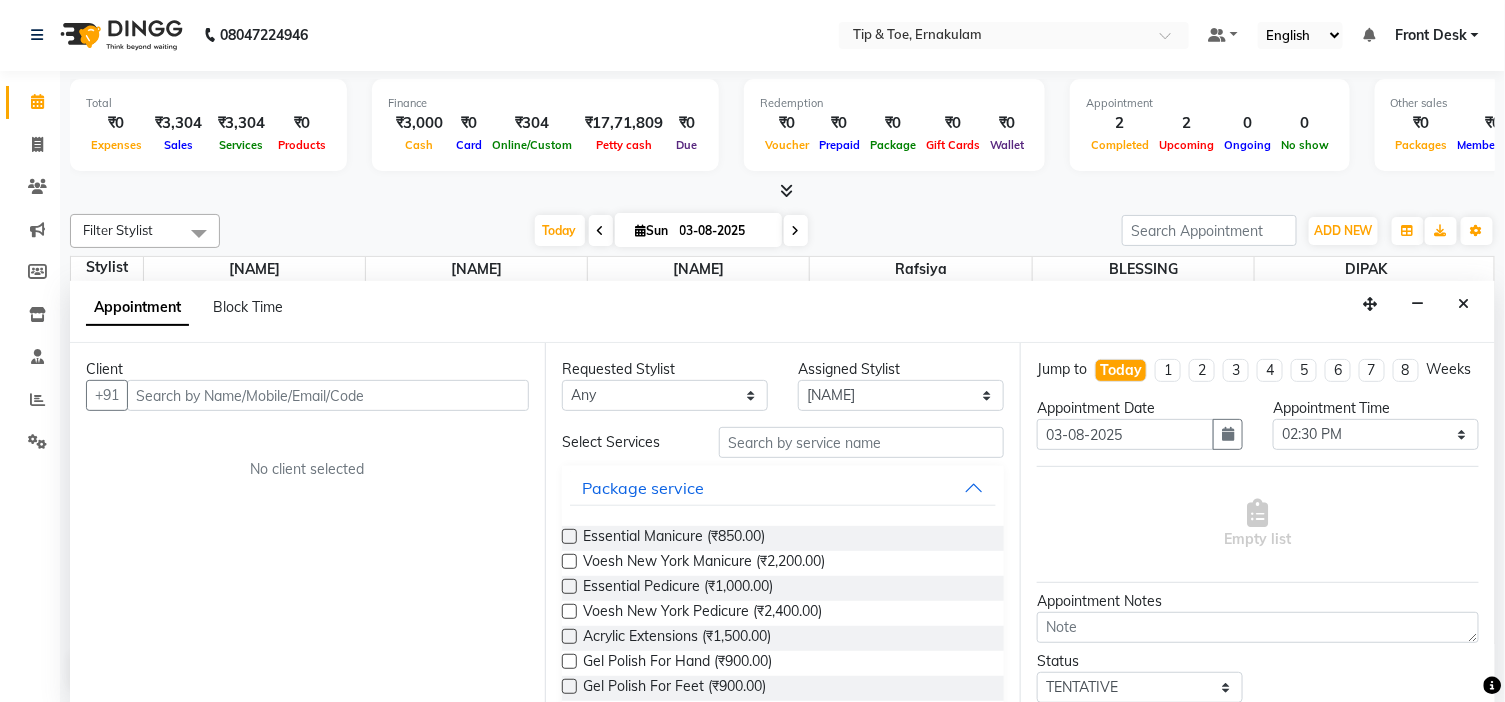 click at bounding box center (328, 395) 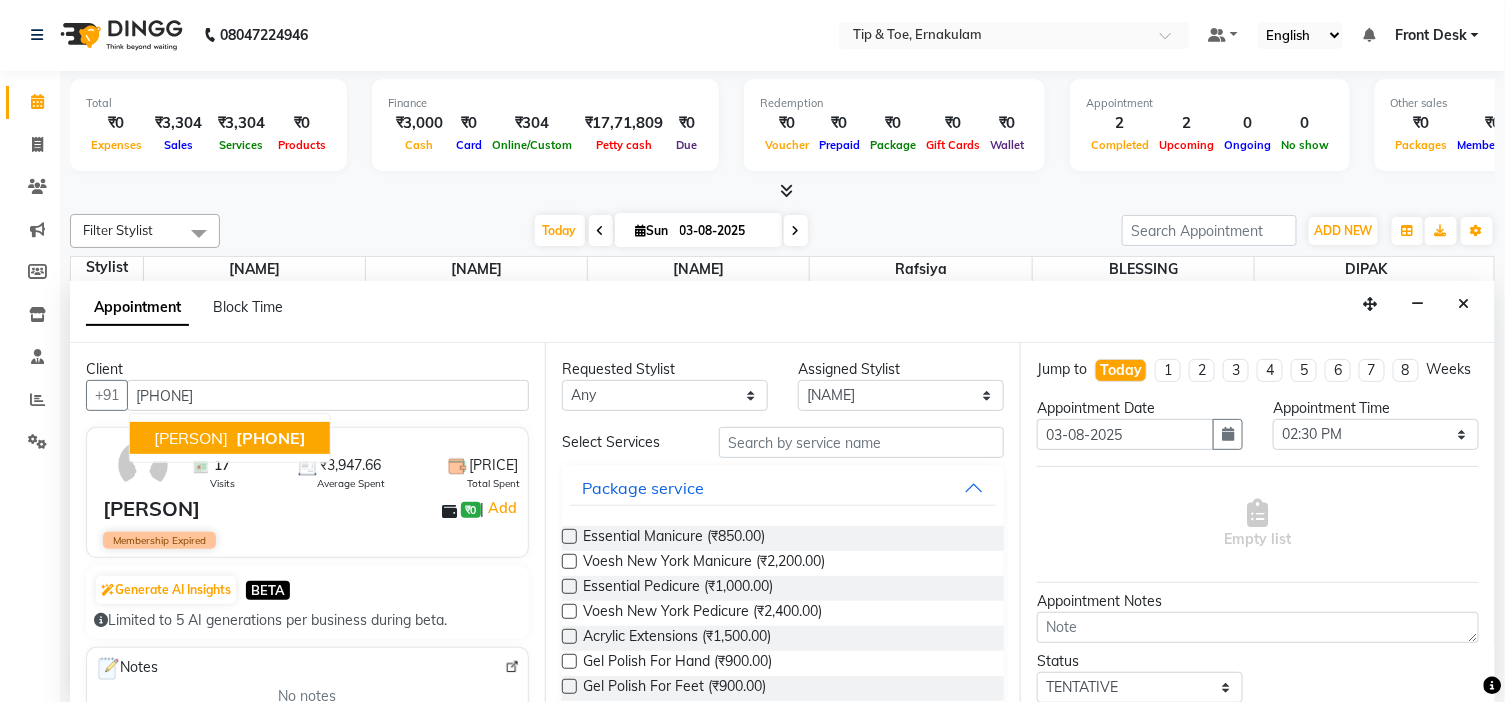 click on "[PHONE]" at bounding box center [271, 438] 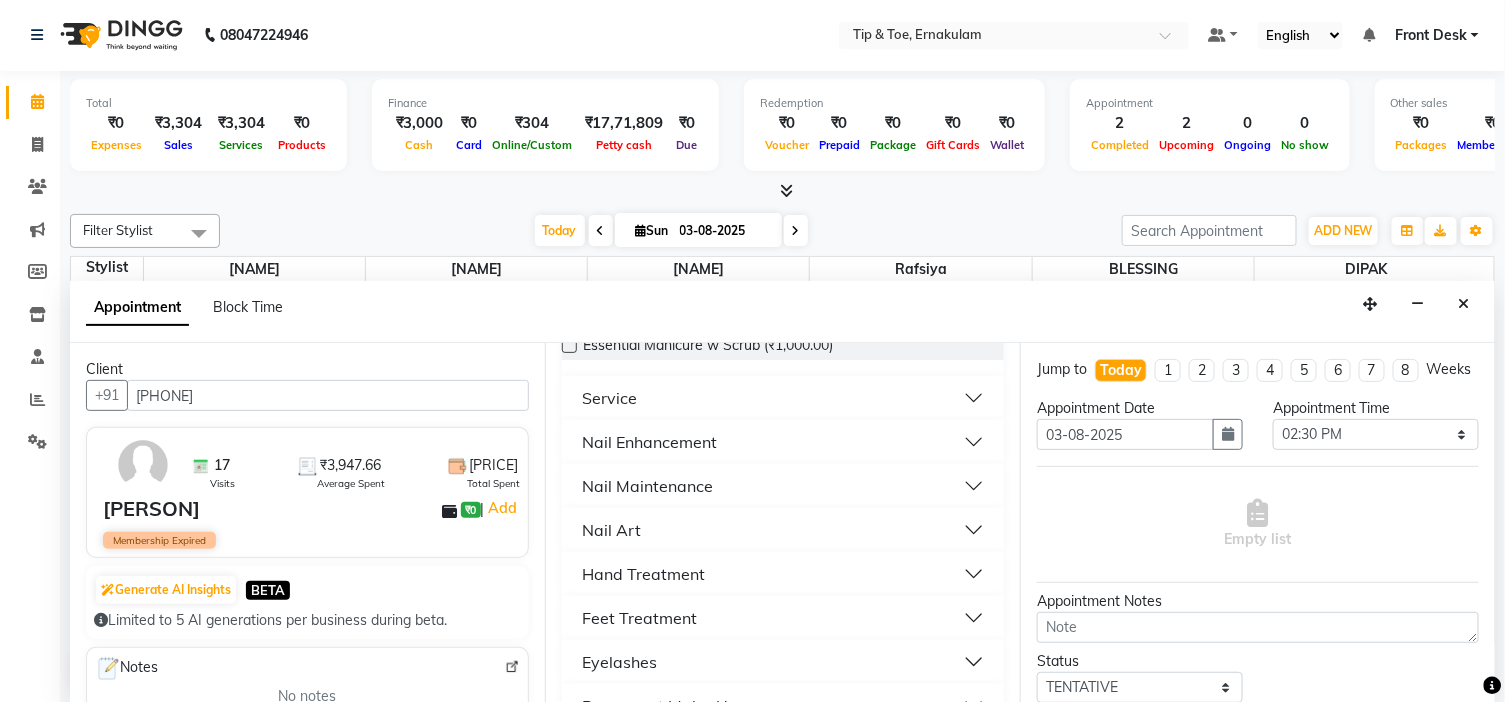 scroll, scrollTop: 444, scrollLeft: 0, axis: vertical 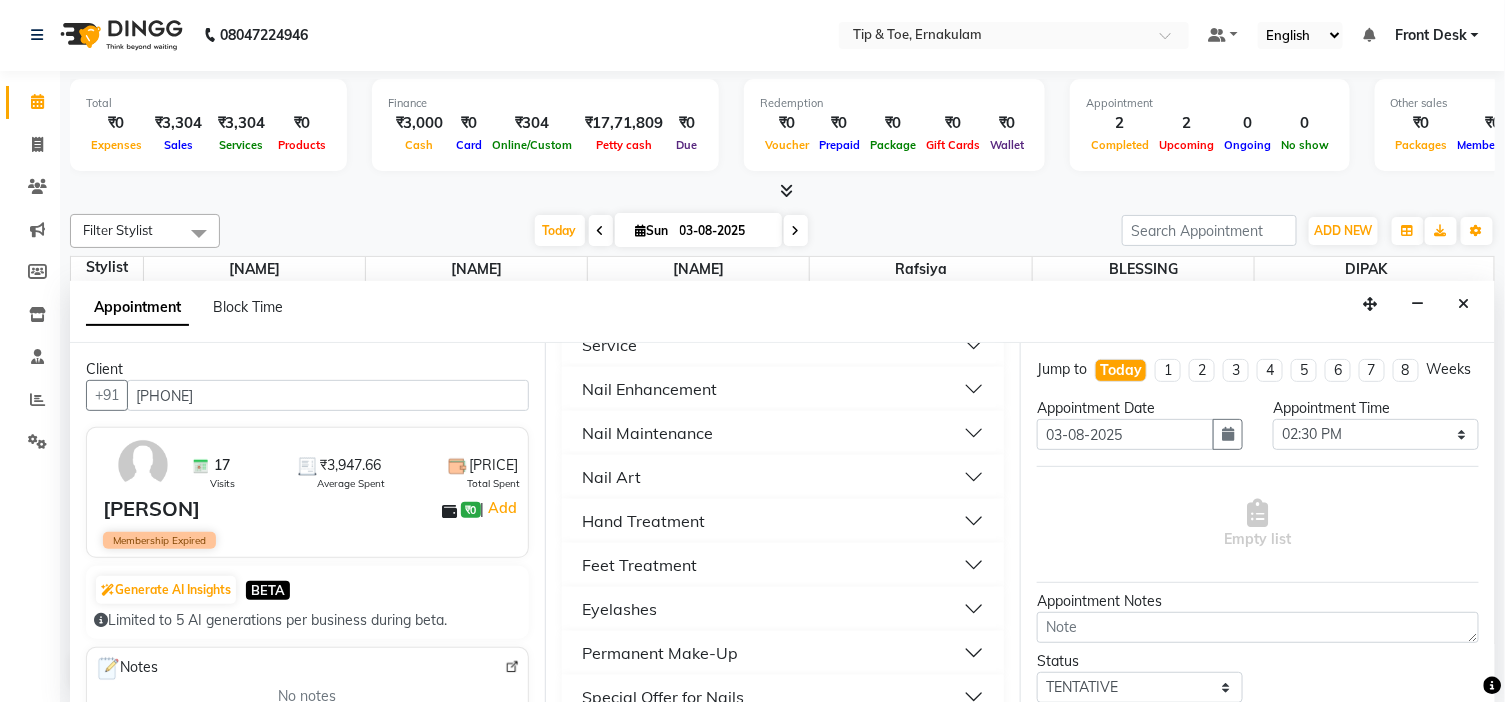 type on "[PHONE]" 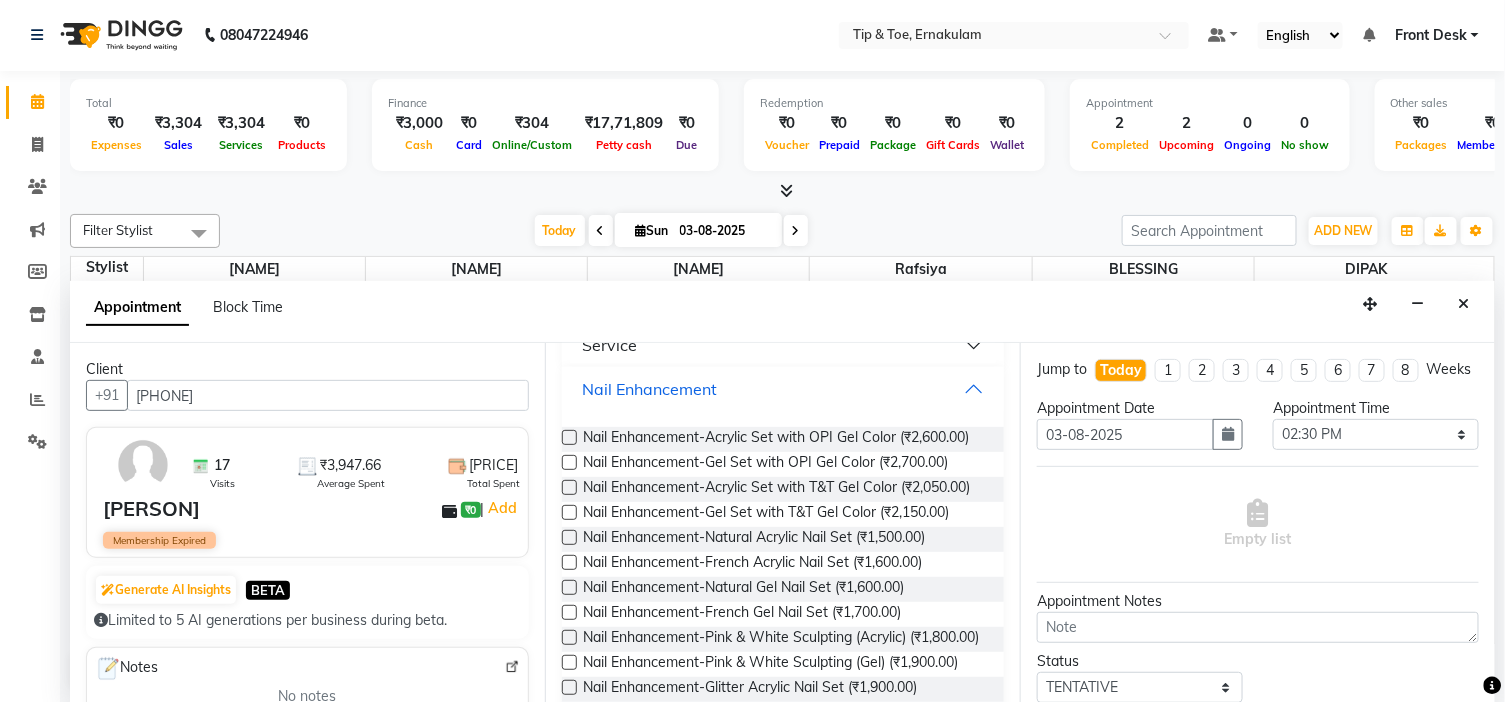 click on "Nail Enhancement" at bounding box center [783, 389] 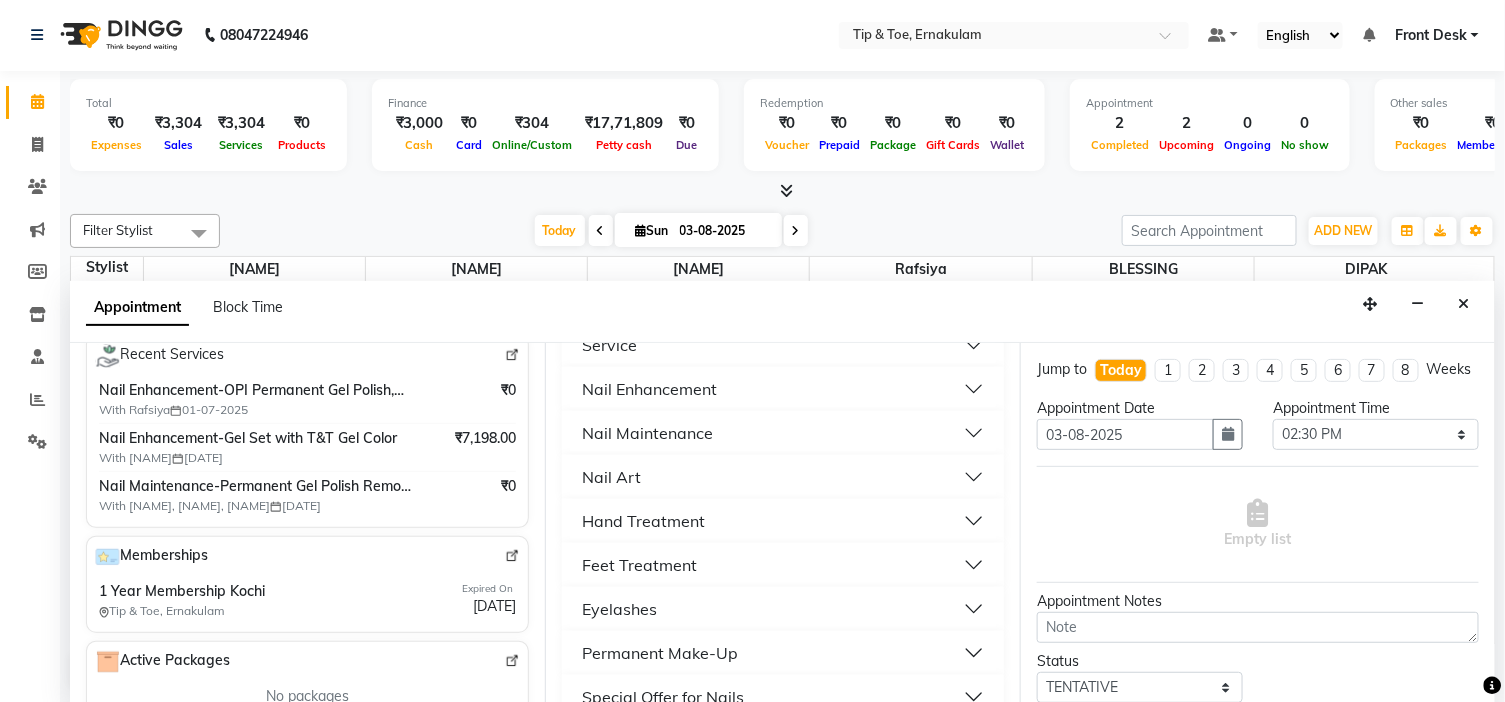 scroll, scrollTop: 444, scrollLeft: 0, axis: vertical 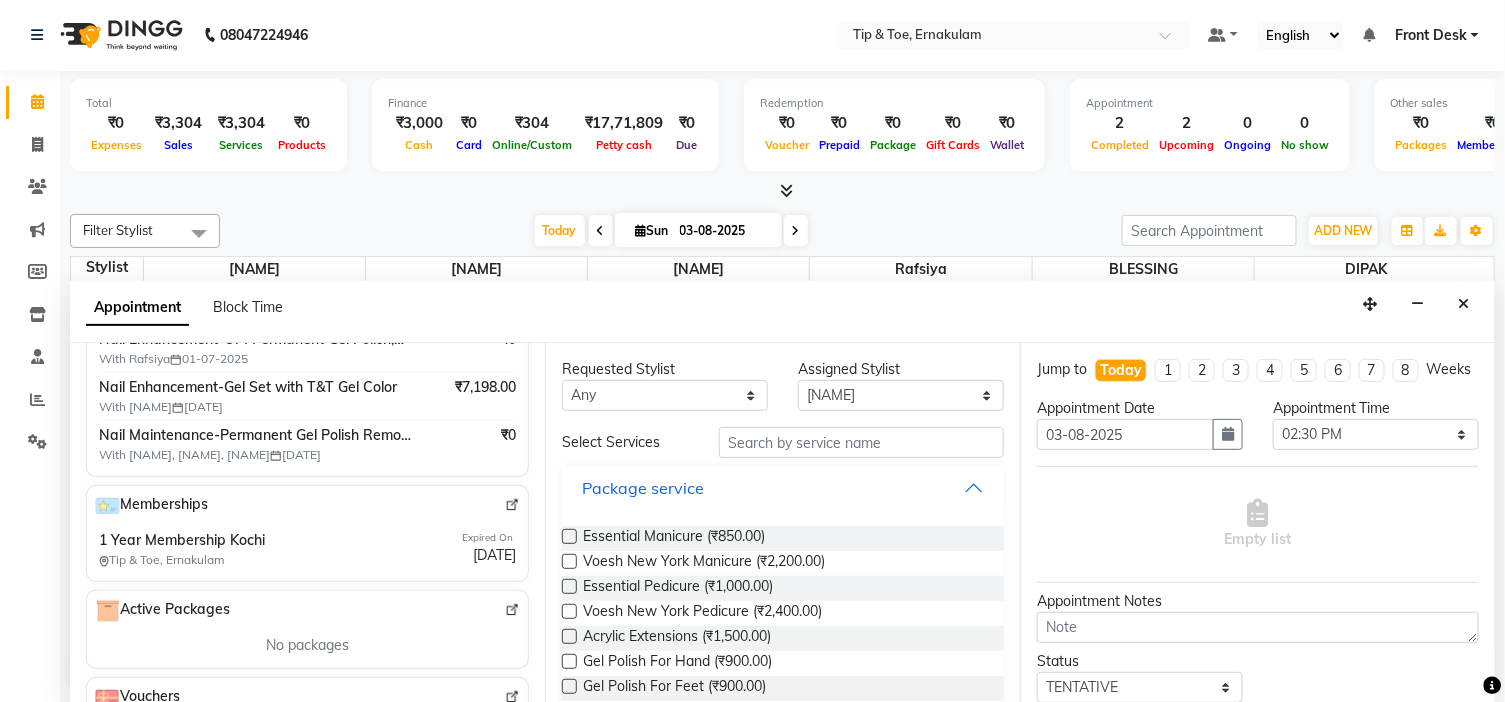 click on "Package service" at bounding box center (783, 488) 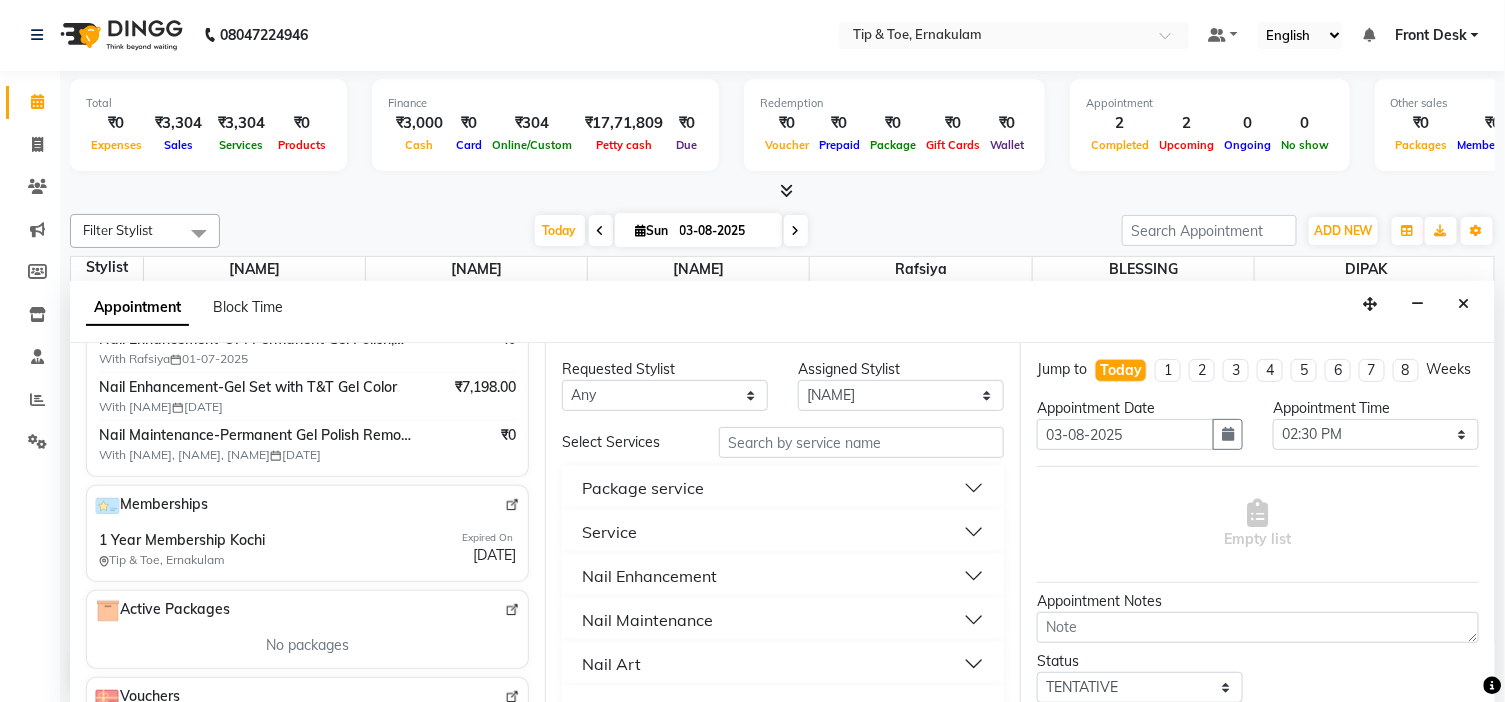 click on "Nail Enhancement" at bounding box center (649, 576) 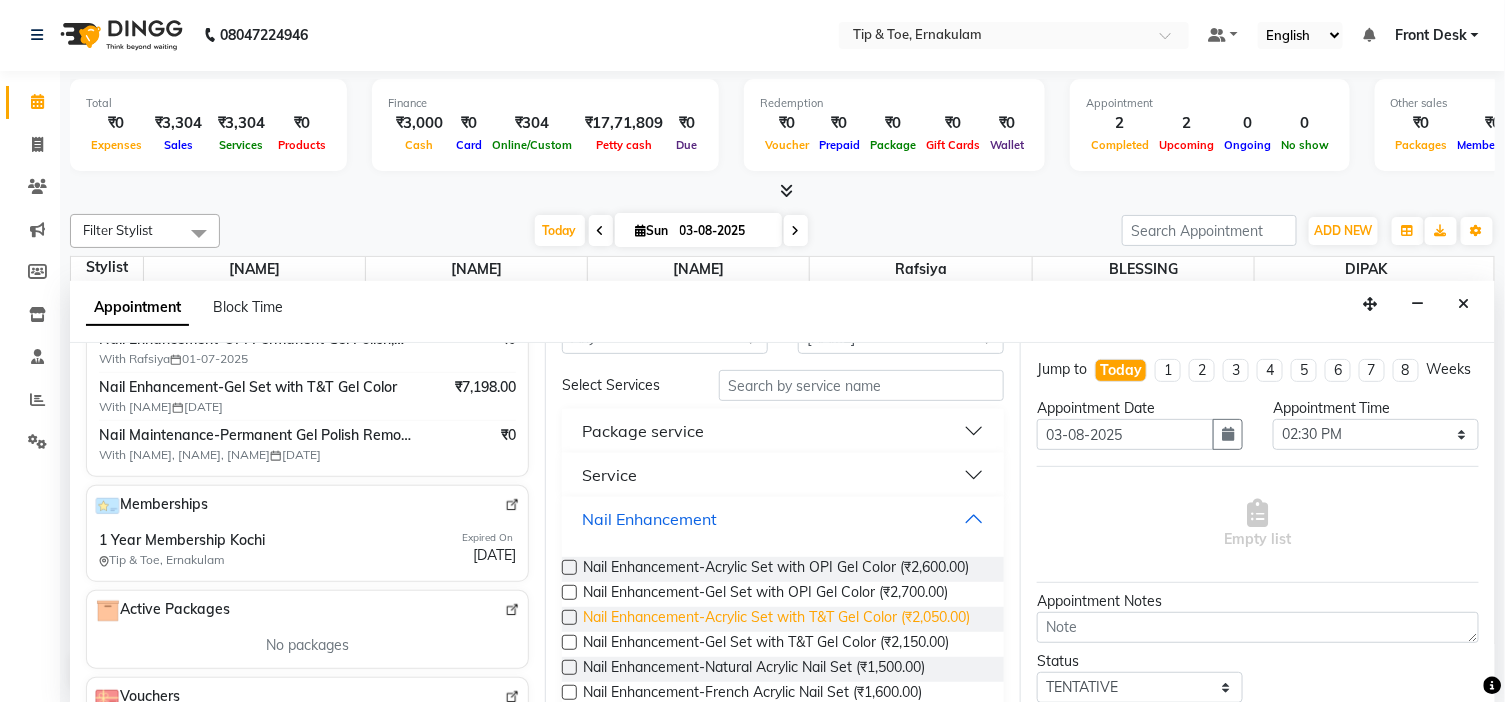 scroll, scrollTop: 222, scrollLeft: 0, axis: vertical 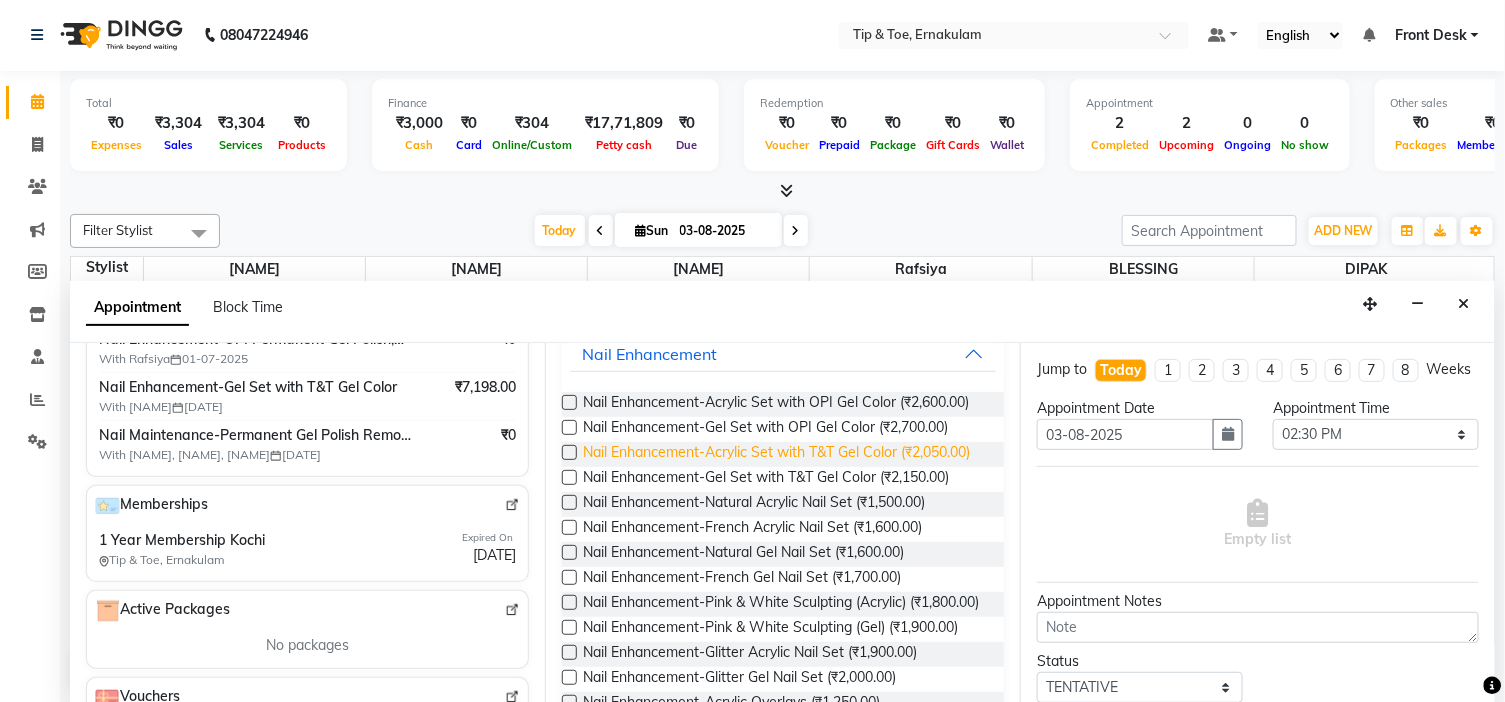 click on "Nail Enhancement-Acrylic Set with T&T Gel Color (₹2,050.00)" at bounding box center [776, 454] 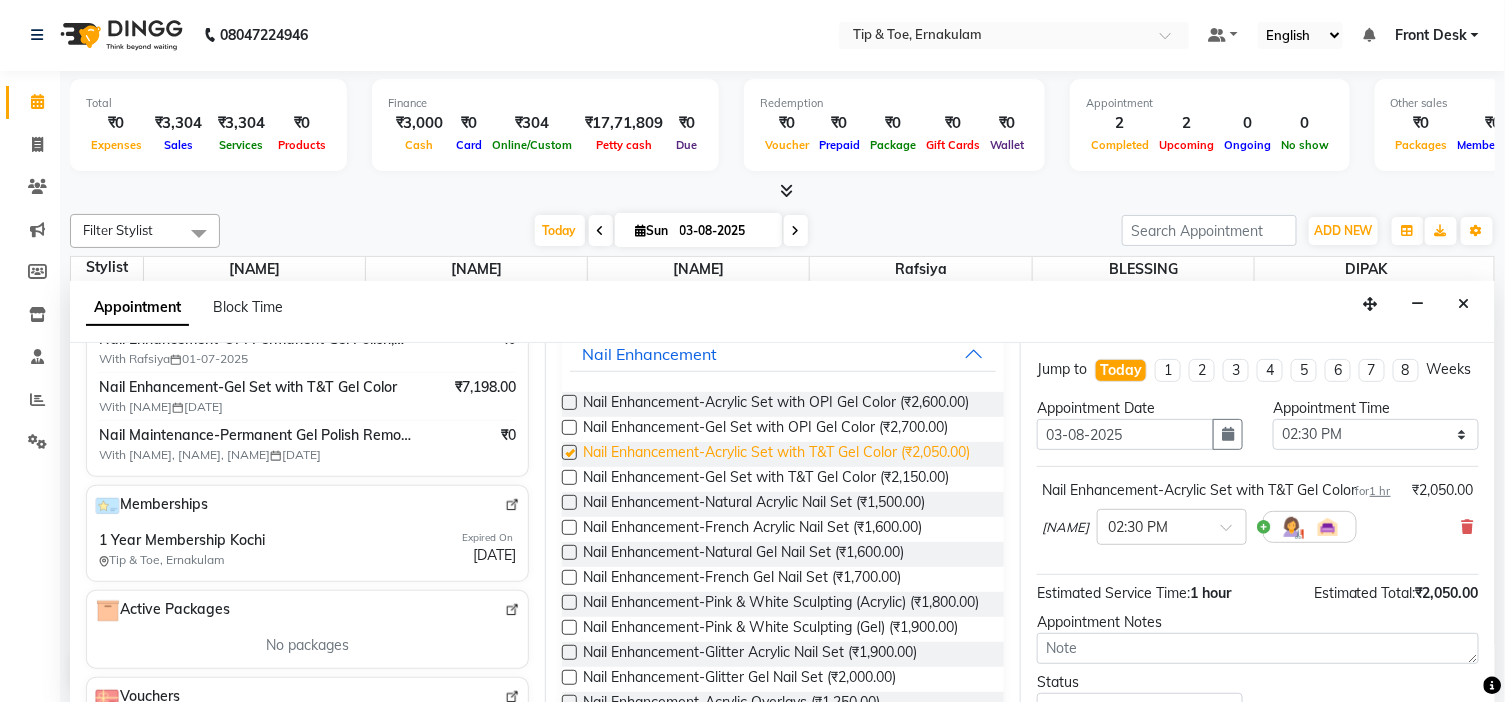 checkbox on "false" 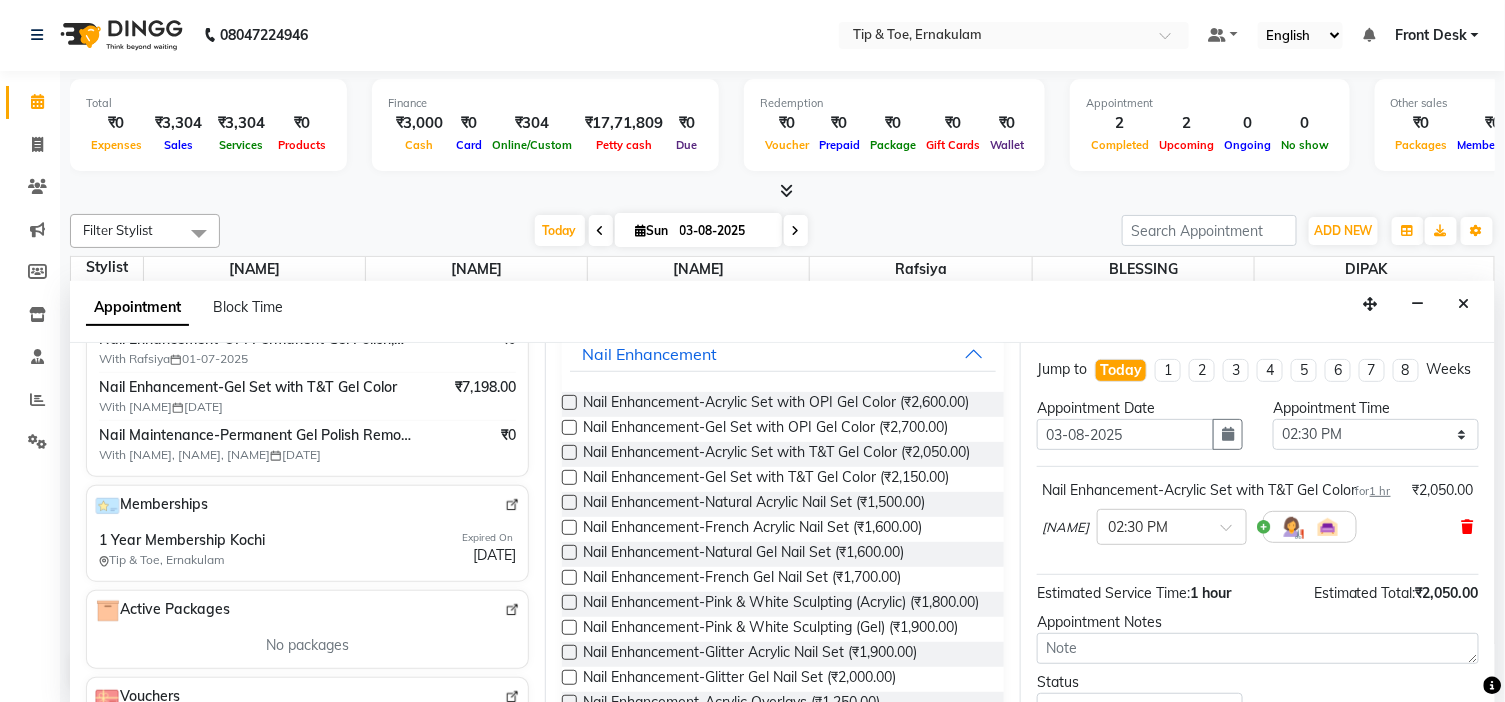 click at bounding box center (1468, 527) 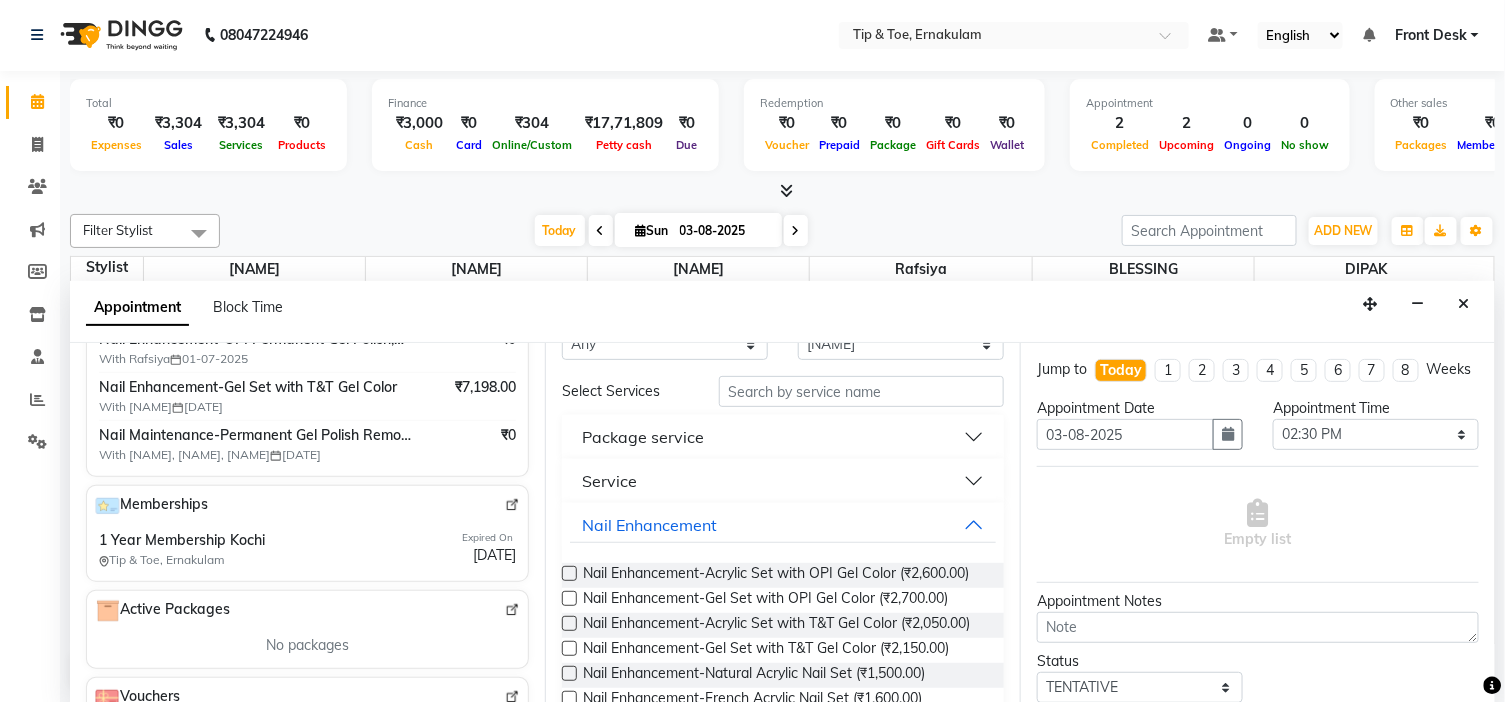 scroll, scrollTop: 0, scrollLeft: 0, axis: both 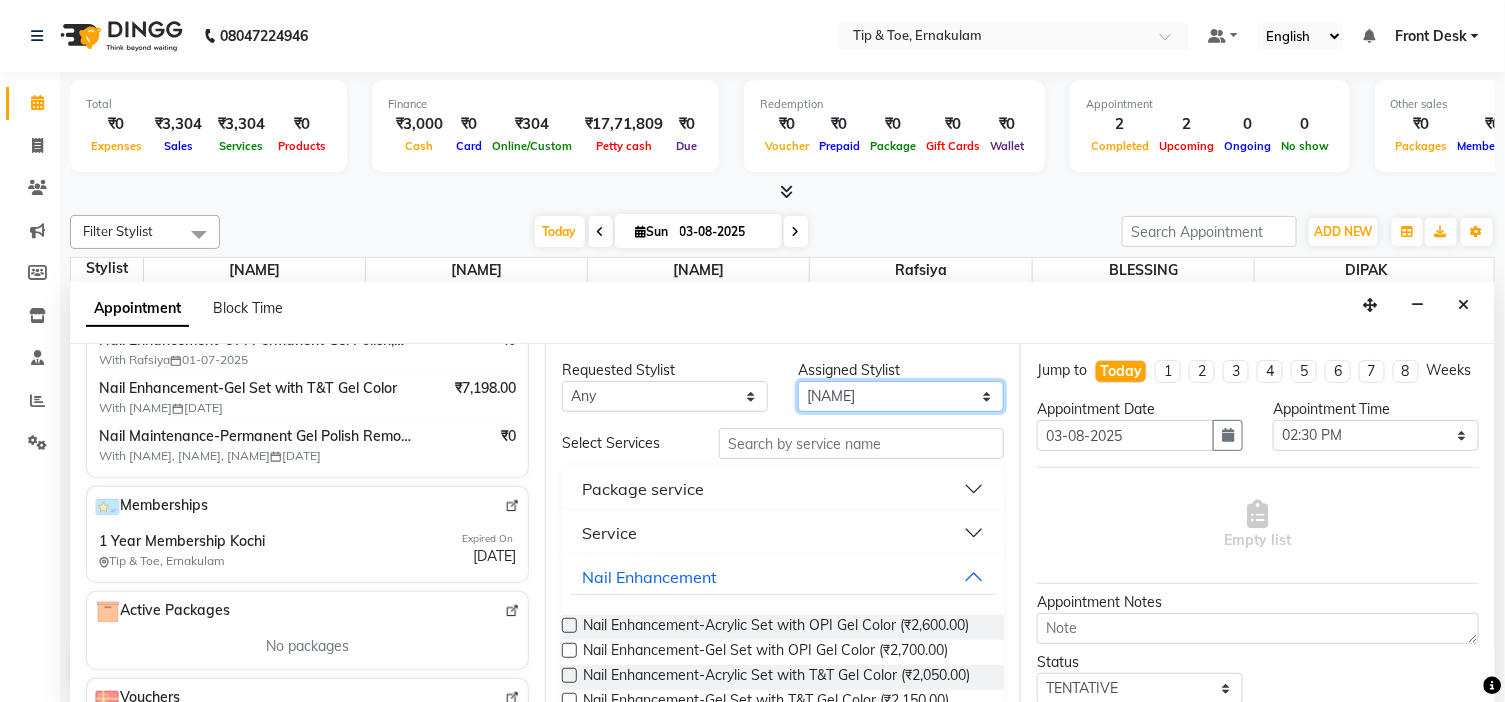 click on "Select [NAME] [NAME] [NAME] [NAME] [NAME] [NAME]" at bounding box center [901, 396] 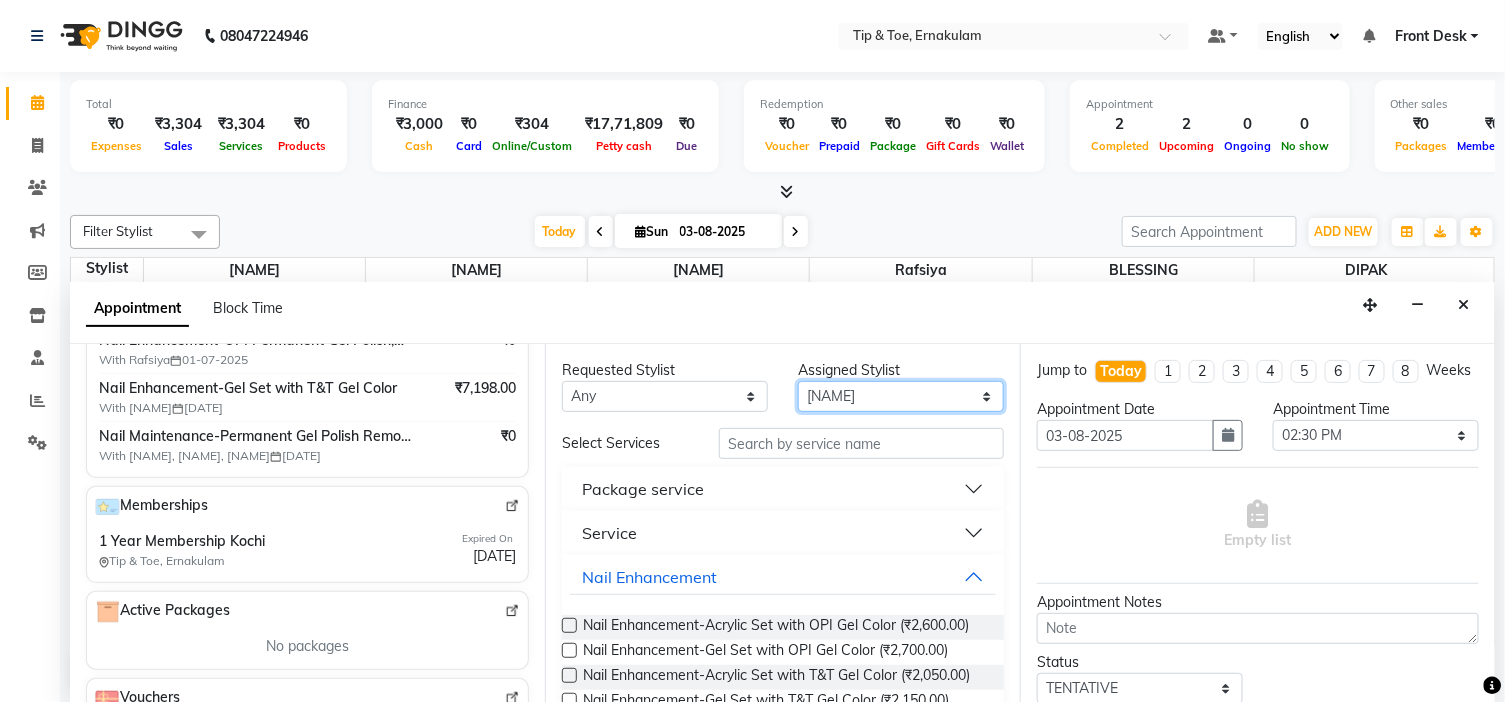 select on "46387" 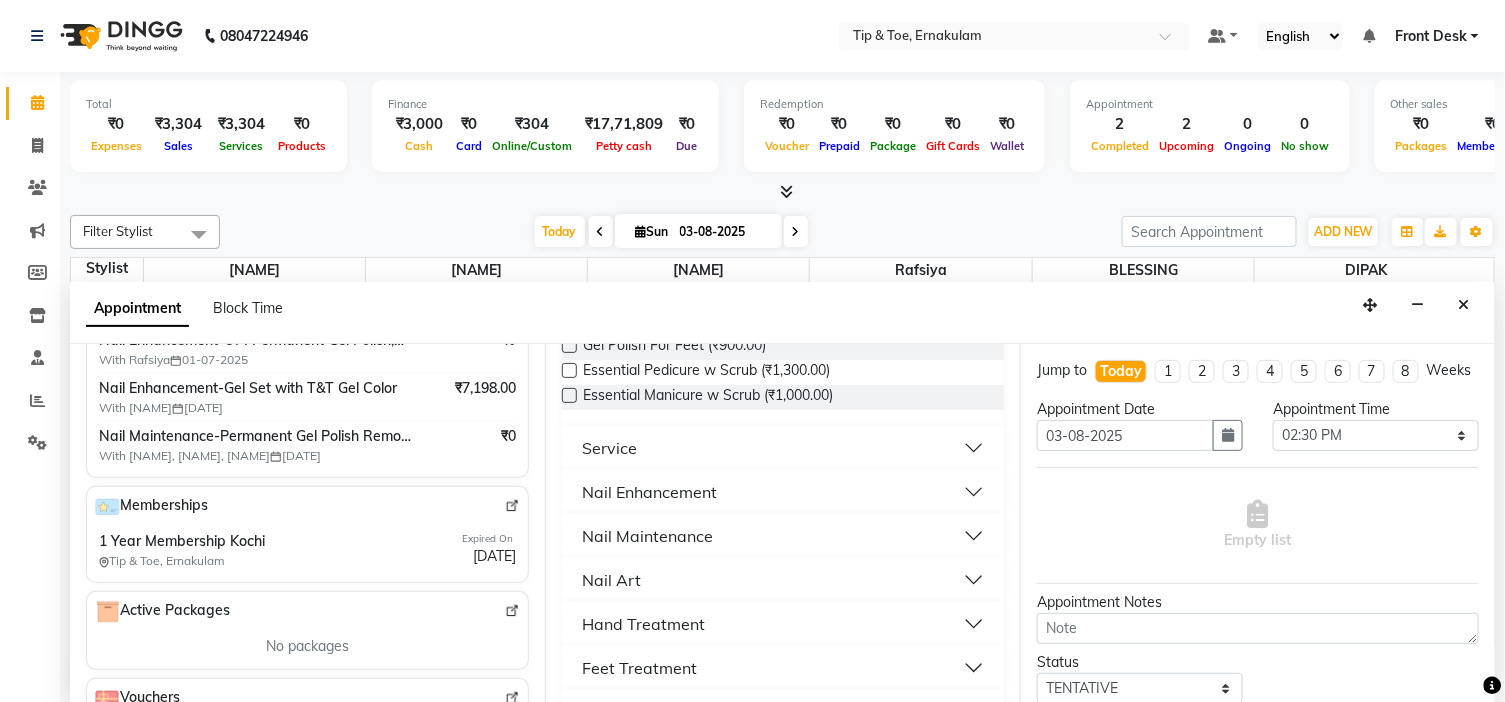 scroll, scrollTop: 444, scrollLeft: 0, axis: vertical 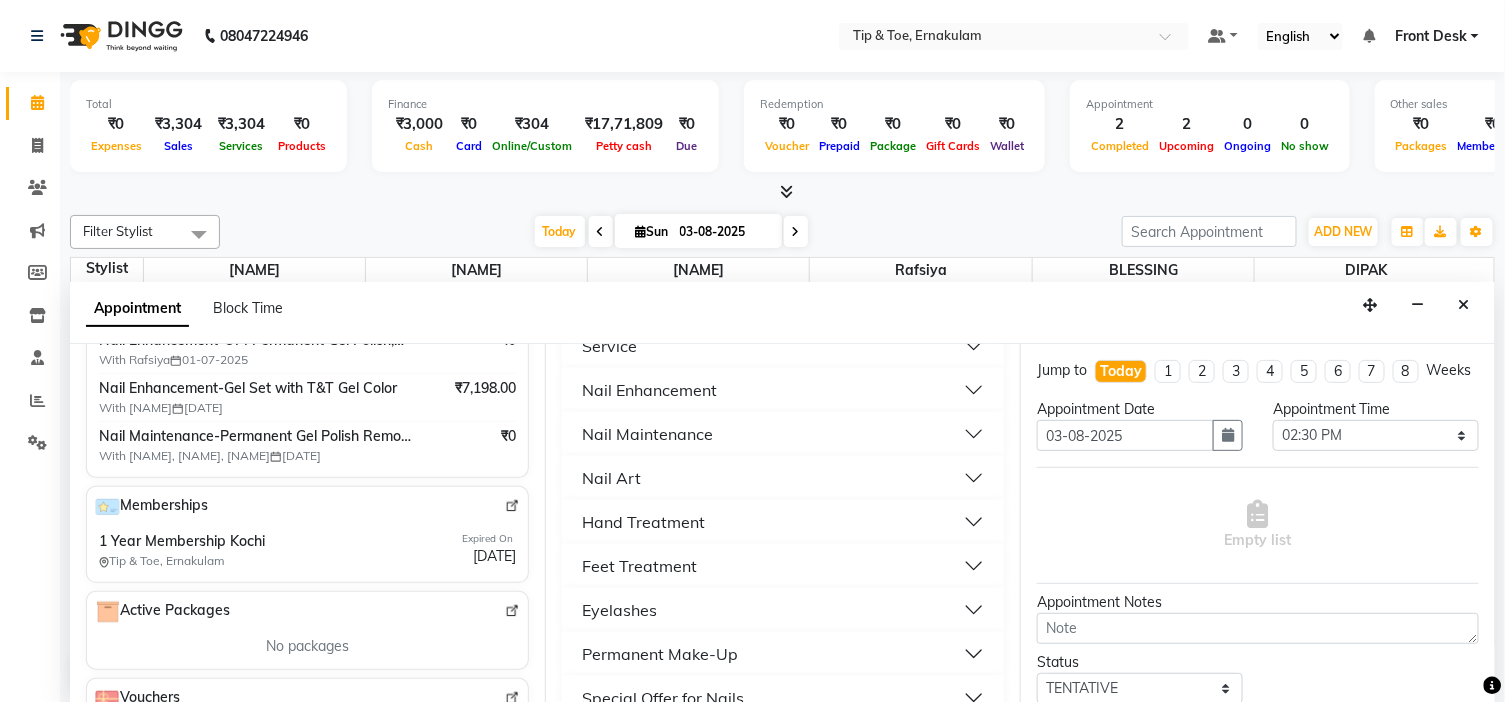 click on "Nail Maintenance" at bounding box center (783, 434) 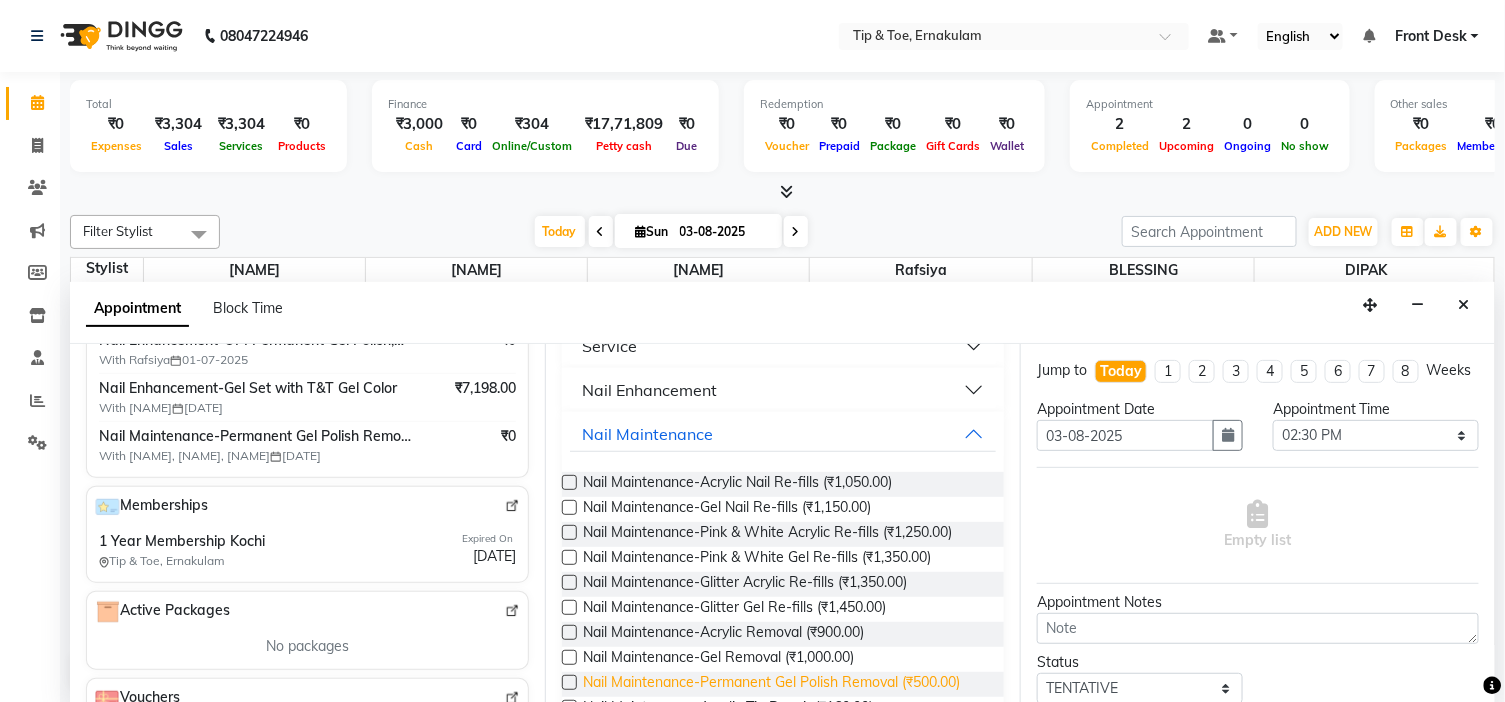 click on "Nail Maintenance-Permanent Gel Polish Removal (₹500.00)" at bounding box center [771, 684] 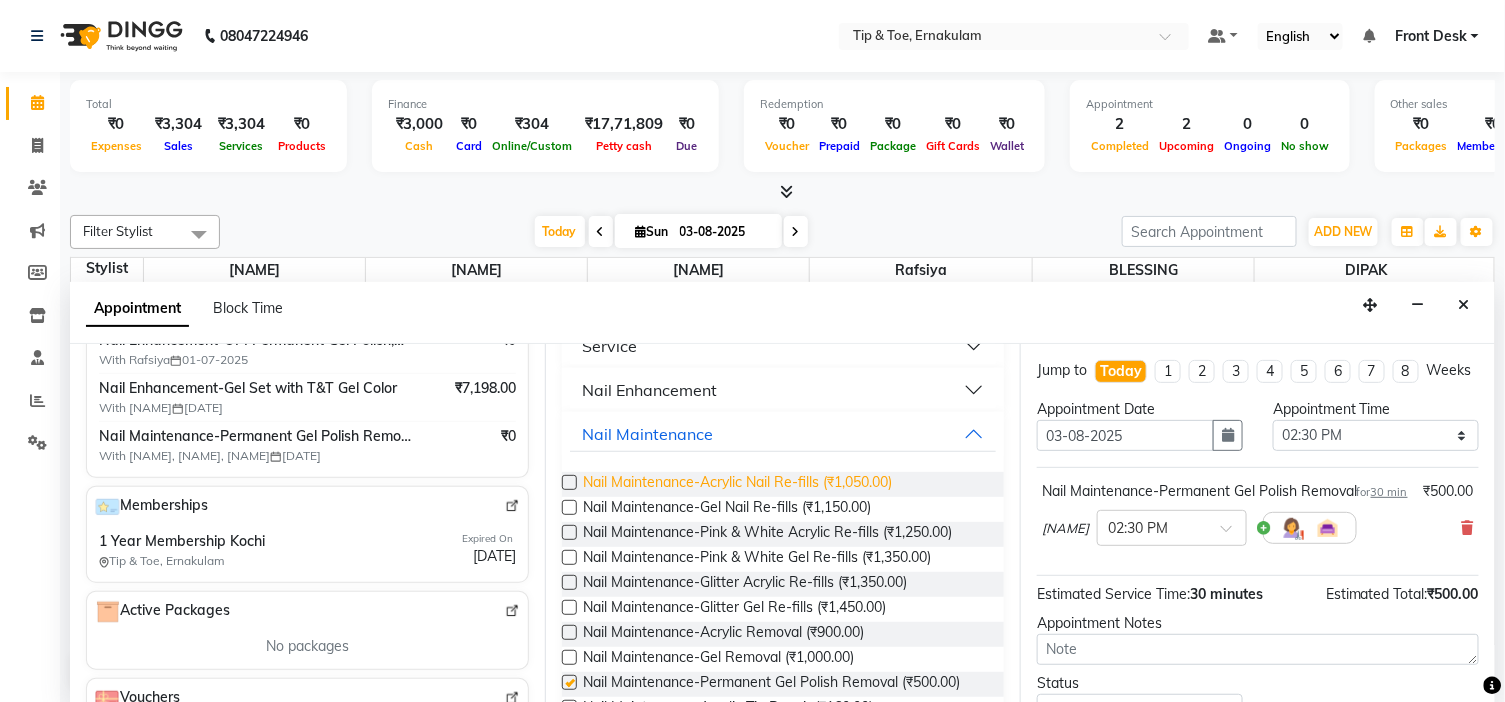 checkbox on "false" 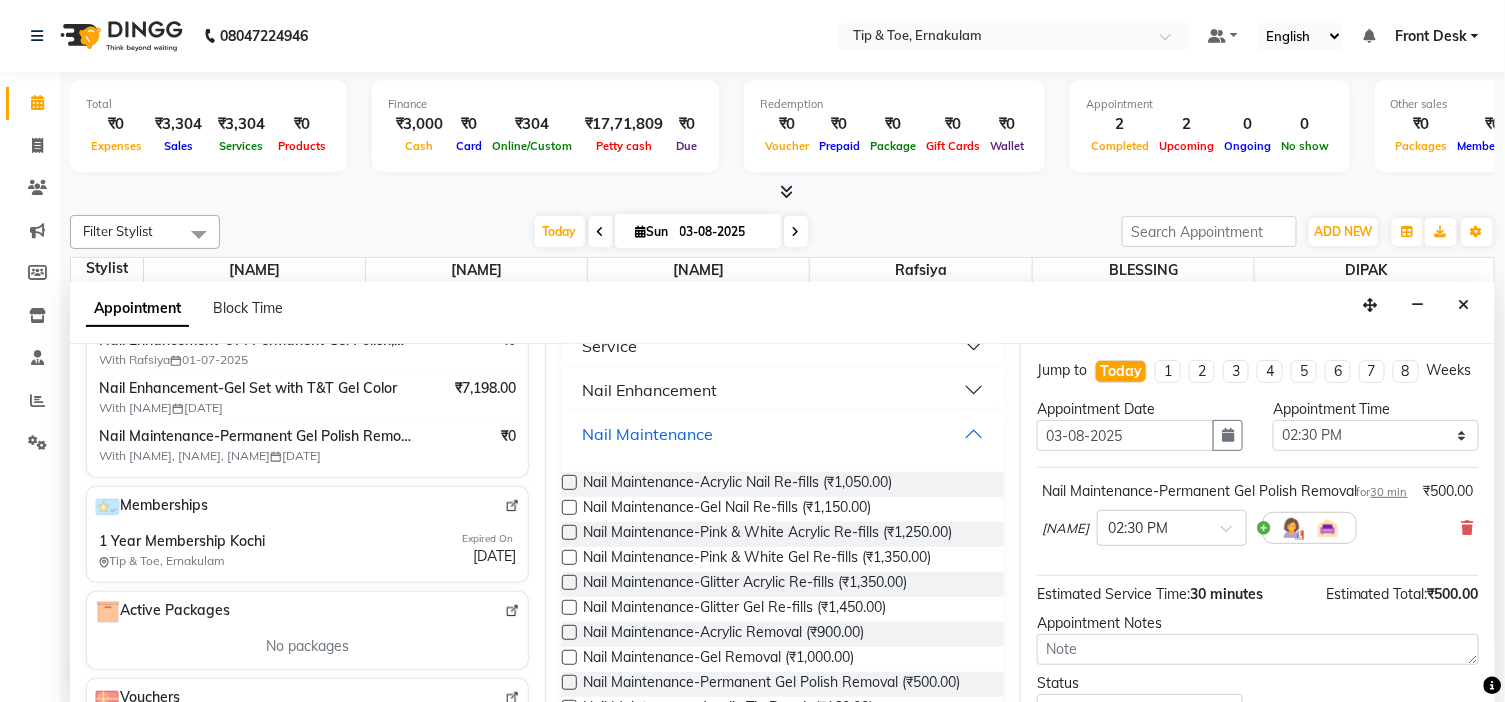 click on "Nail Maintenance" at bounding box center [783, 434] 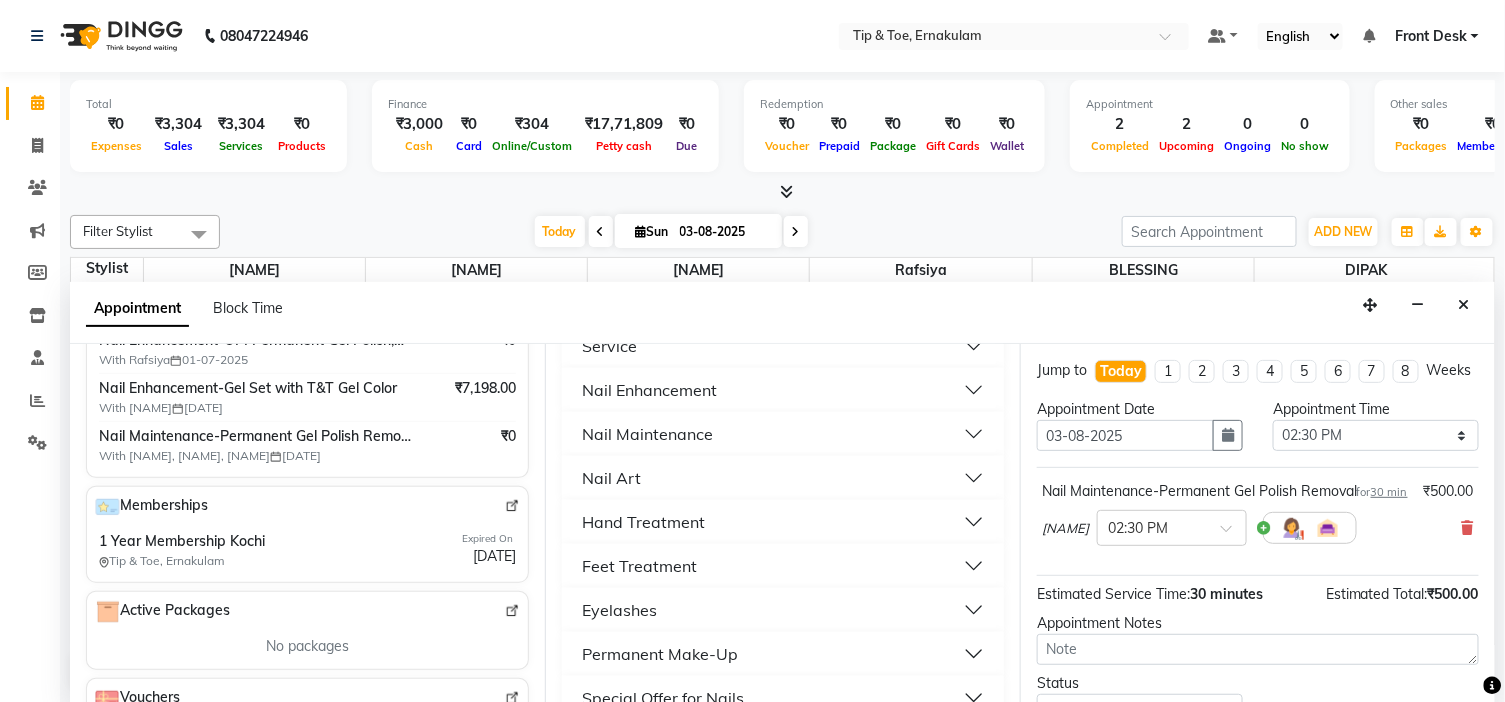 click on "Nail Enhancement" at bounding box center (783, 390) 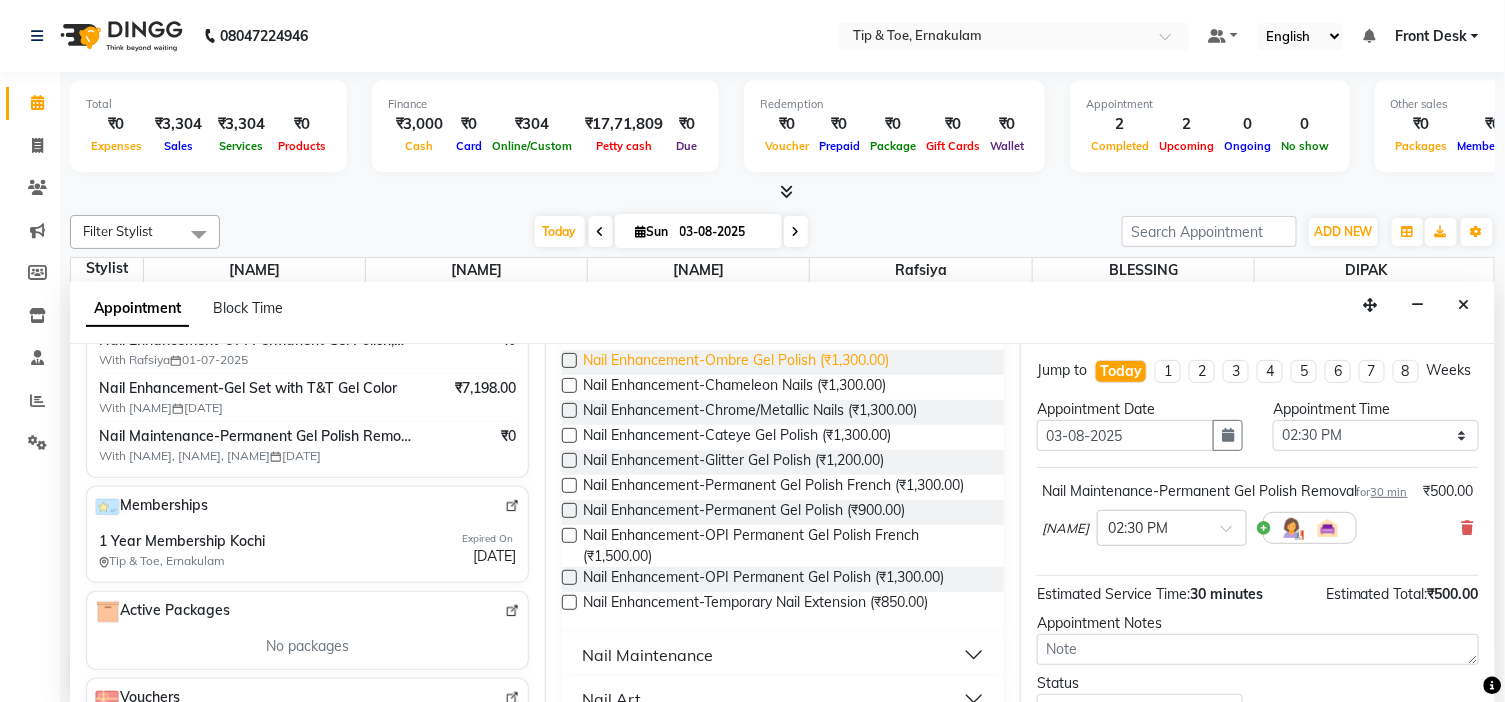 scroll, scrollTop: 1111, scrollLeft: 0, axis: vertical 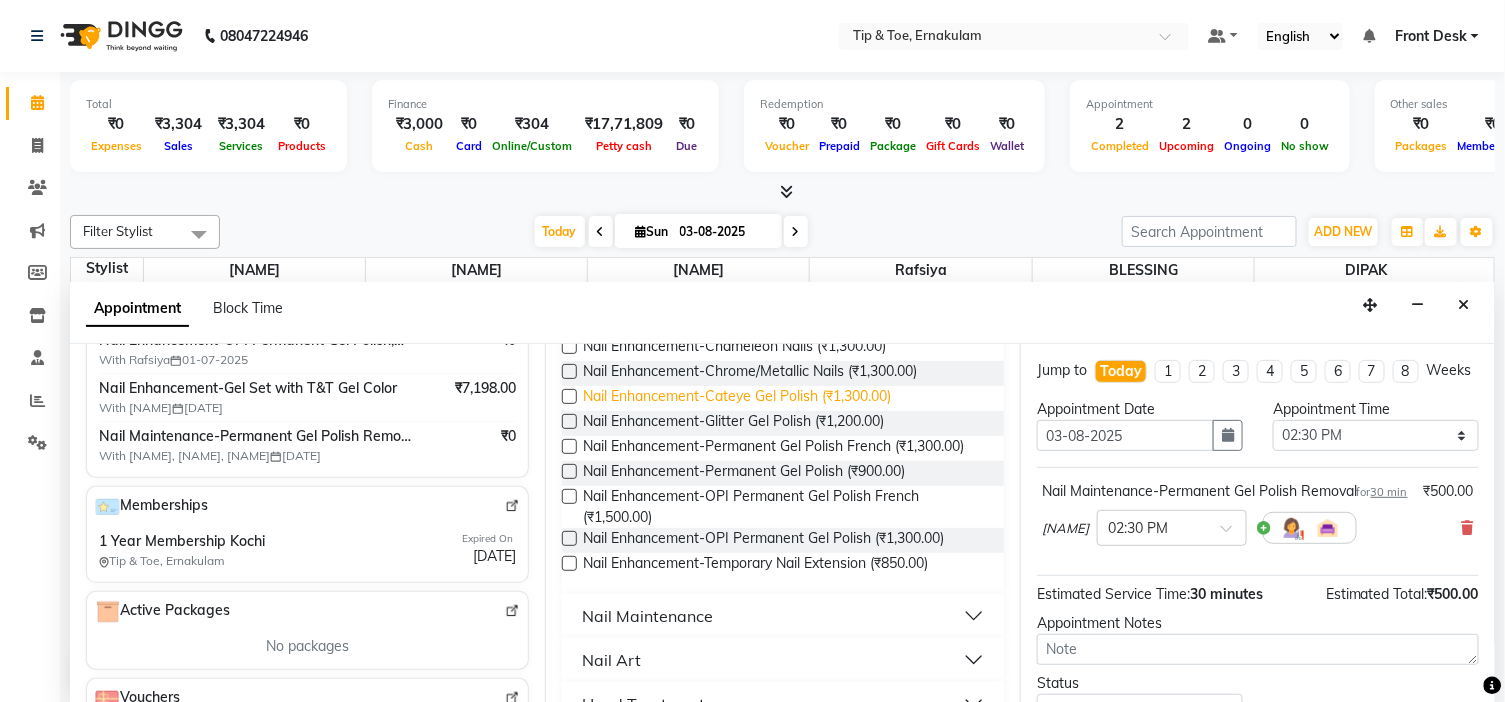 click on "Nail Enhancement-Cateye Gel Polish (₹1,300.00)" at bounding box center [737, 398] 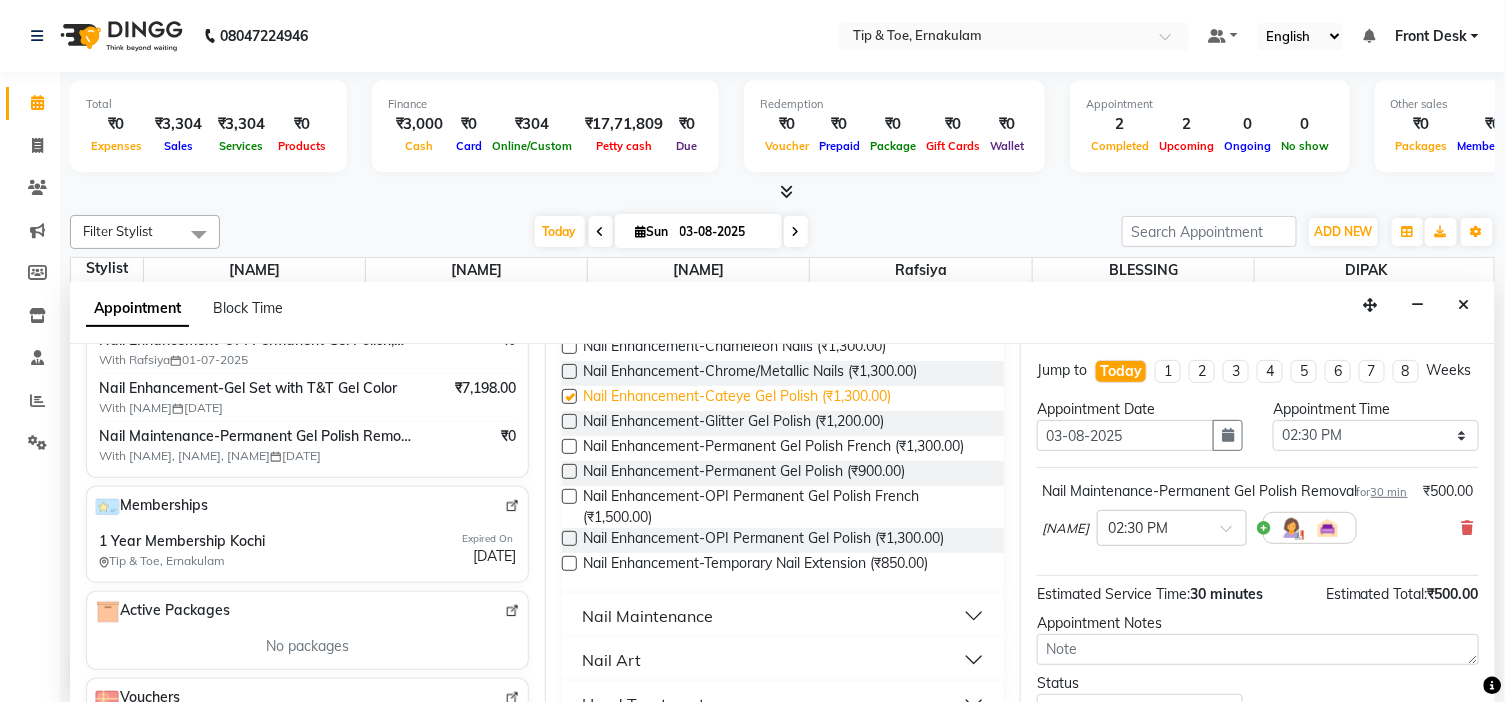 checkbox on "false" 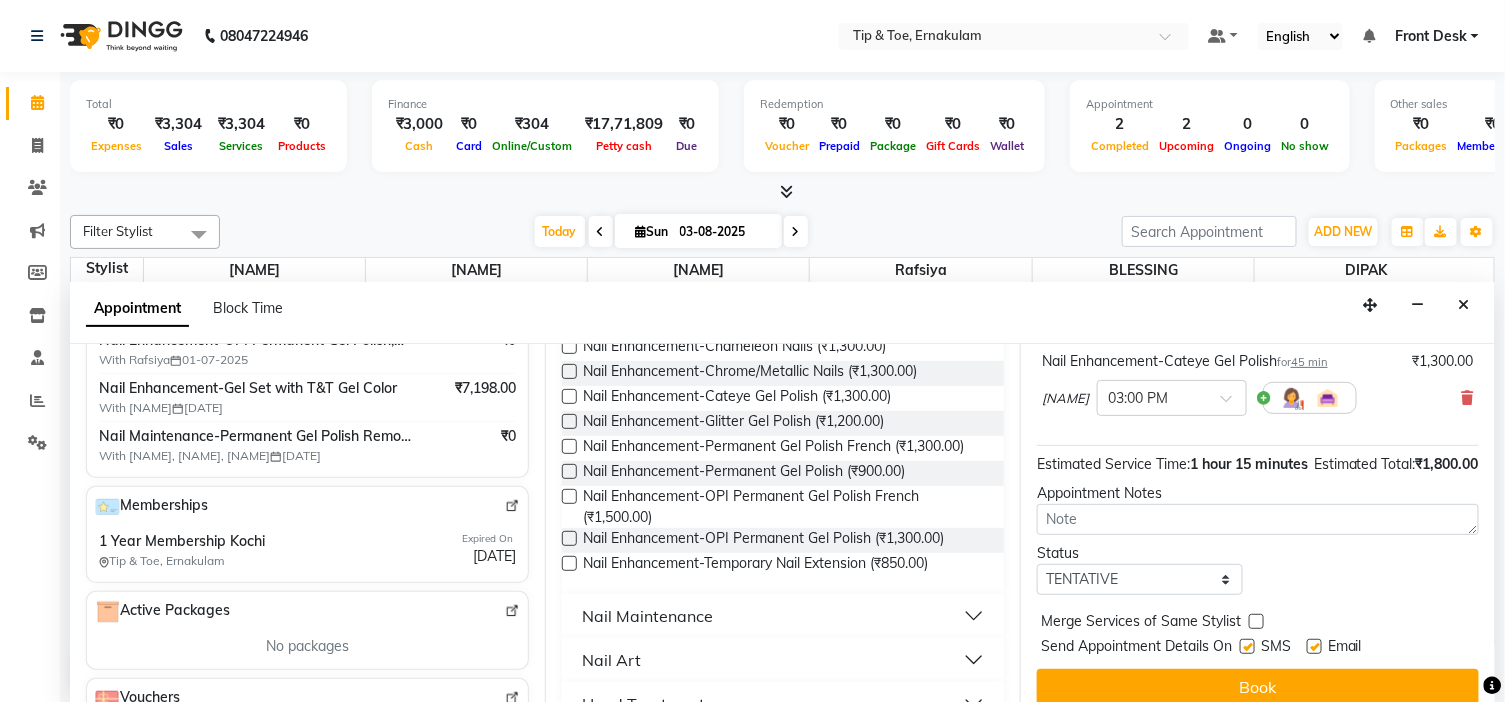 scroll, scrollTop: 222, scrollLeft: 0, axis: vertical 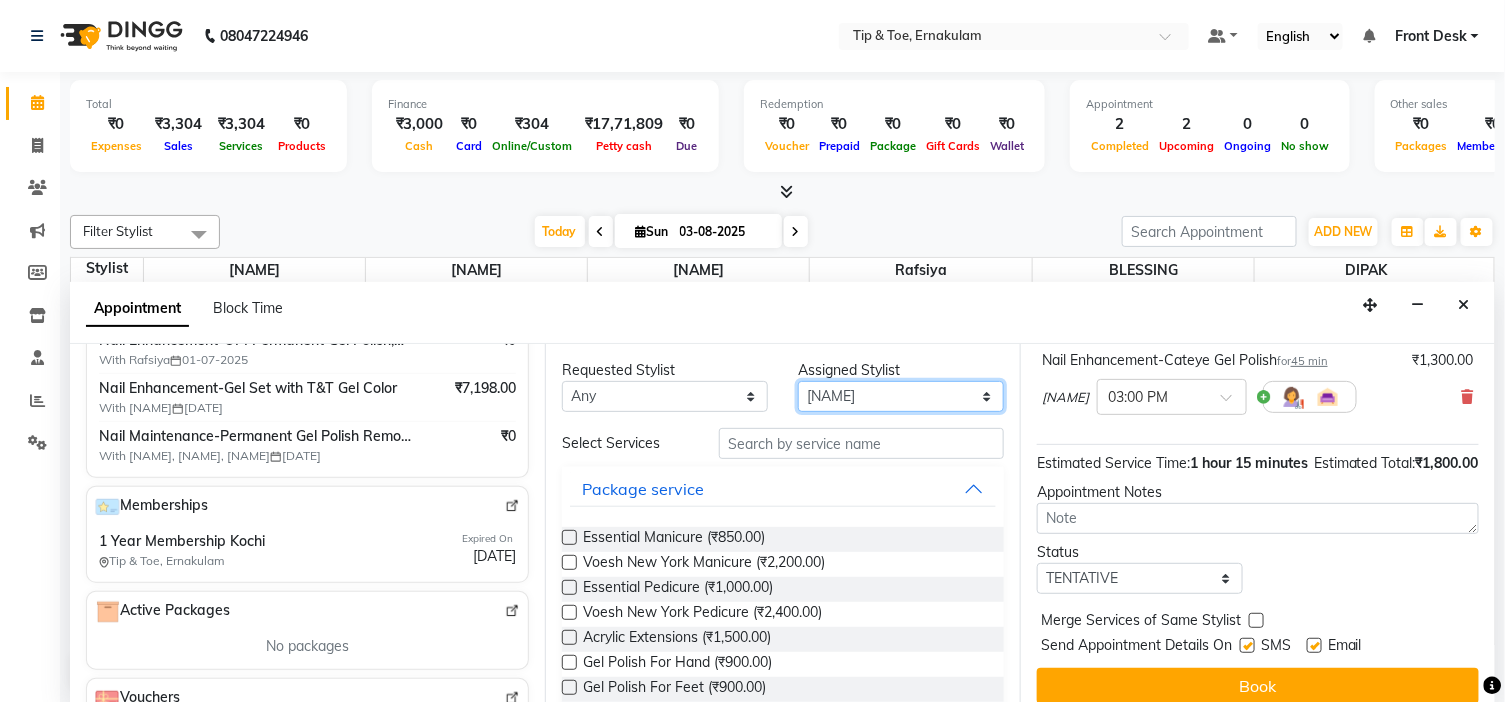 click on "Select [NAME] [NAME] [NAME] [NAME] [NAME] [NAME]" at bounding box center (901, 396) 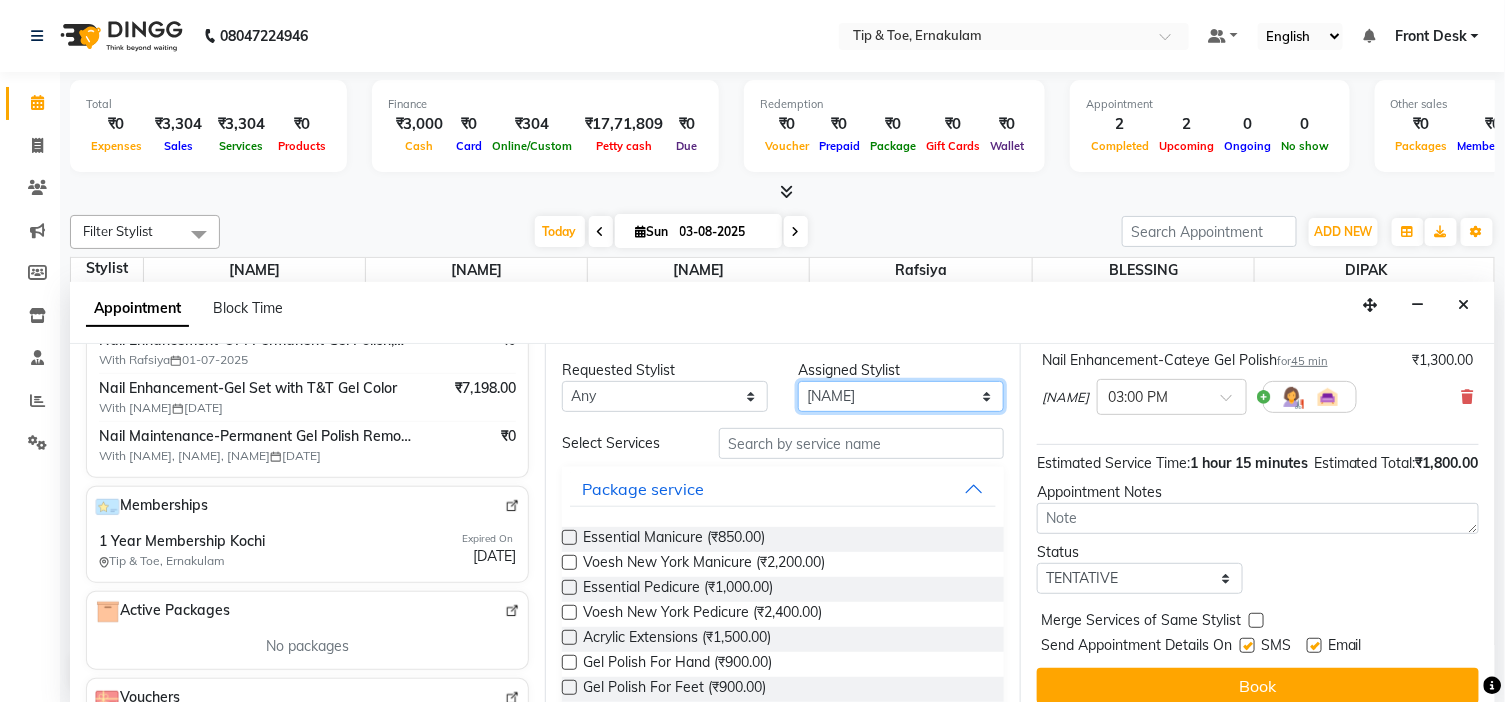 select on "48143" 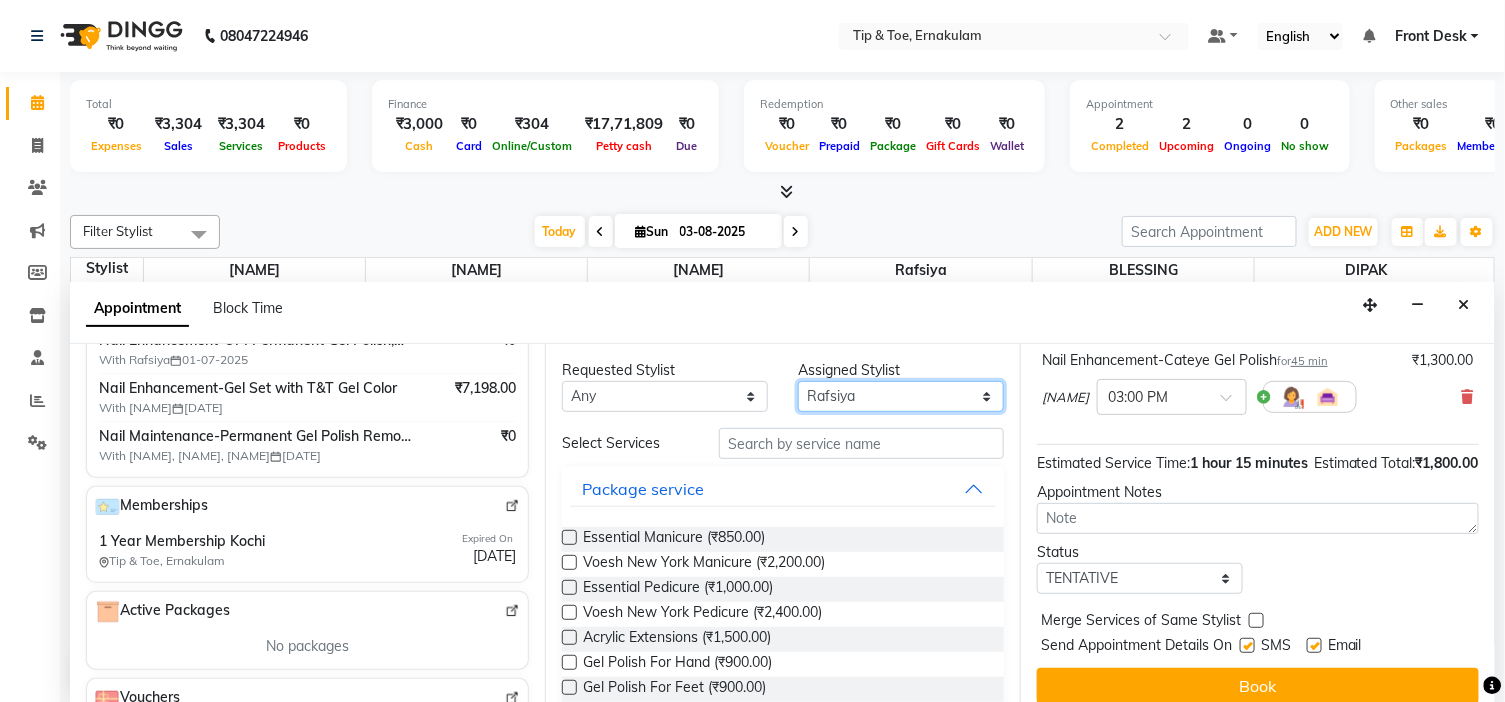 click on "Select [NAME] [NAME] [NAME] [NAME] [NAME] [NAME]" at bounding box center [901, 396] 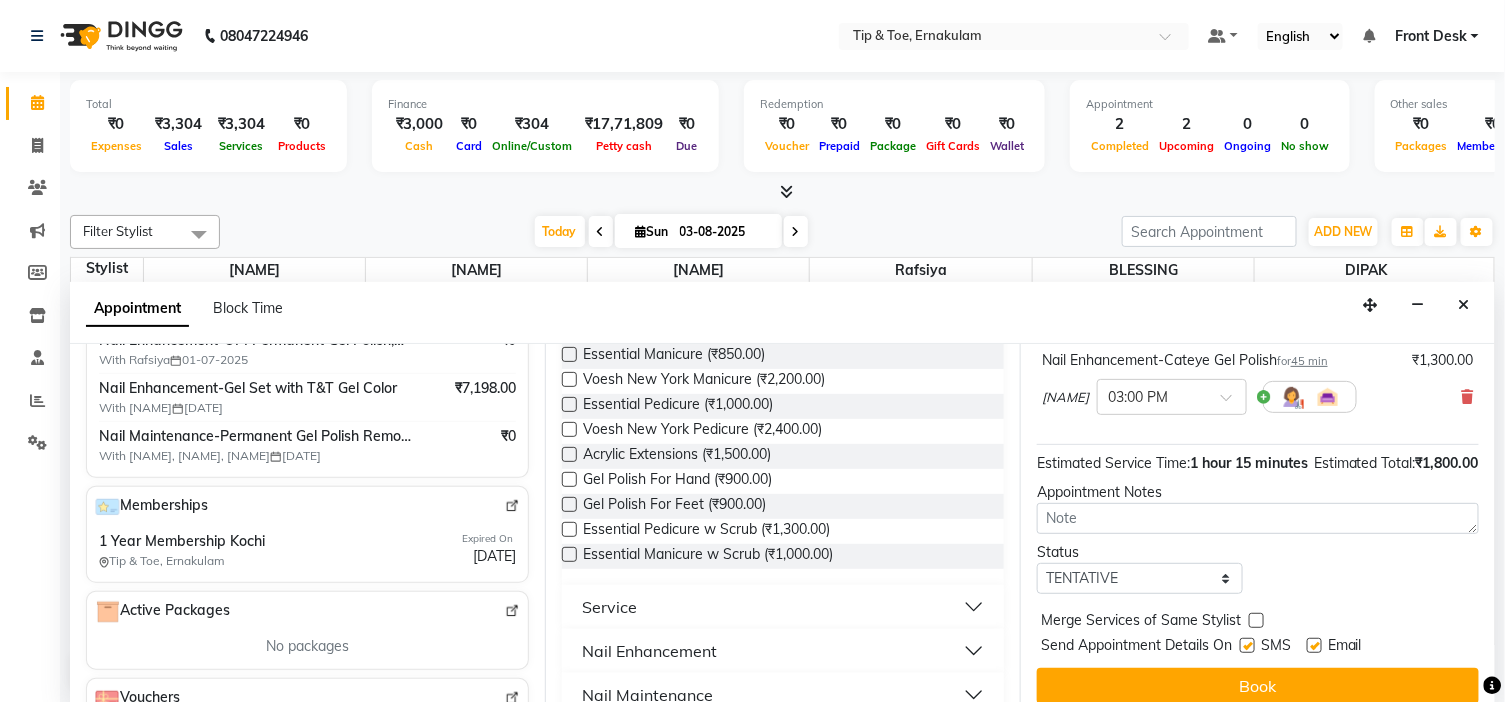 scroll, scrollTop: 222, scrollLeft: 0, axis: vertical 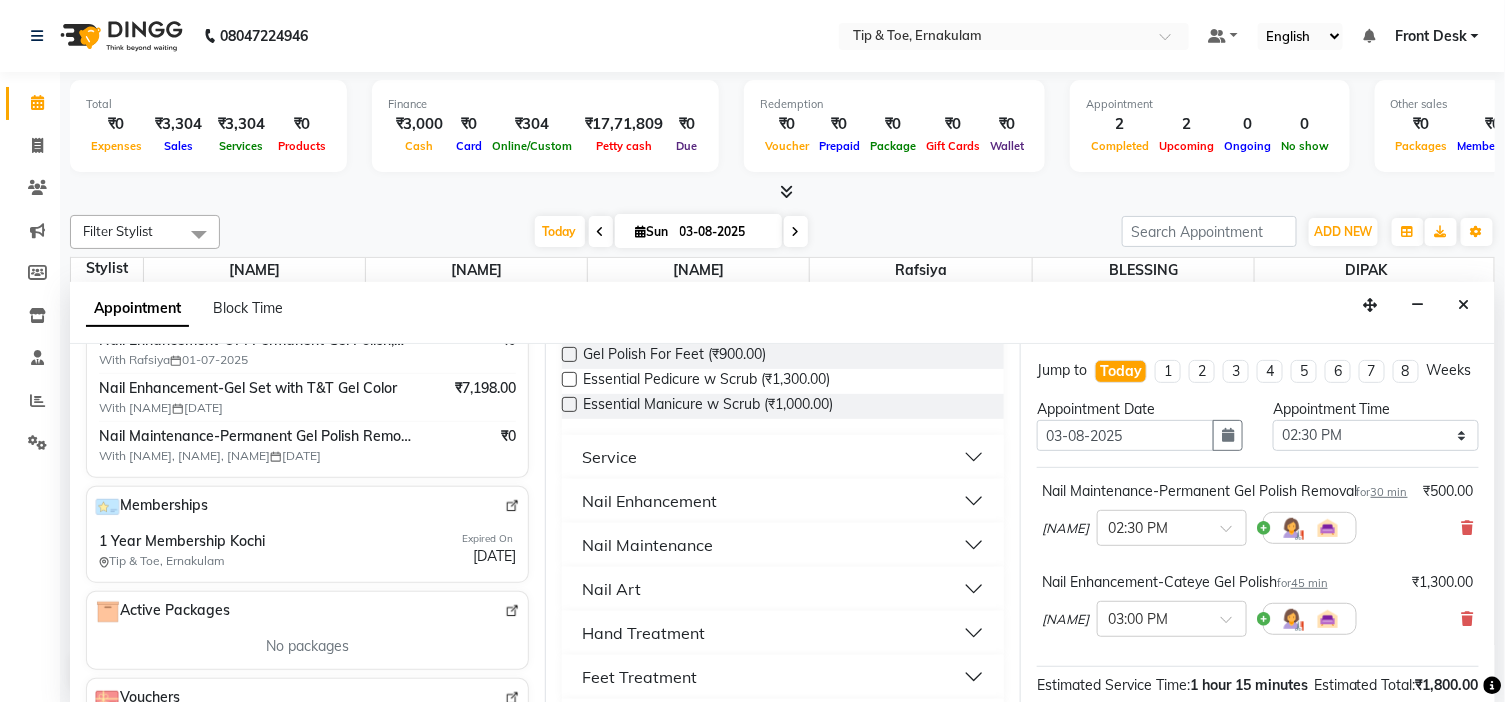 click on "Nail Maintenance" at bounding box center [783, 545] 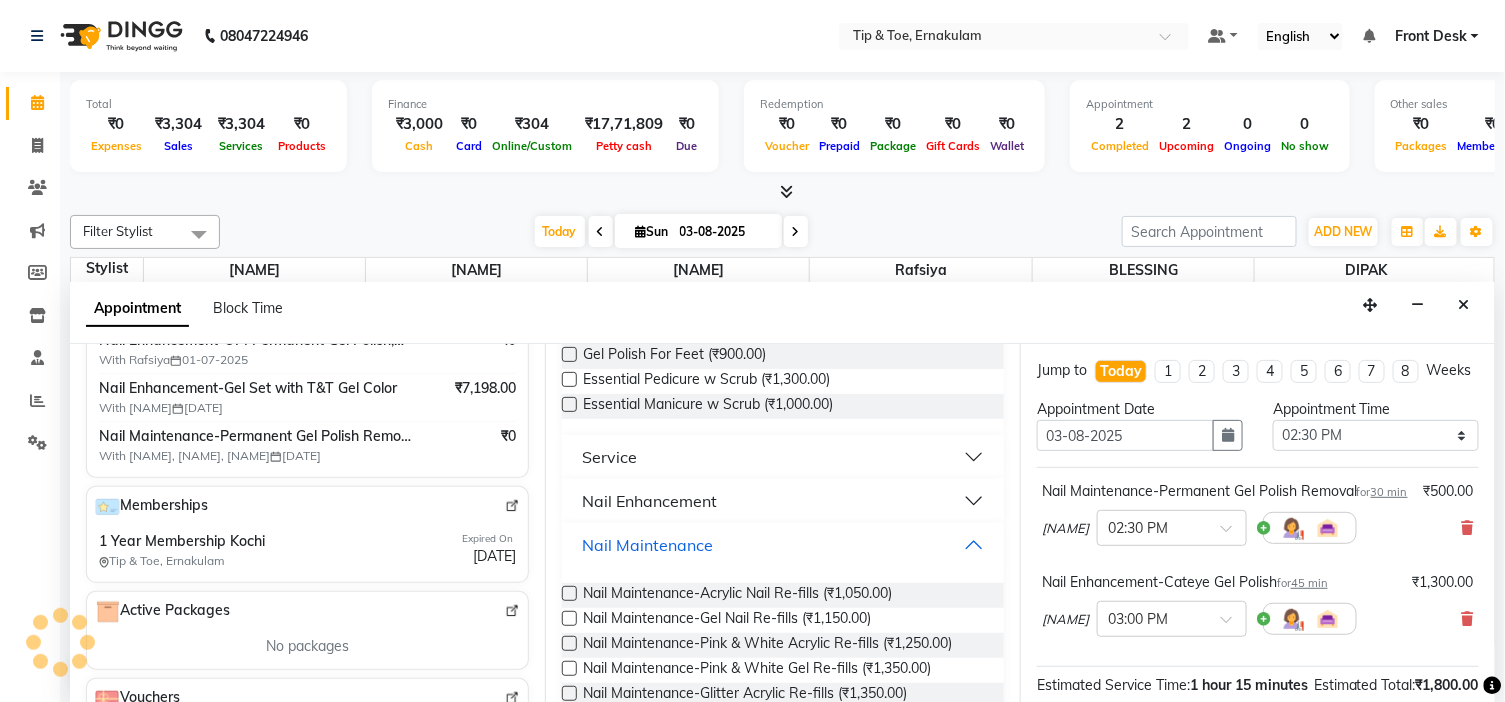 click on "Nail Maintenance" at bounding box center (783, 545) 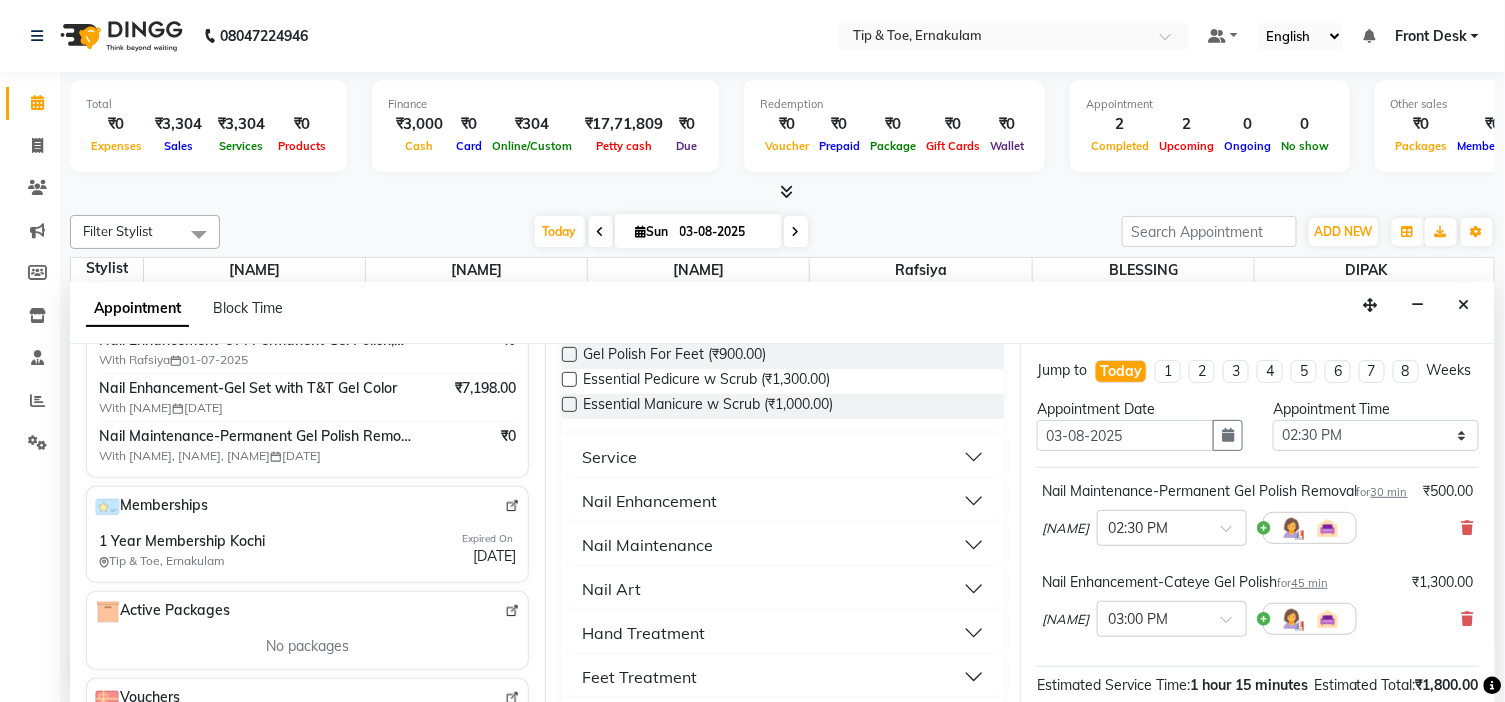 click on "Nail Maintenance" at bounding box center (783, 545) 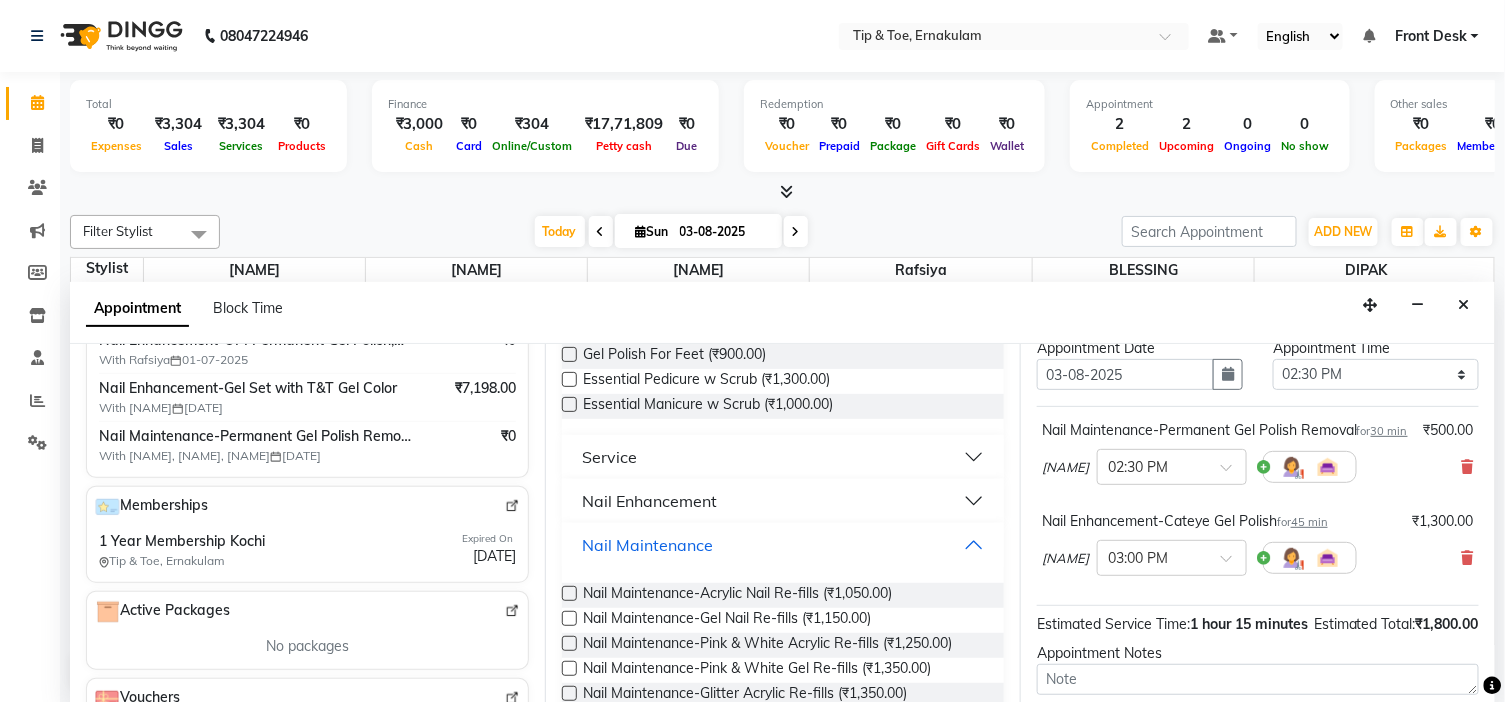 scroll, scrollTop: 111, scrollLeft: 0, axis: vertical 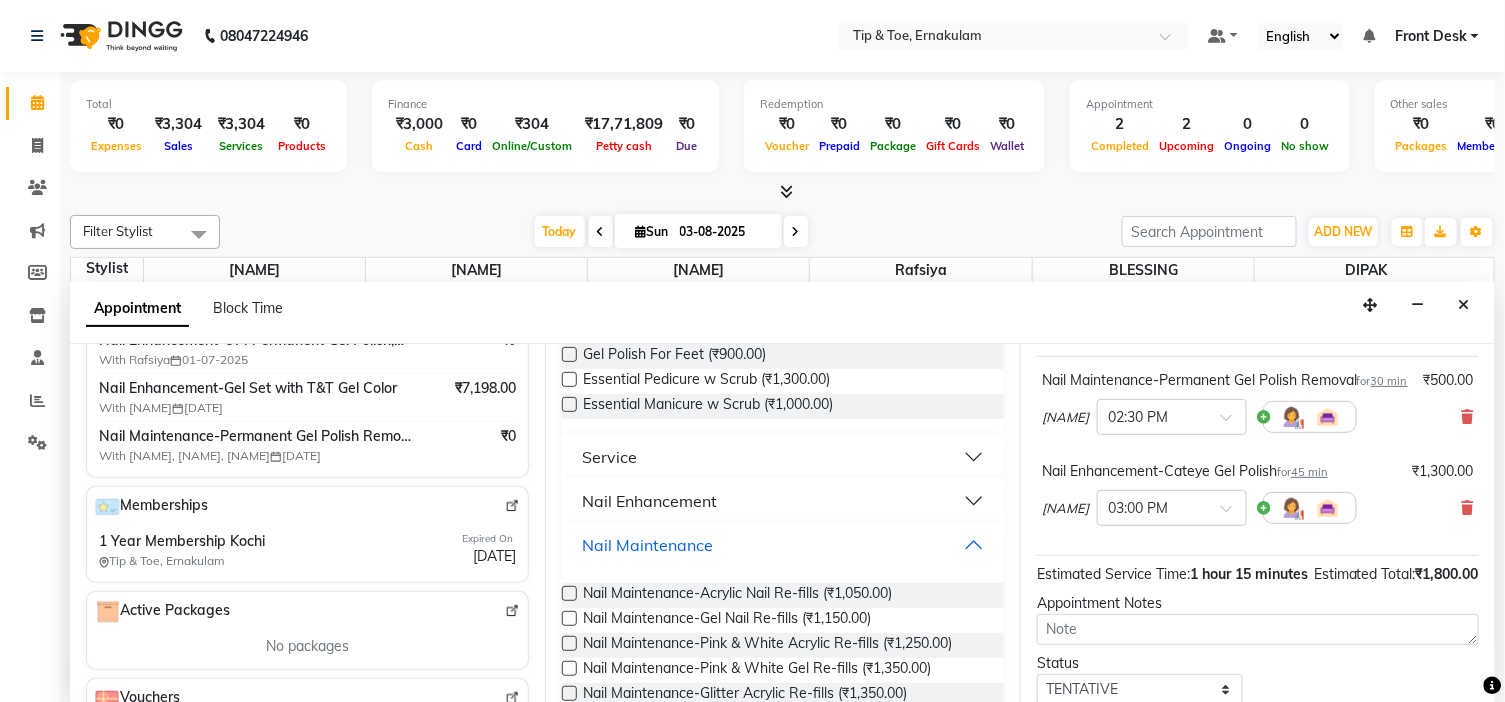 click on "Nail Maintenance" at bounding box center (783, 545) 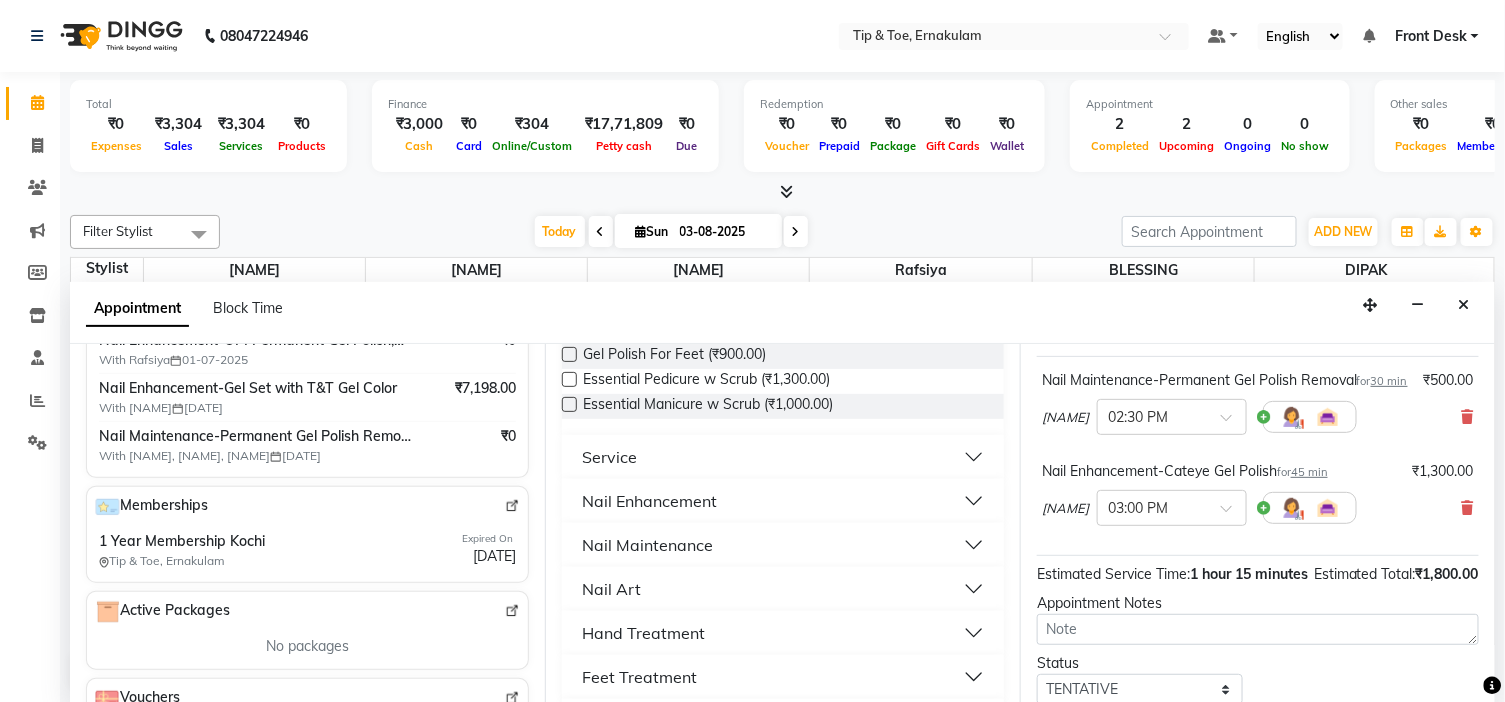 scroll, scrollTop: 444, scrollLeft: 0, axis: vertical 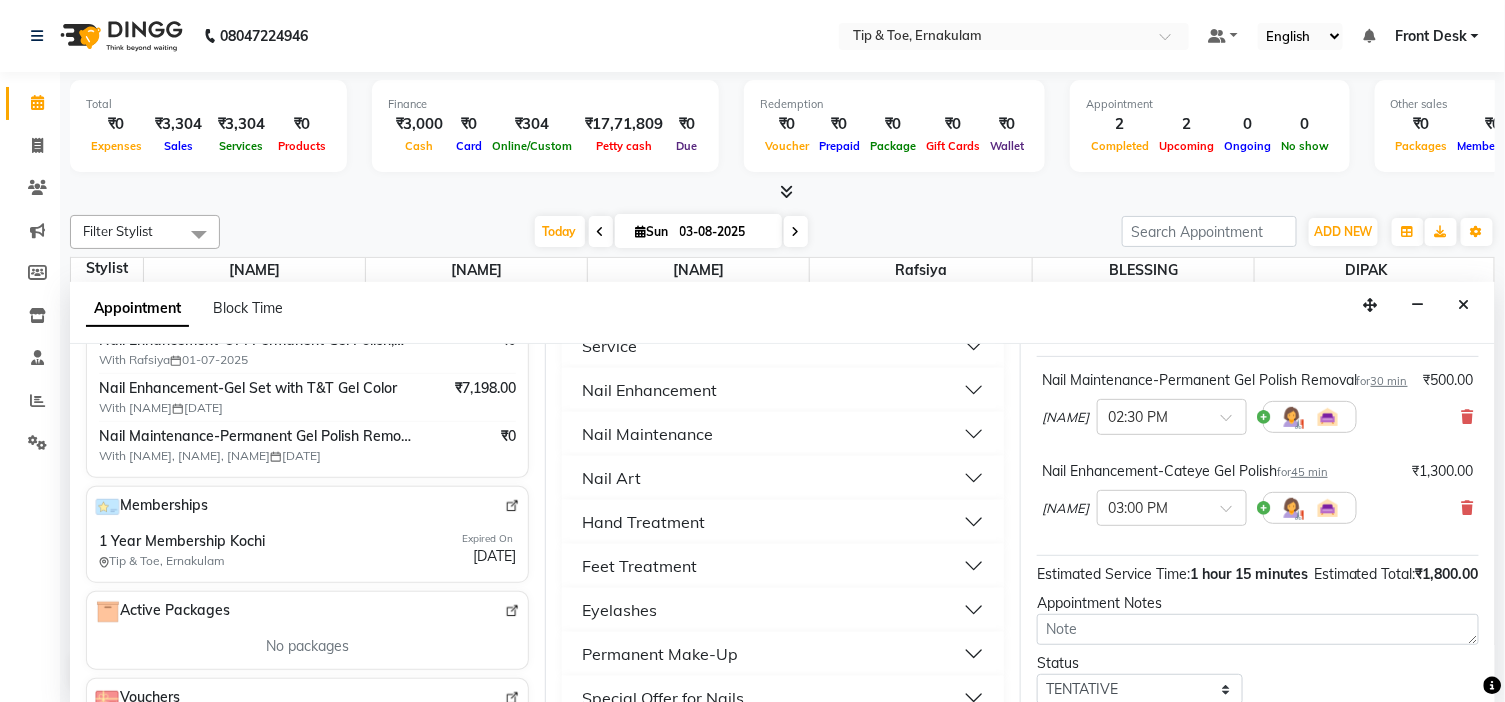 click on "Feet Treatment" at bounding box center (783, 566) 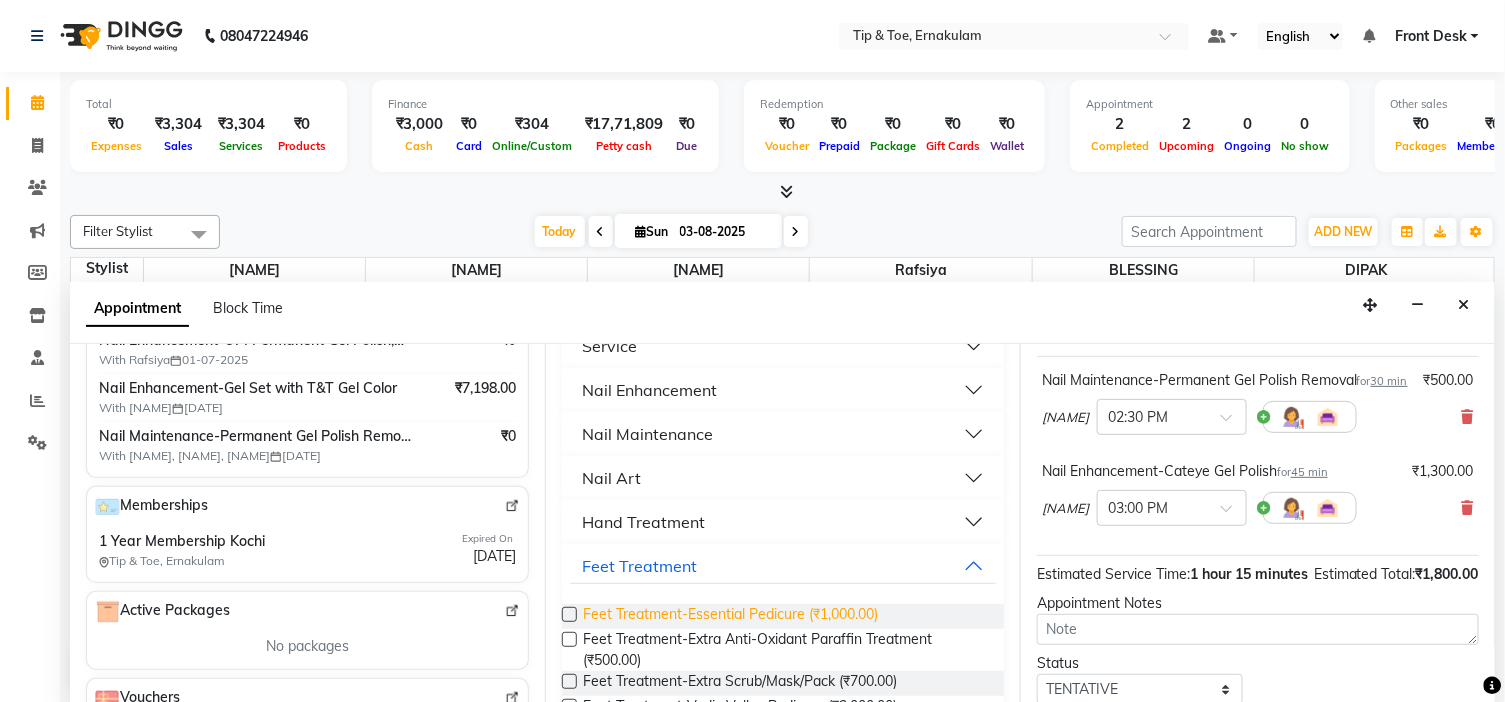 click on "Feet Treatment-Essential Pedicure (₹1,000.00)" at bounding box center [730, 616] 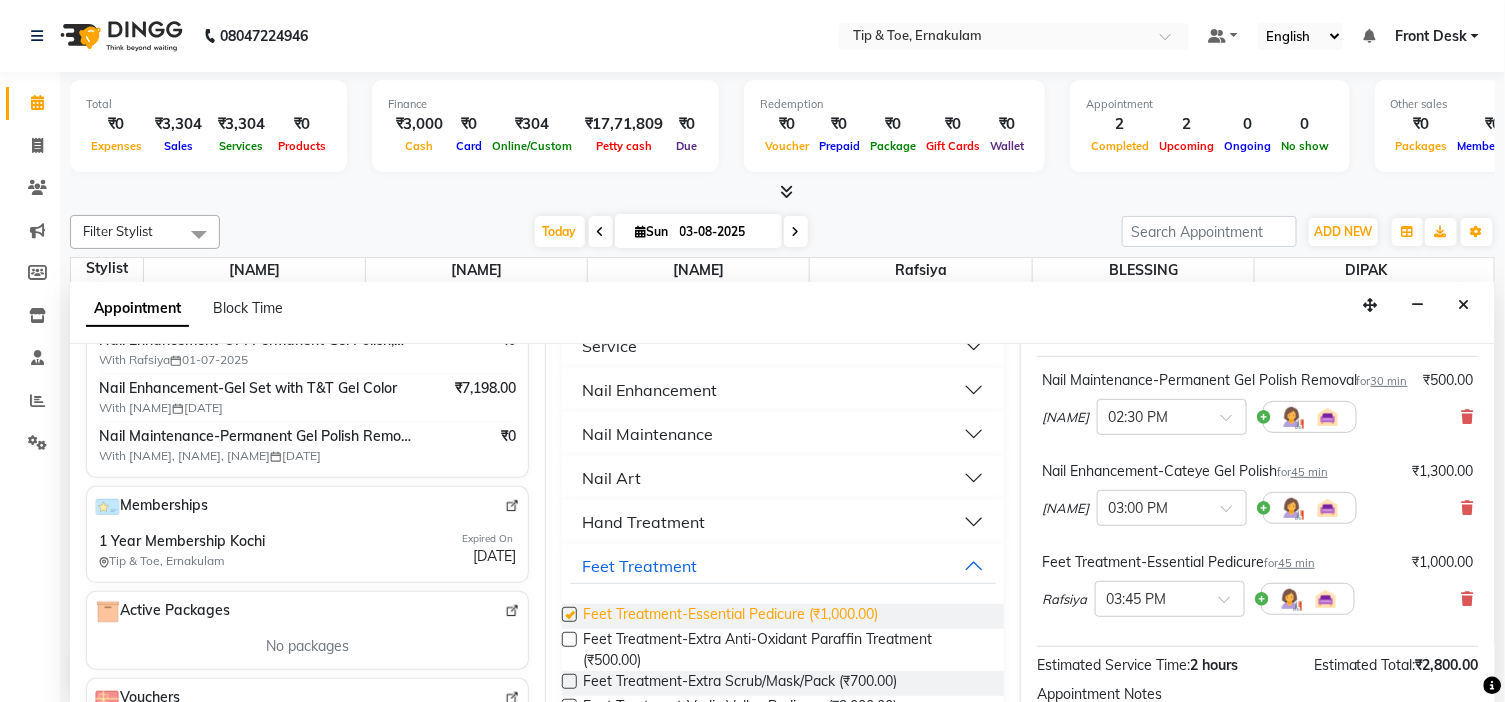 checkbox on "false" 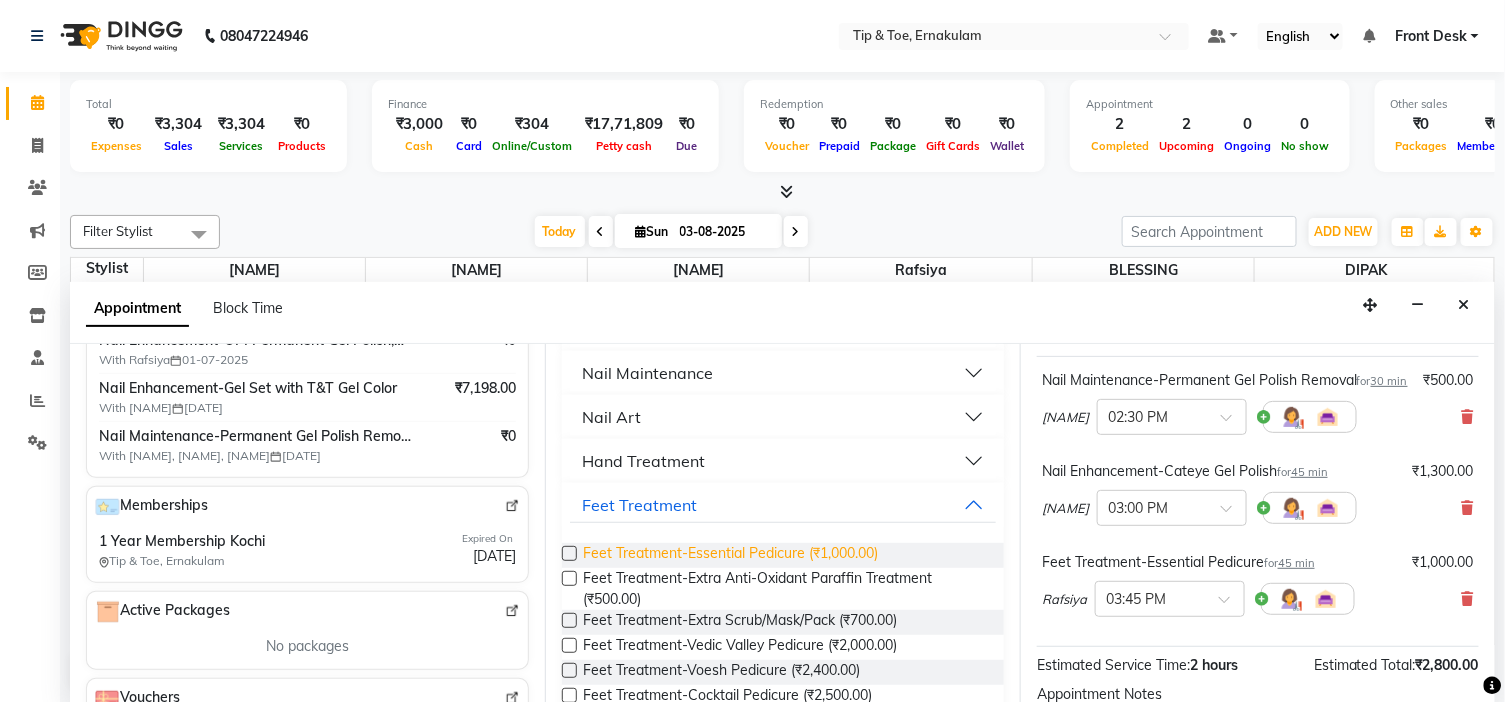 scroll, scrollTop: 555, scrollLeft: 0, axis: vertical 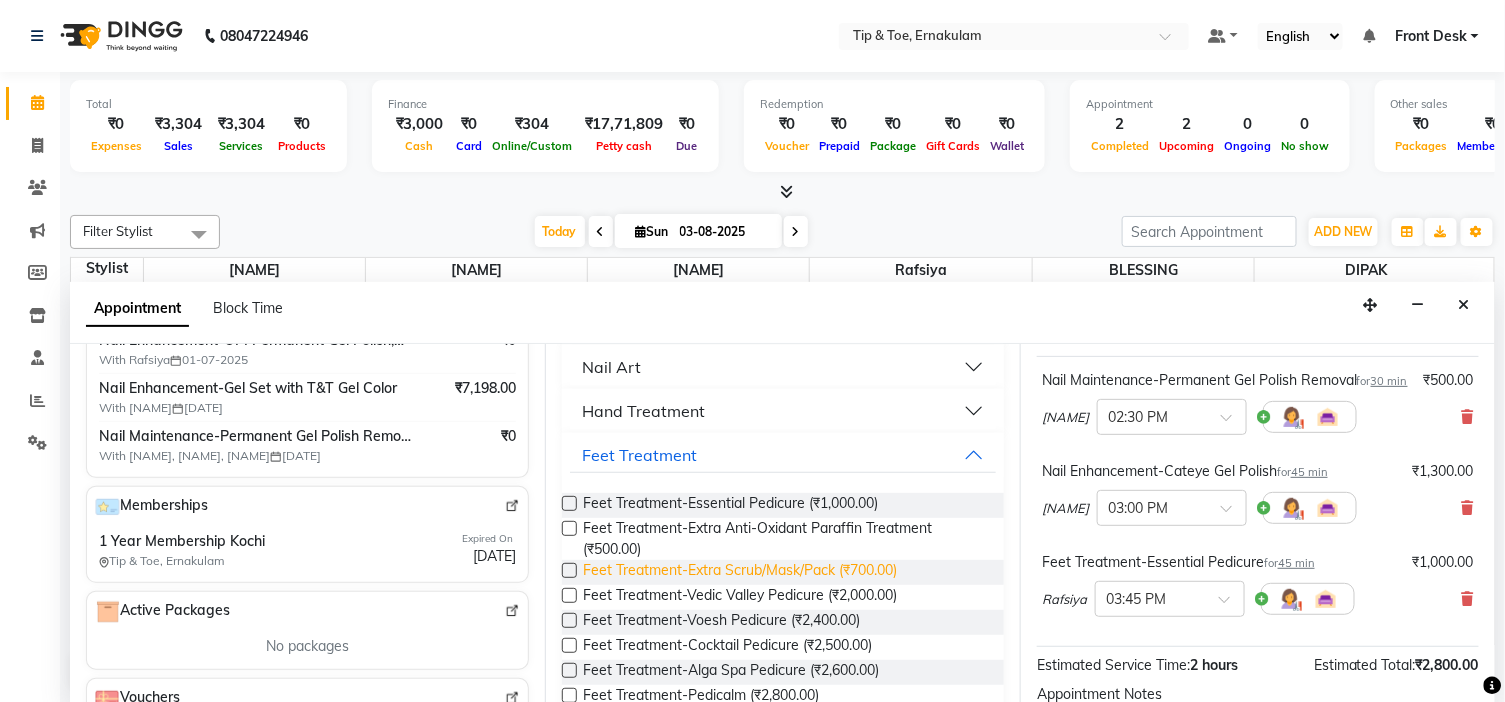 click on "Feet Treatment-Extra Scrub/Mask/Pack (₹700.00)" at bounding box center (740, 572) 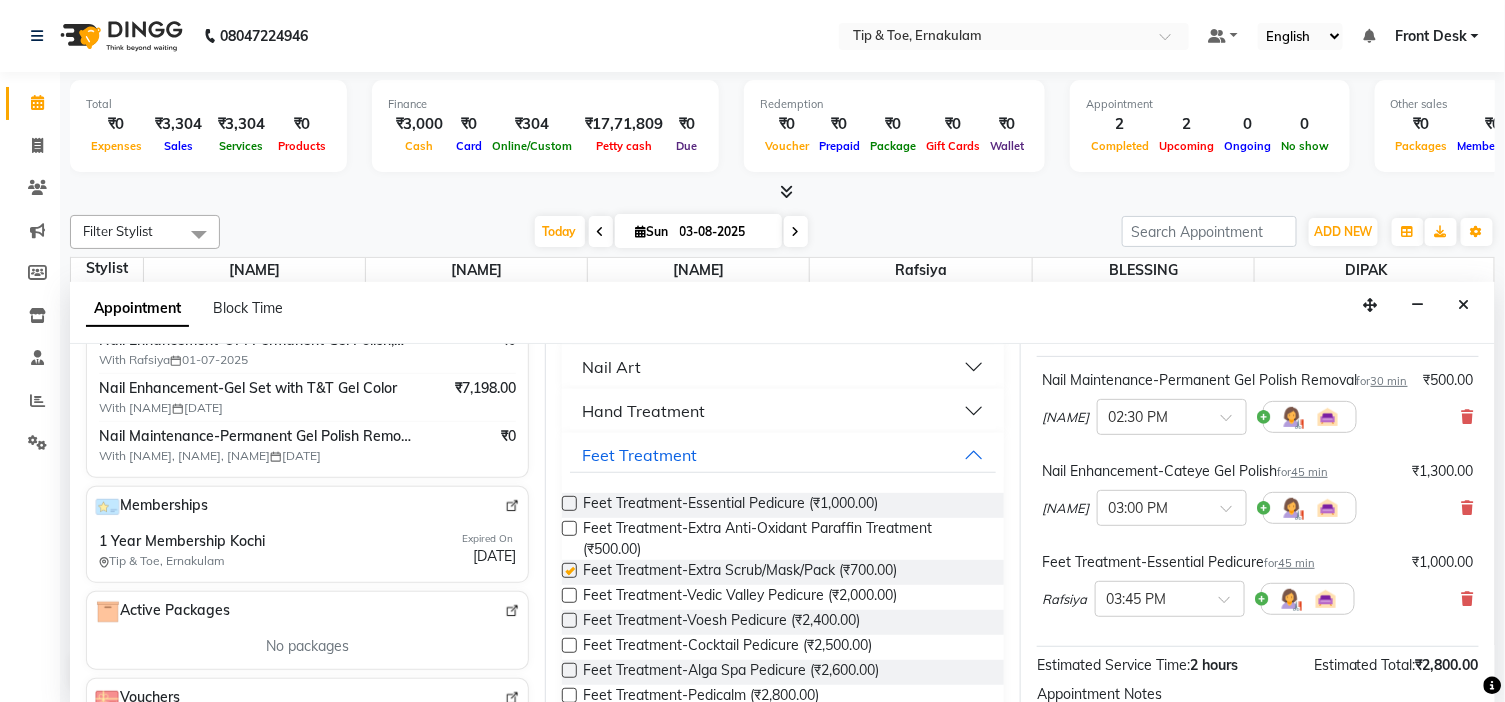 checkbox on "false" 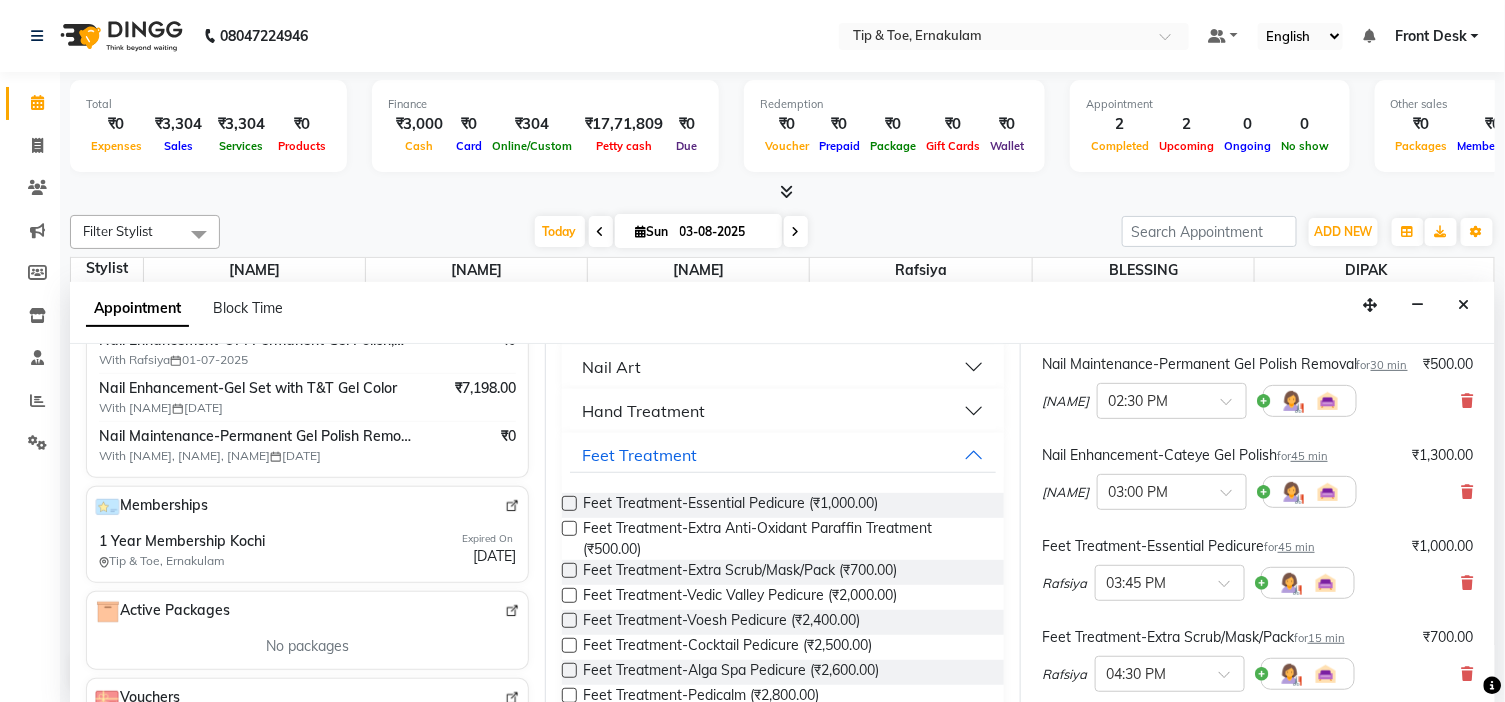 scroll, scrollTop: 0, scrollLeft: 0, axis: both 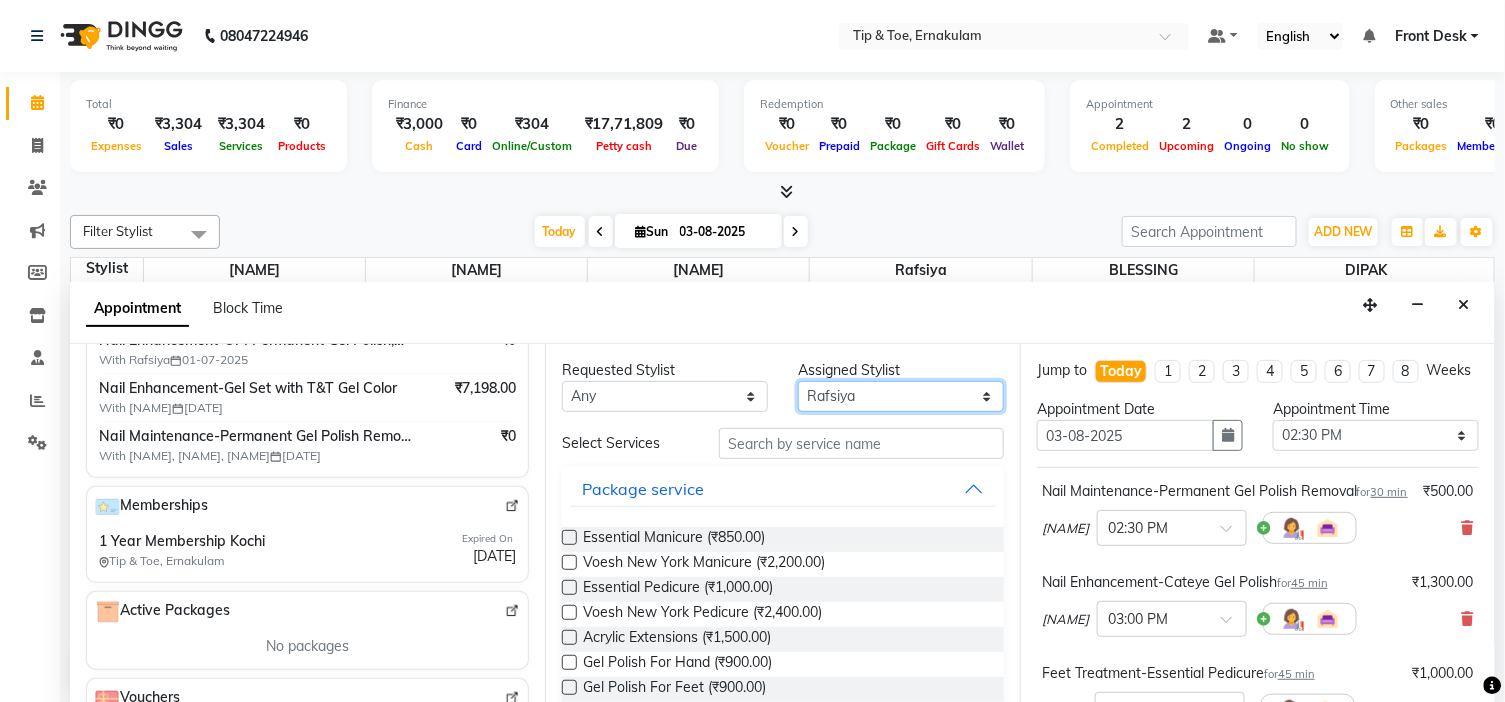 click on "Select [NAME] [NAME] [NAME] [NAME] [NAME] [NAME]" at bounding box center (901, 396) 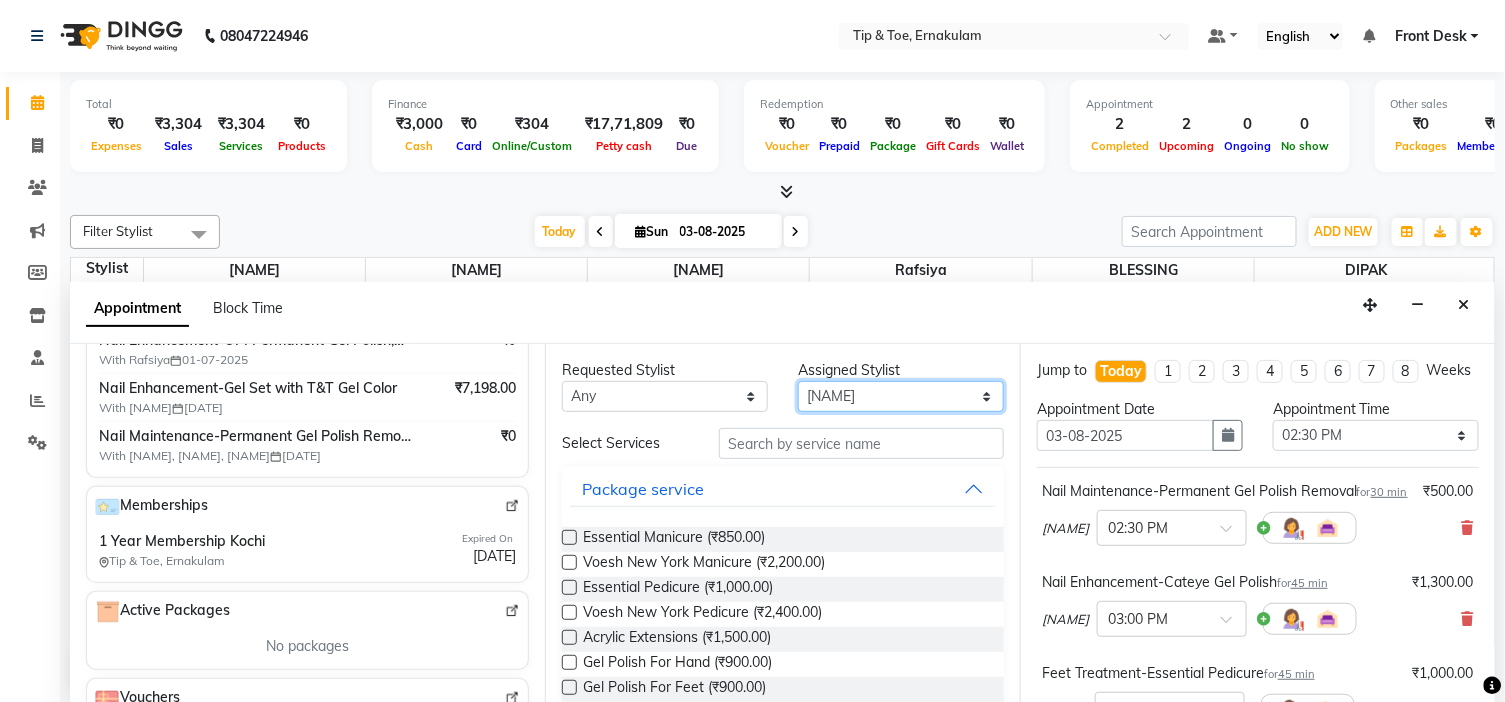click on "Select [NAME] [NAME] [NAME] [NAME] [NAME] [NAME]" at bounding box center [901, 396] 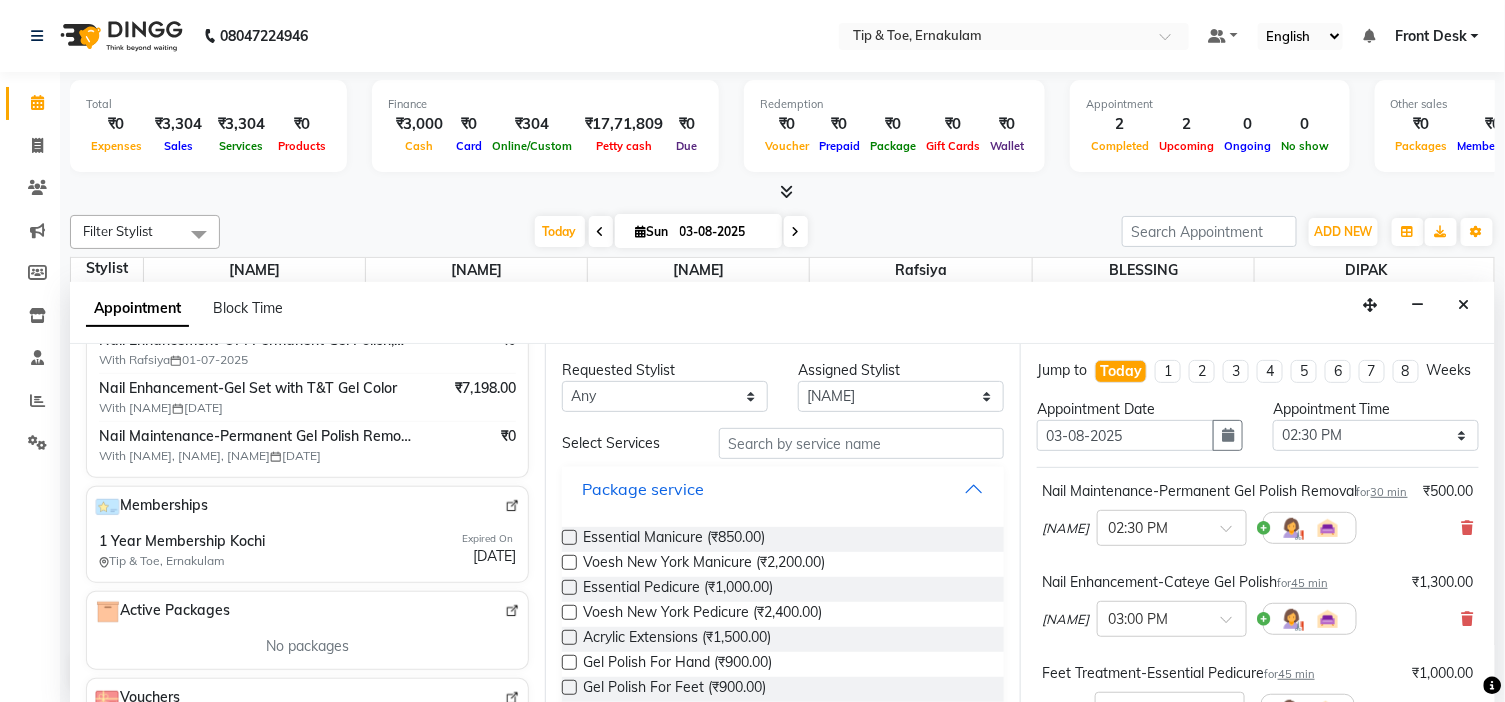 click on "Package service" at bounding box center (783, 489) 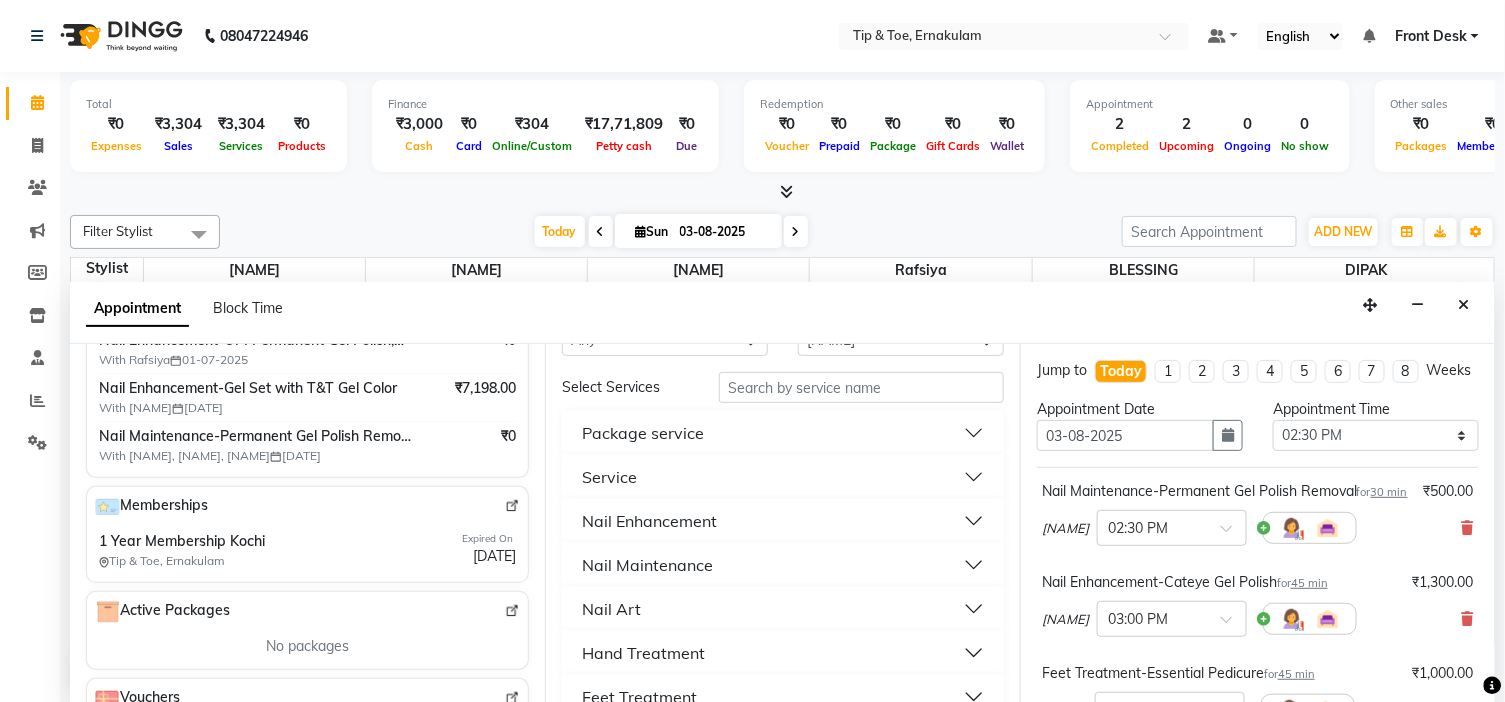 scroll, scrollTop: 111, scrollLeft: 0, axis: vertical 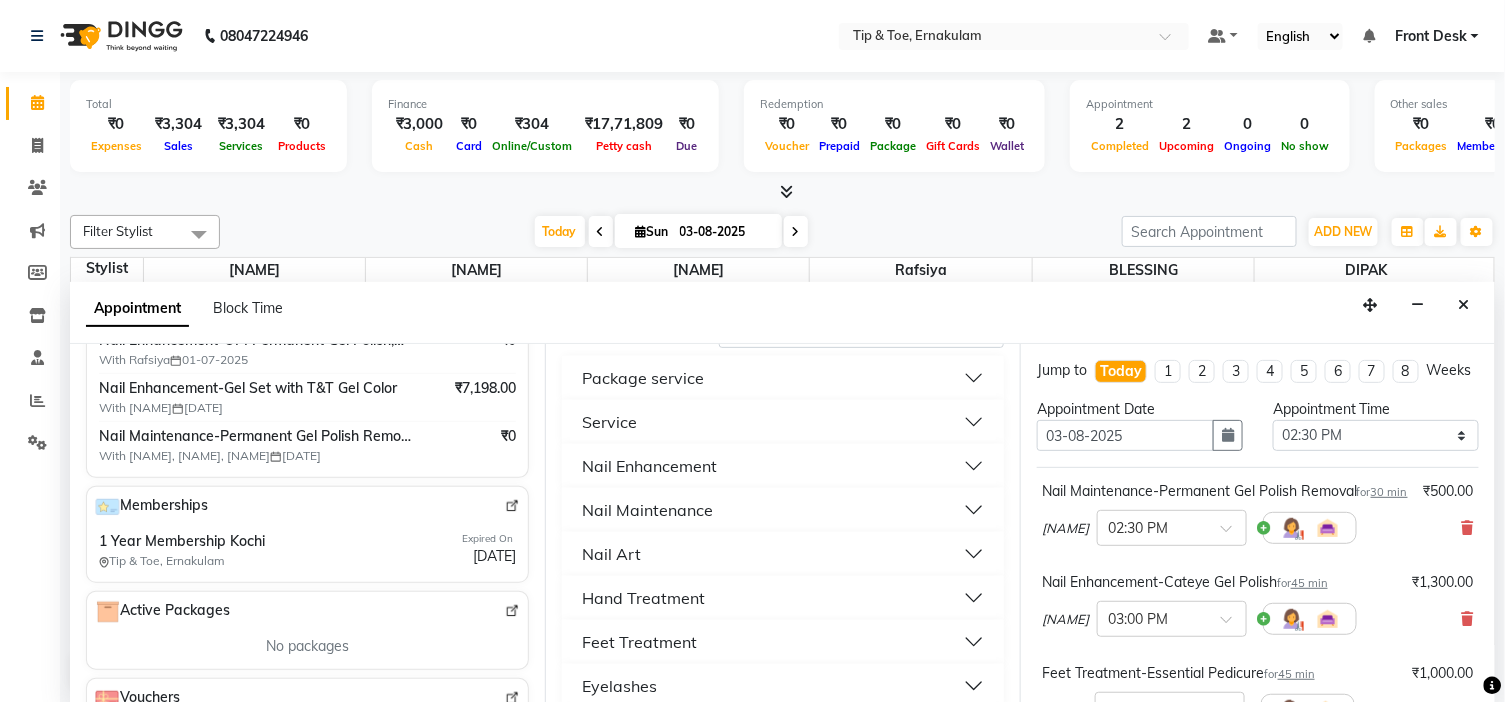 click on "Nail Maintenance" at bounding box center [783, 510] 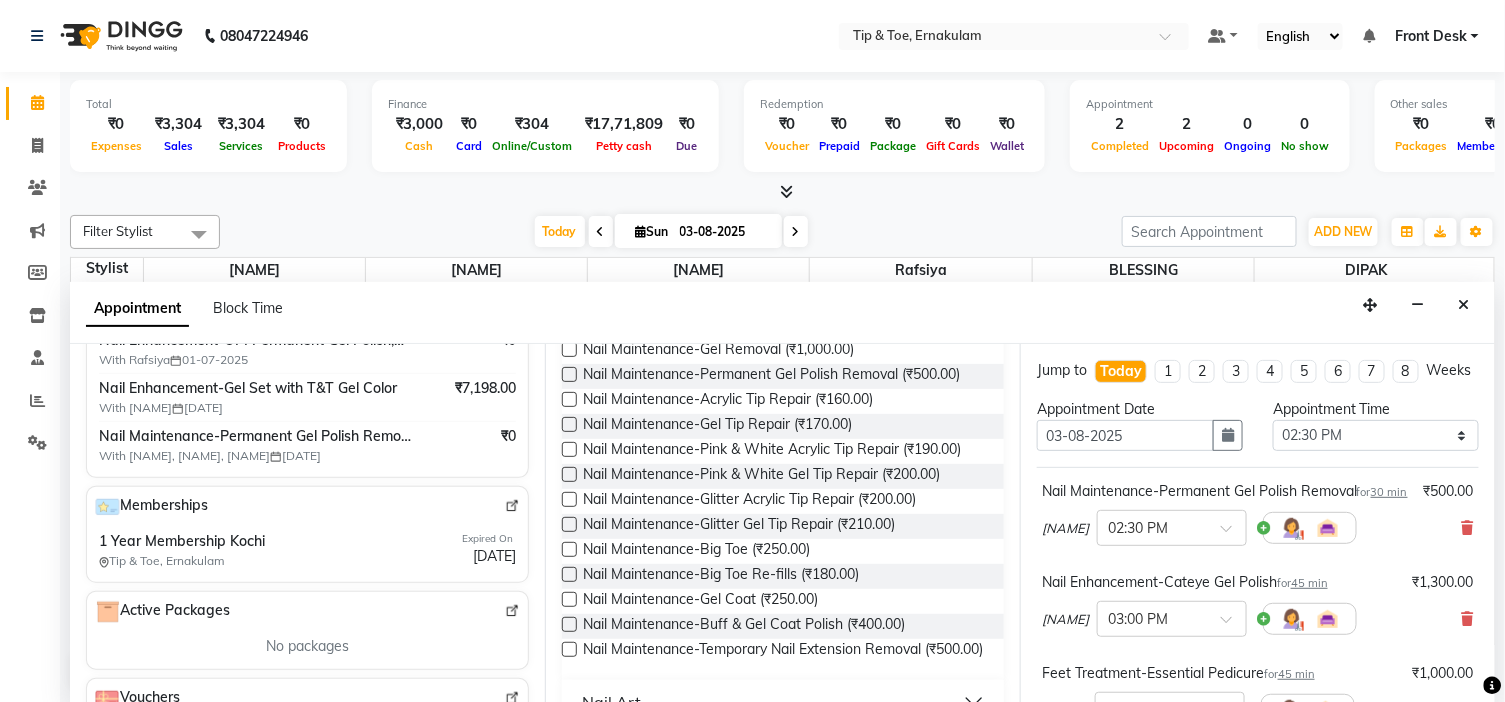 scroll, scrollTop: 444, scrollLeft: 0, axis: vertical 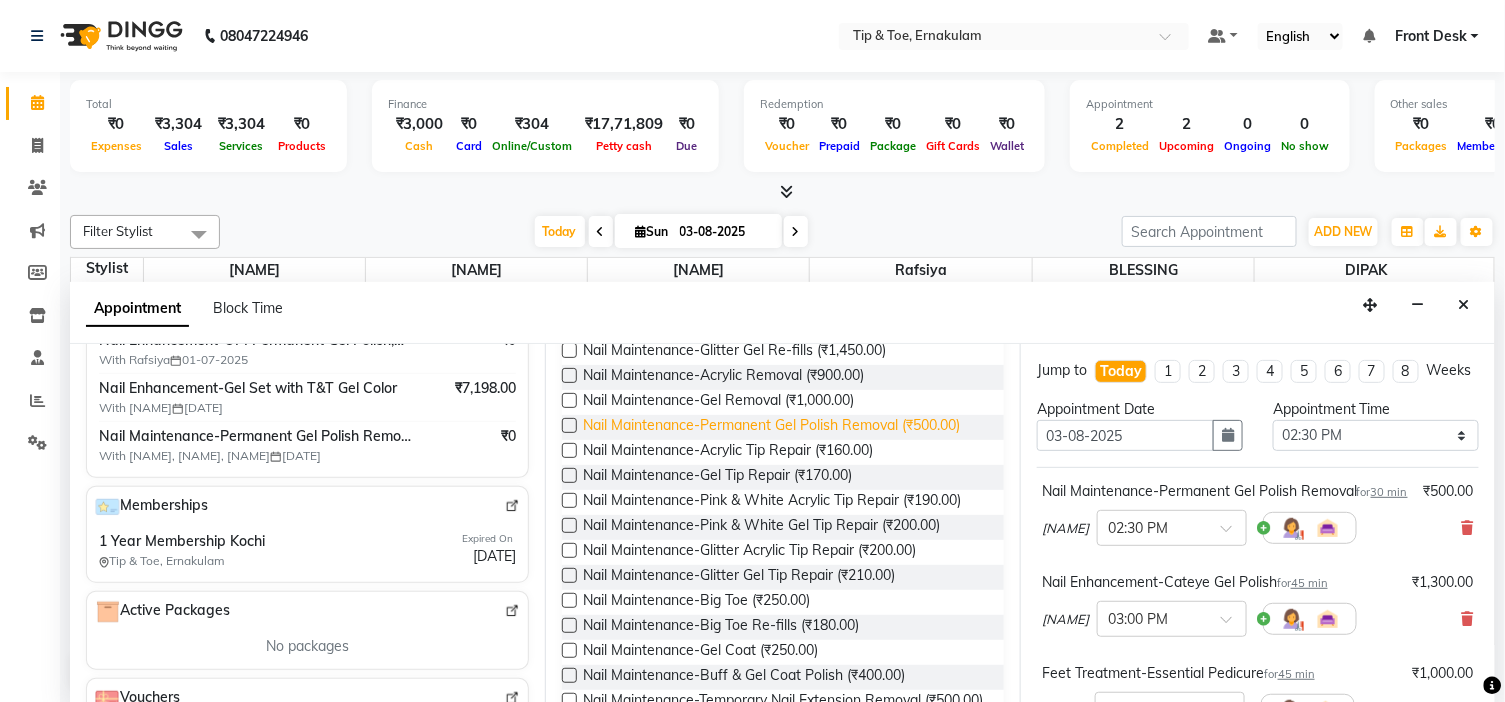 click on "Nail Maintenance-Permanent Gel Polish Removal (₹500.00)" at bounding box center (771, 427) 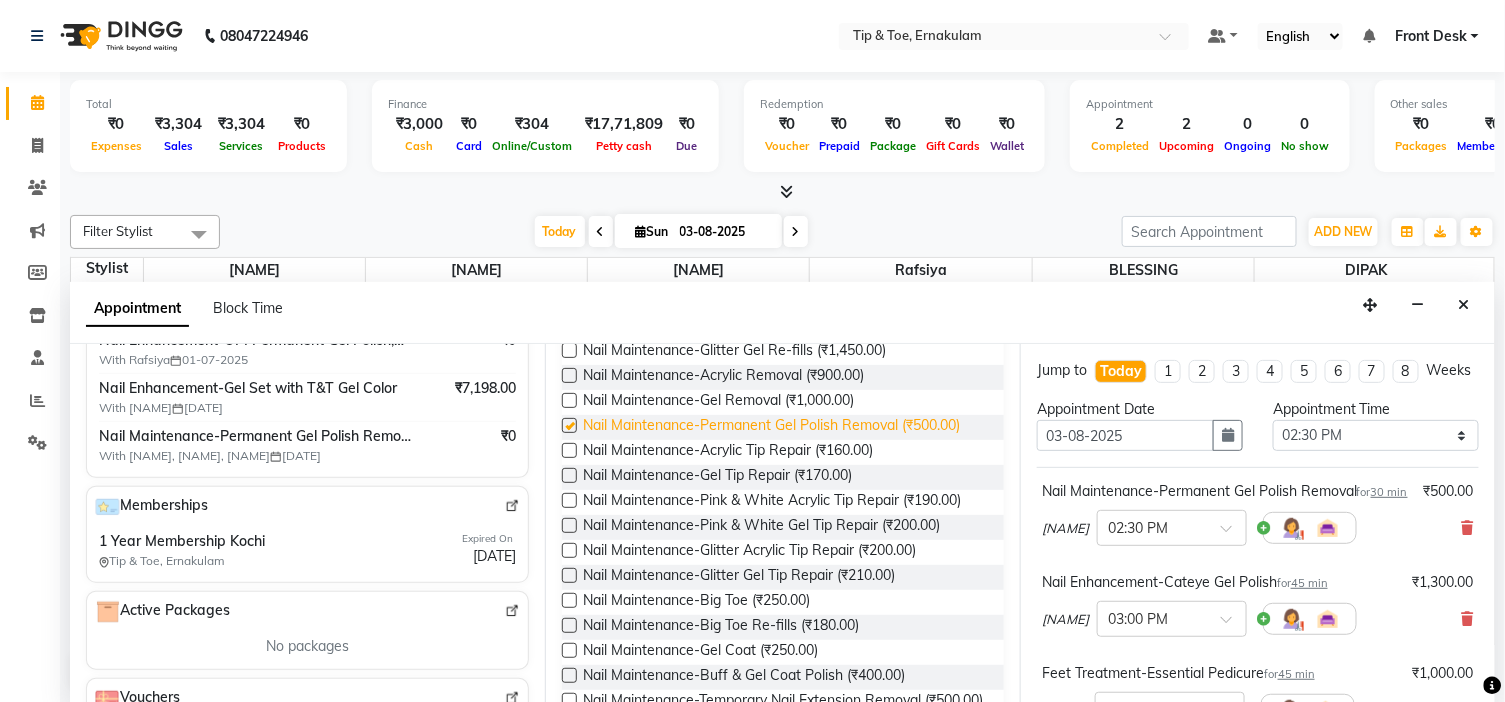checkbox on "false" 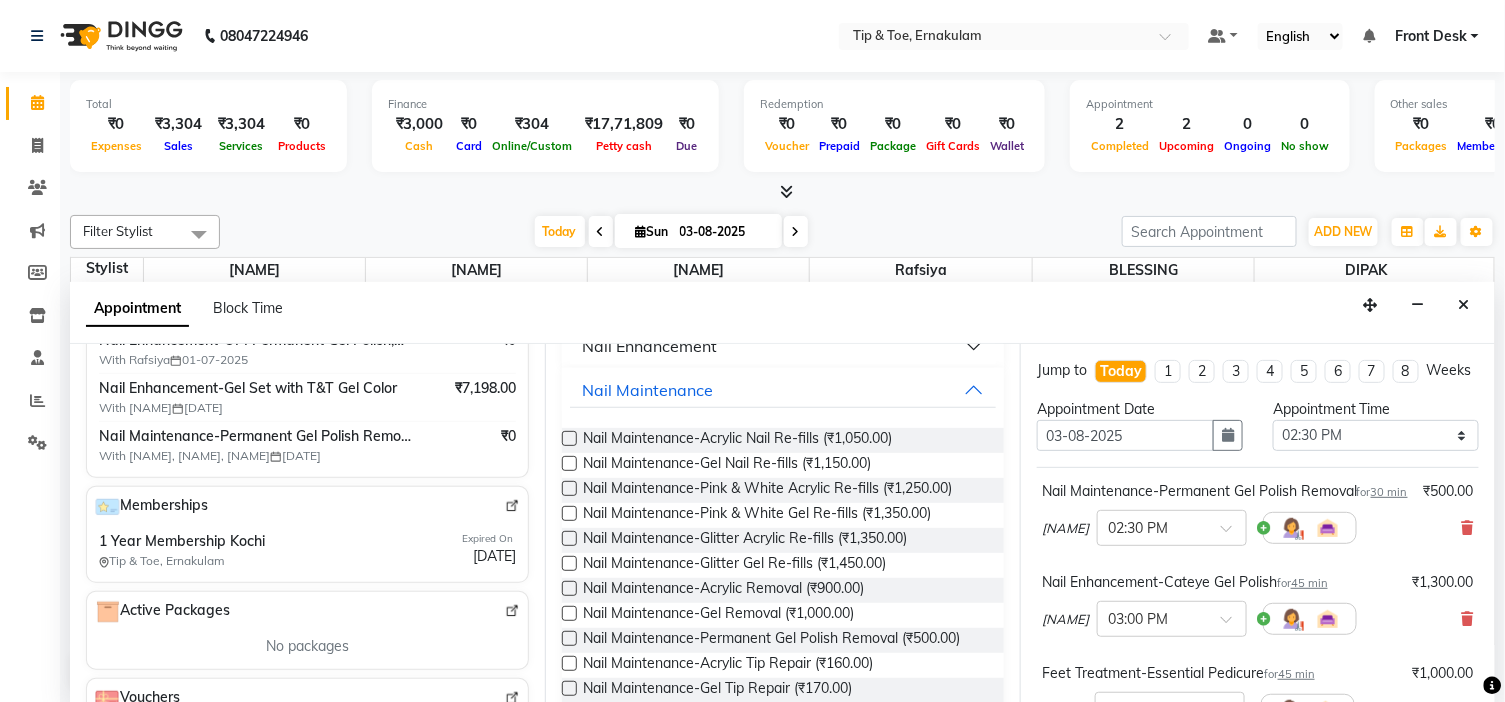 scroll, scrollTop: 222, scrollLeft: 0, axis: vertical 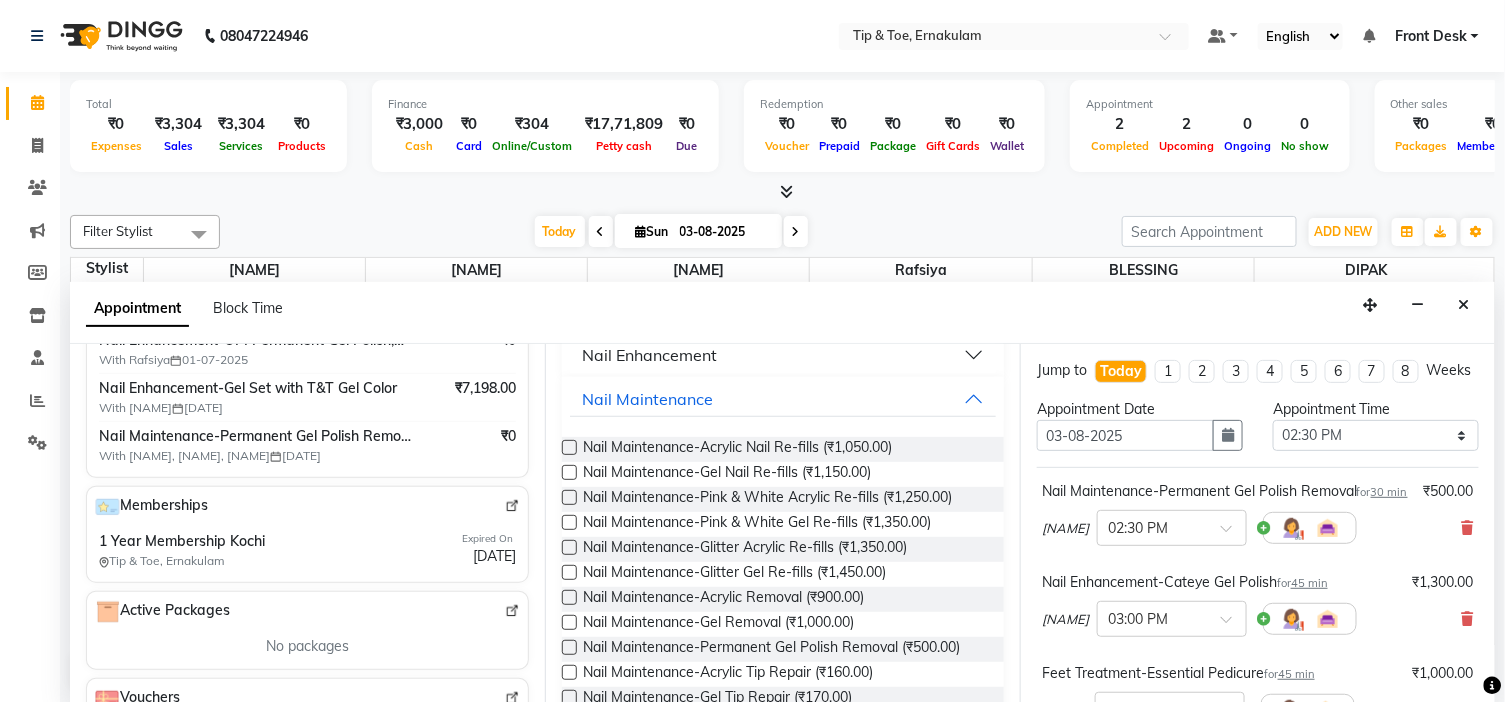 click on "Nail Enhancement" at bounding box center (783, 355) 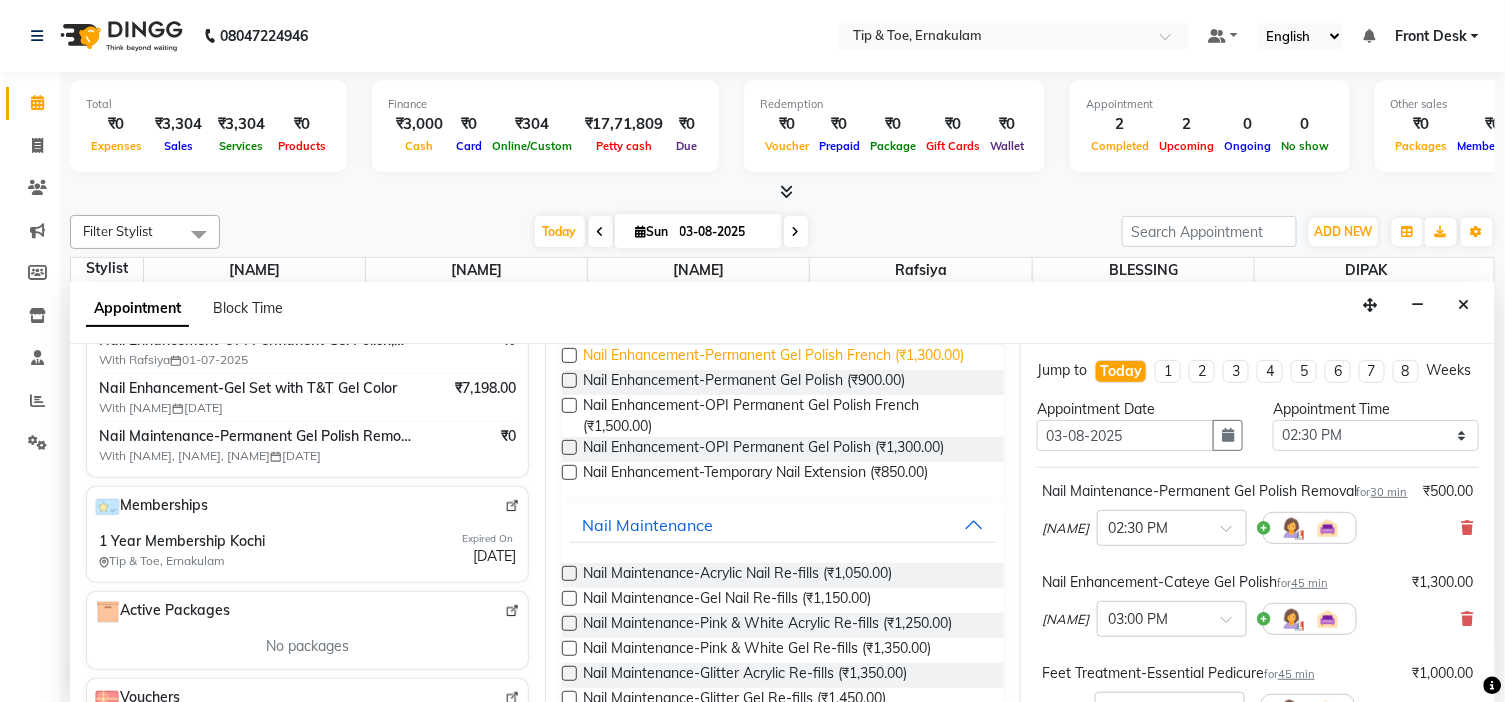 scroll, scrollTop: 1000, scrollLeft: 0, axis: vertical 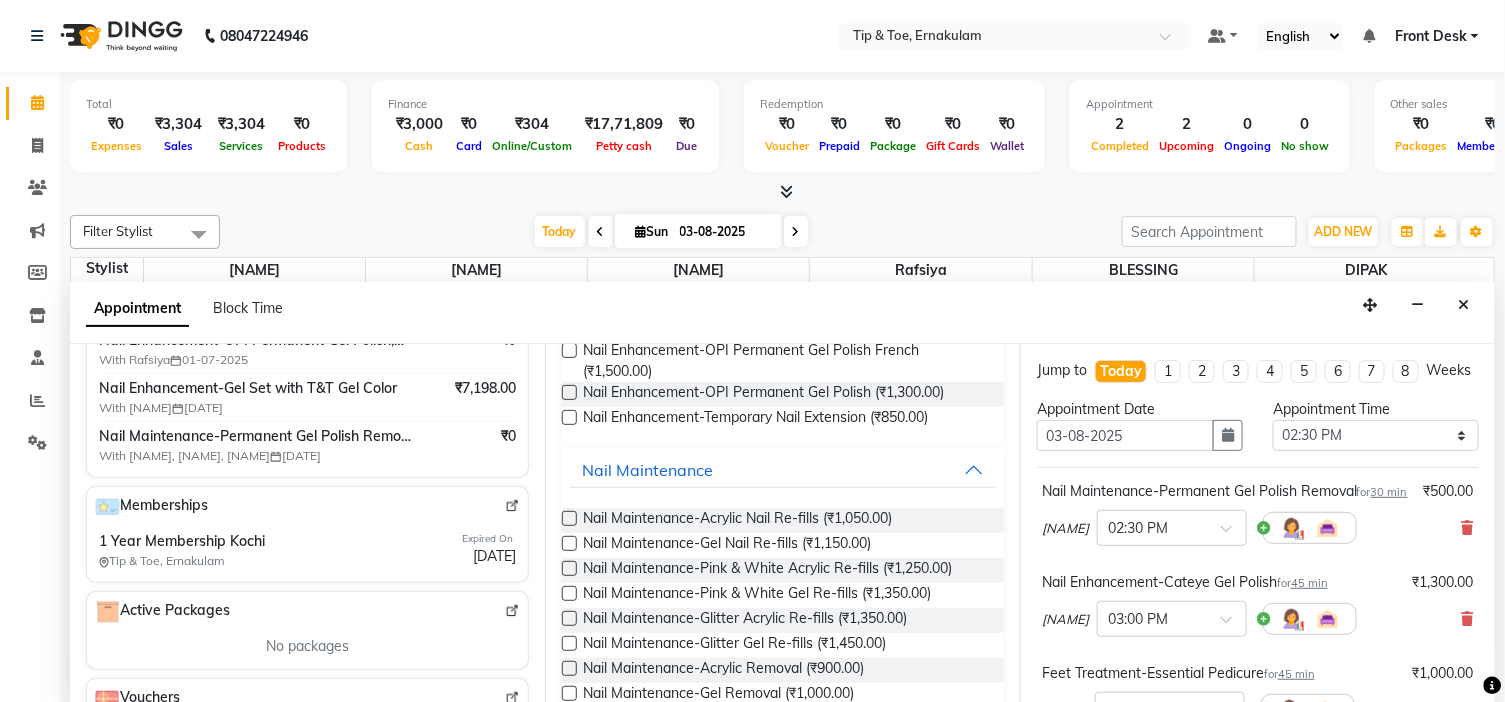 click on "Nail Enhancement-Permanent Gel Polish (₹900.00)" at bounding box center (744, 327) 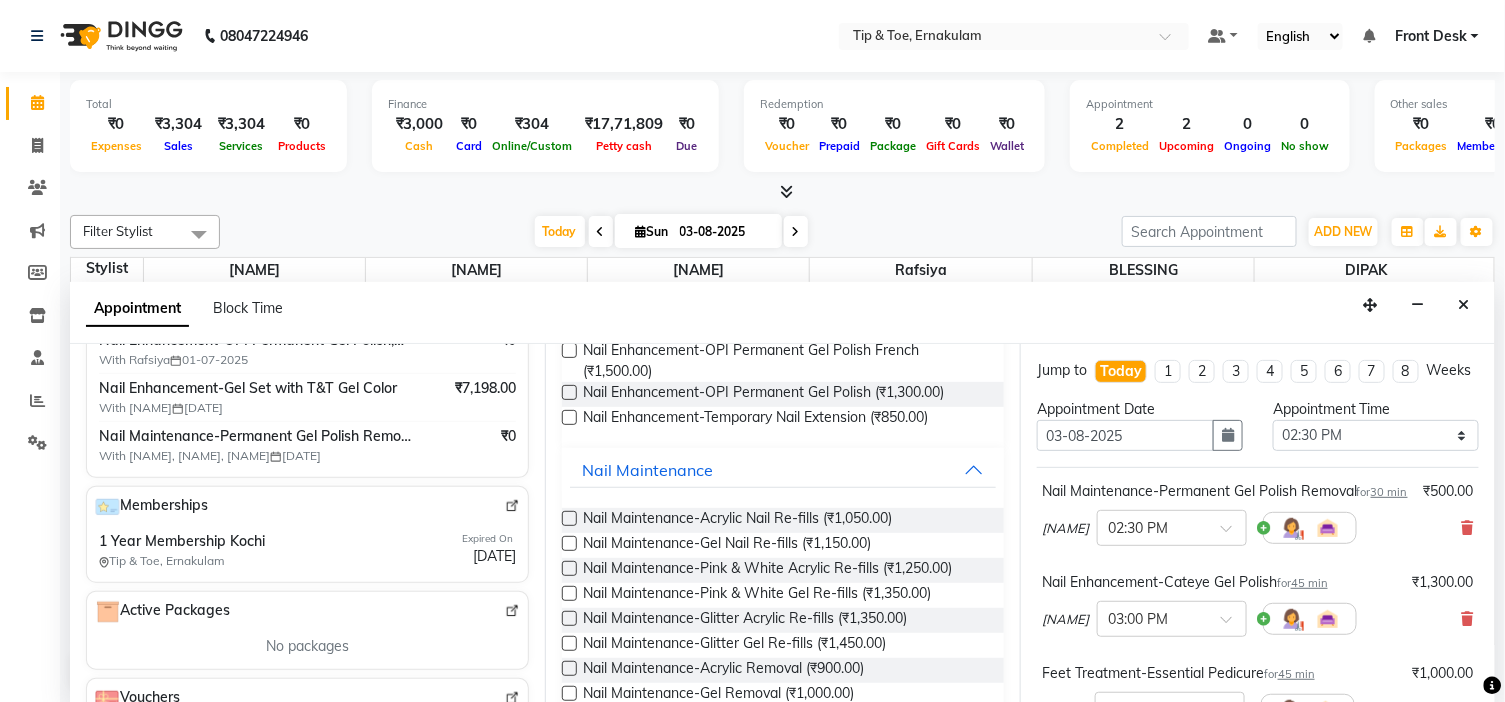 checkbox on "false" 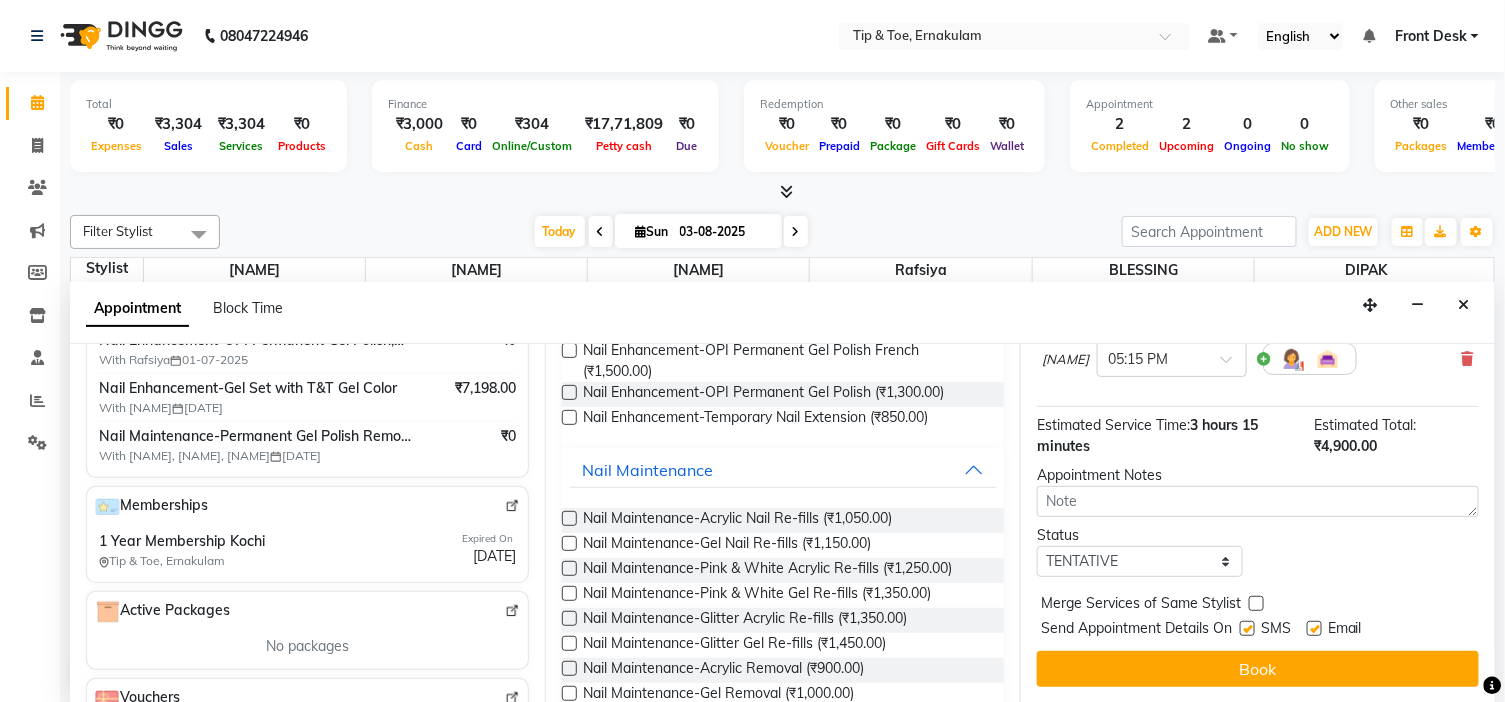 scroll, scrollTop: 684, scrollLeft: 0, axis: vertical 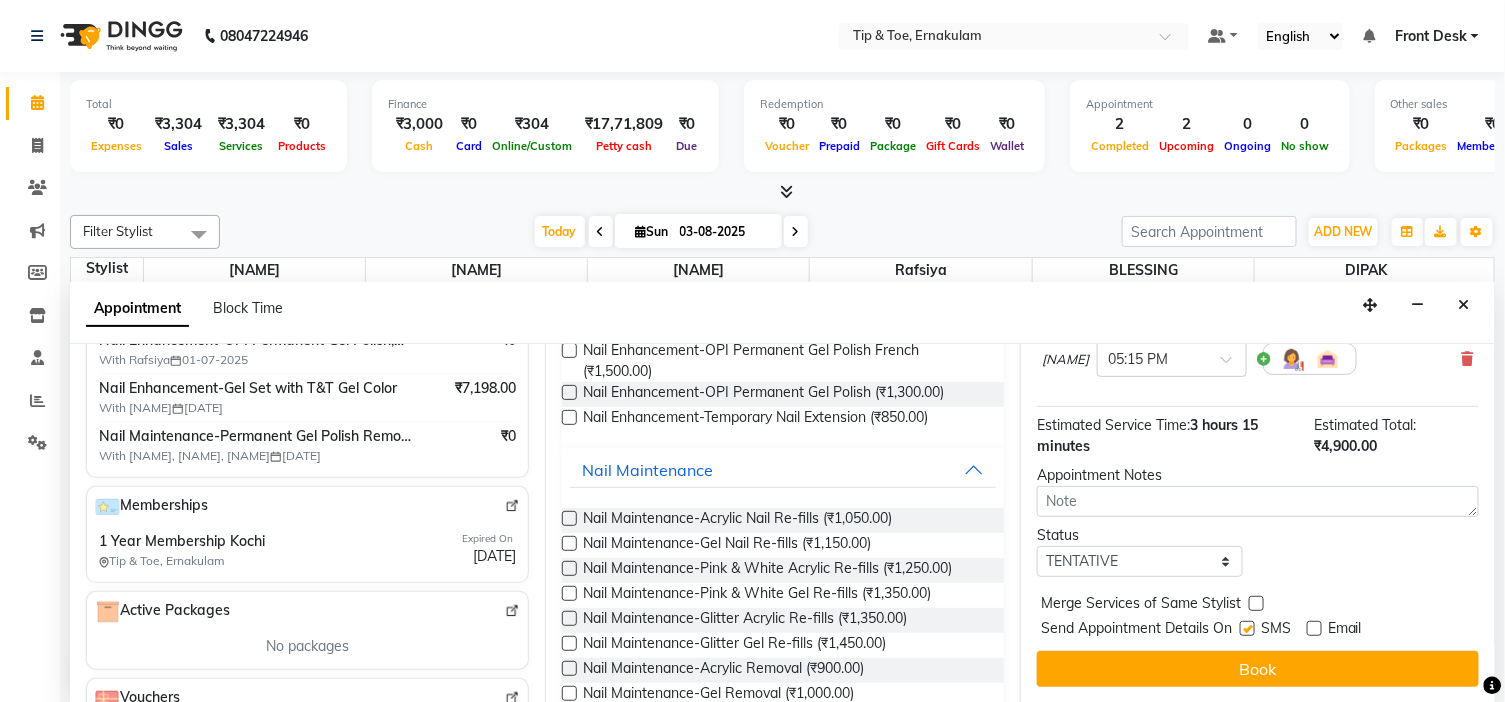 click on "Jump to Today 1 2 3 4 5 6 7 8 Weeks Appointment Date [DATE] Appointment Time Select 10:00 AM 10:15 AM 10:30 AM 10:45 AM 11:00 AM 11:15 AM 11:30 AM 11:45 AM 12:00 PM 12:15 PM 12:30 PM 12:45 PM 01:00 PM 01:15 PM 01:30 PM 01:45 PM 02:00 PM 02:15 PM 02:30 PM 02:45 PM 03:00 PM 03:15 PM 03:30 PM 03:45 PM 04:00 PM 04:15 PM 04:30 PM 04:45 PM 05:00 PM 05:15 PM 05:30 PM 05:45 PM 06:00 PM 06:15 PM 06:30 PM 06:45 PM 07:00 PM 07:15 PM 07:30 PM 07:45 PM 08:00 PM 08:15 PM 08:30 PM 08:45 PM 09:00 PM [SERVICE] for [DURATION] [PRICE] [NAME] × [TIME] [SERVICE] for [DURATION] [PRICE] [NAME] × [TIME] [SERVICE] for [DURATION] [PRICE] [NAME] × [TIME] [SERVICE] for [DURATION] [PRICE] [NAME] × [TIME] [SERVICE] for [DURATION] [PRICE] [NAME] × [TIME] [SERVICE] for [DURATION] [PRICE] [NAME] × [TIME] Estimated Service Time:" at bounding box center [1257, 523] 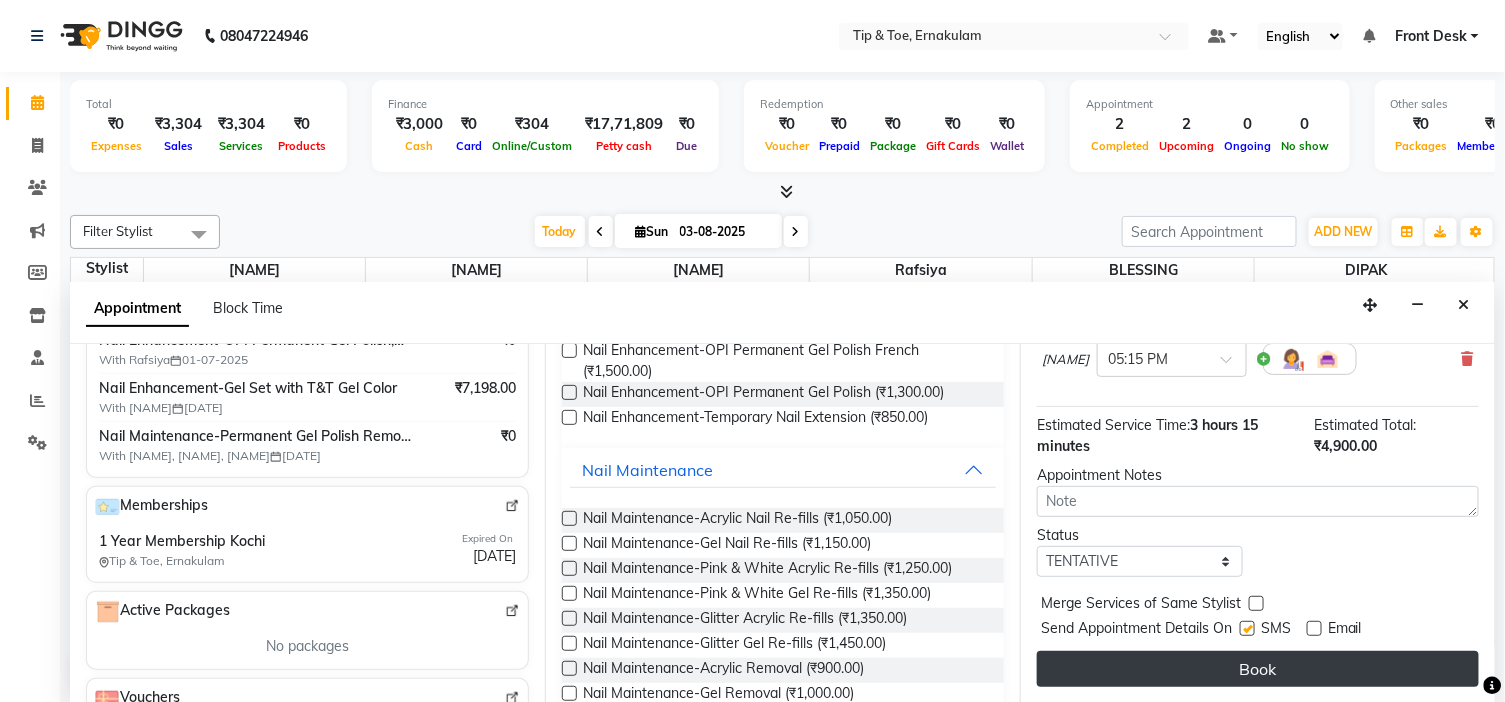 click on "Book" at bounding box center [1258, 669] 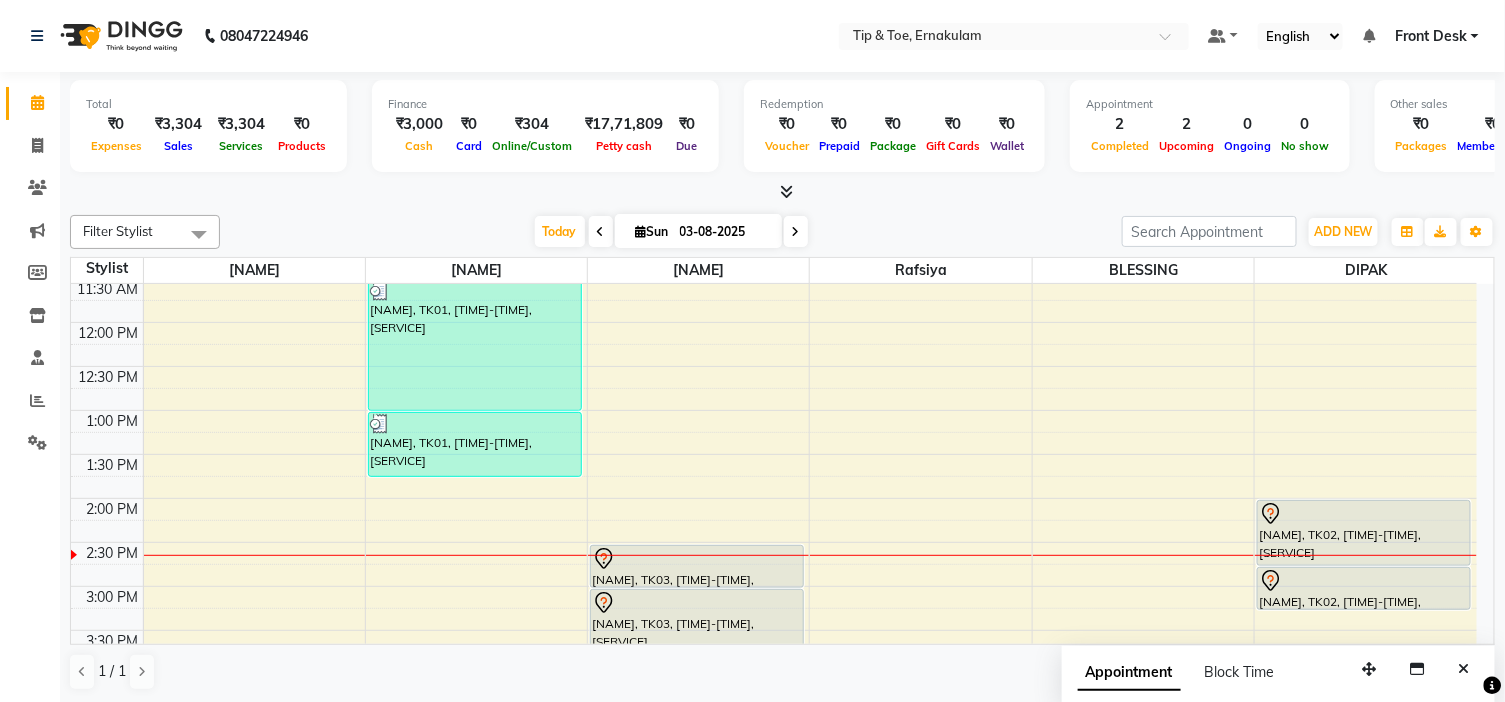 scroll, scrollTop: 222, scrollLeft: 0, axis: vertical 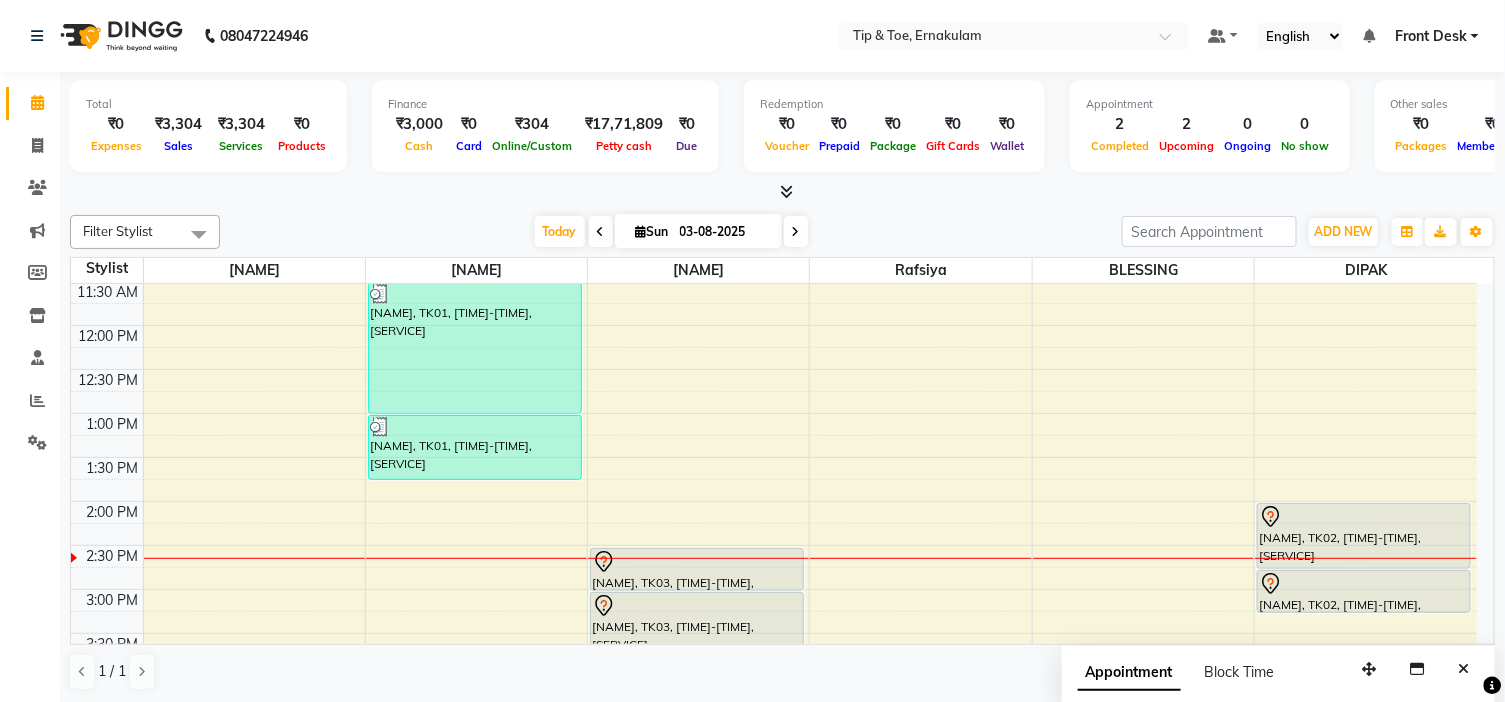 click on "9:00 AM 9:30 AM 10:00 AM 10:30 AM 11:00 AM 11:30 AM 12:00 PM 12:30 PM 1:00 PM 1:30 PM 2:00 PM 2:30 PM 3:00 PM 3:30 PM 4:00 PM 4:30 PM 5:00 PM 5:30 PM 6:00 PM 6:30 PM 7:00 PM 7:30 PM 8:00 PM 8:30 PM 9:00 PM 9:30 PM [NAME], TK01, [TIME]-[TIME], [SERVICE] [NAME], TK01, [TIME]-[TIME], [SERVICE] [NAME], TK03, [TIME]-[TIME], [SERVICE] [NAME], TK03, [TIME]-[TIME], [SERVICE] [NAME], TK03, [TIME]-[TIME], [SERVICE] [NAME], TK03, [TIME]-[TIME], [SERVICE] [NAME], TK03, [TIME]-[TIME], [SERVICE] [NAME], TK02, [TIME]-[TIME], [SERVICE]" at bounding box center (774, 633) 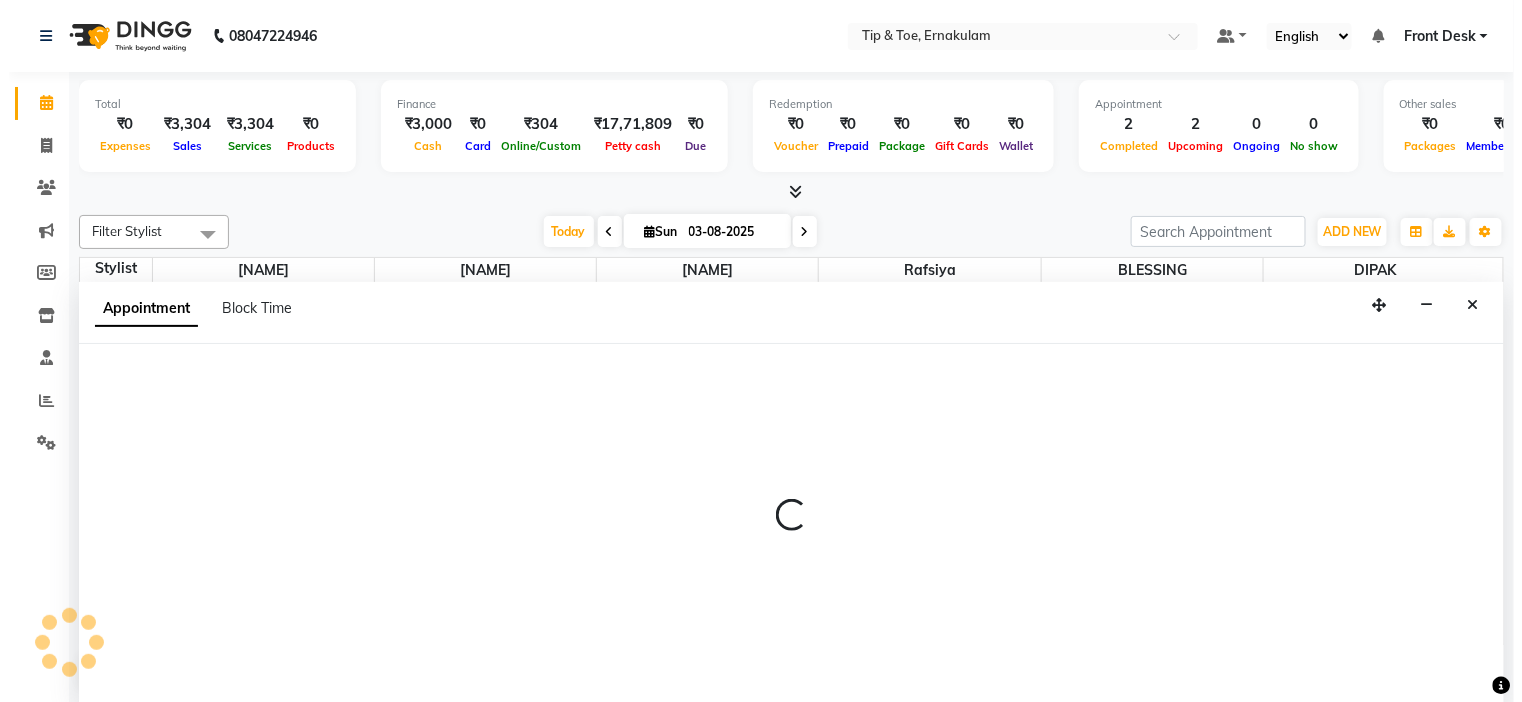 scroll, scrollTop: 1, scrollLeft: 0, axis: vertical 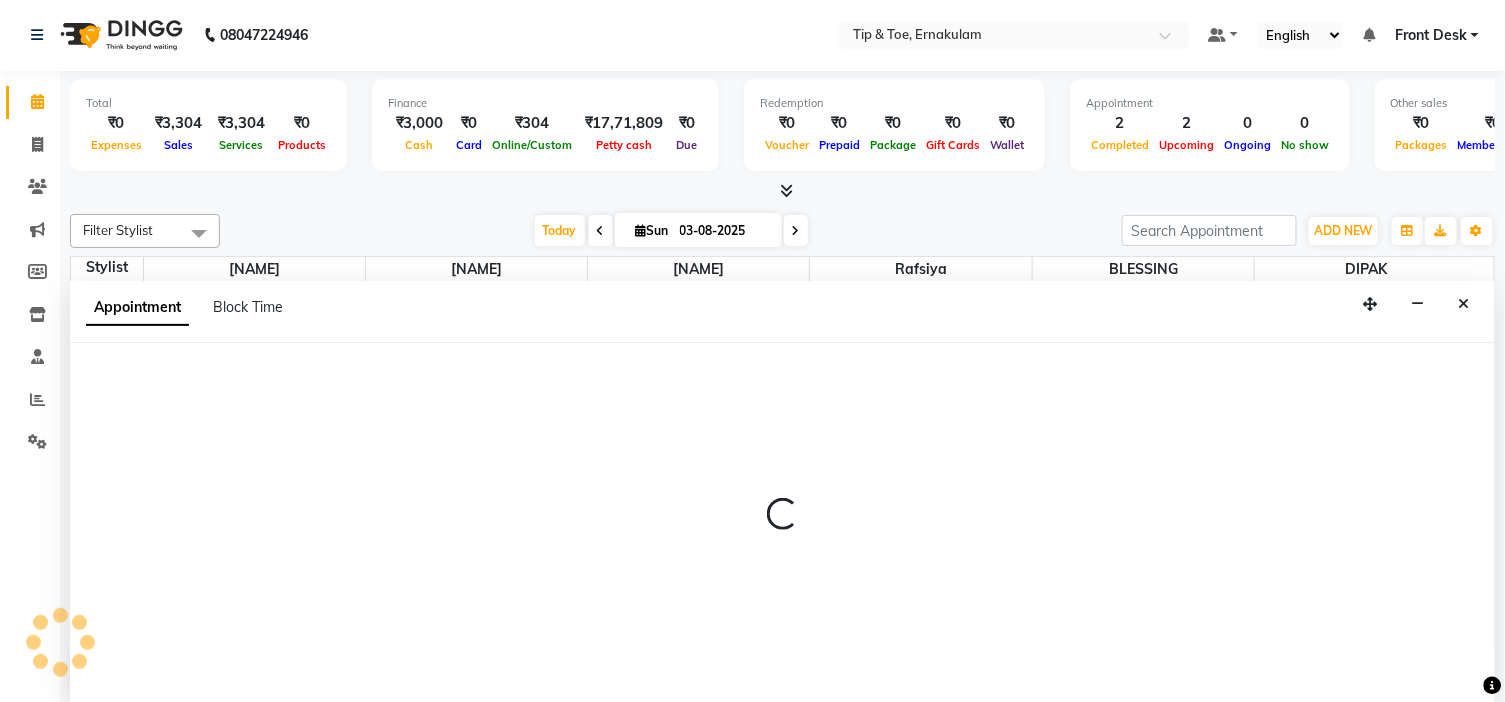 select on "59876" 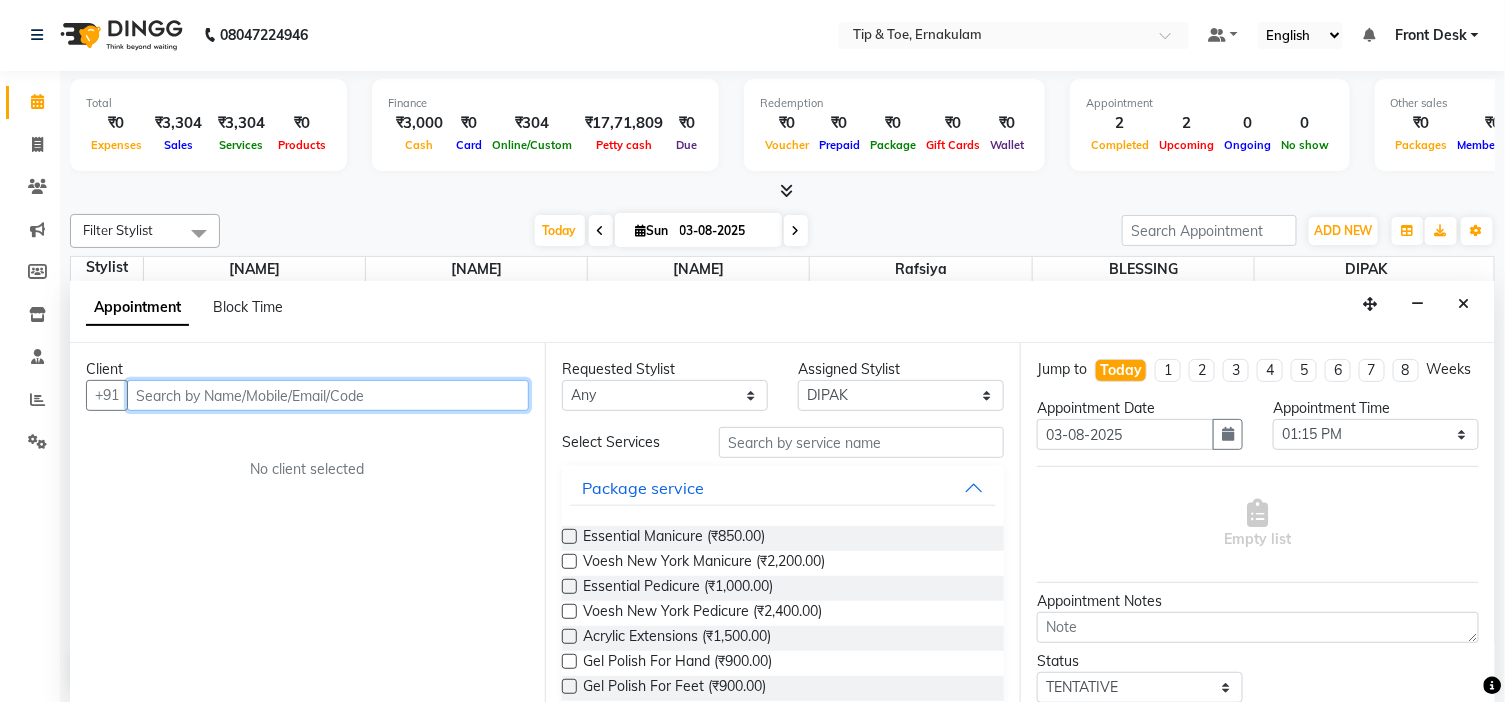 click at bounding box center [328, 395] 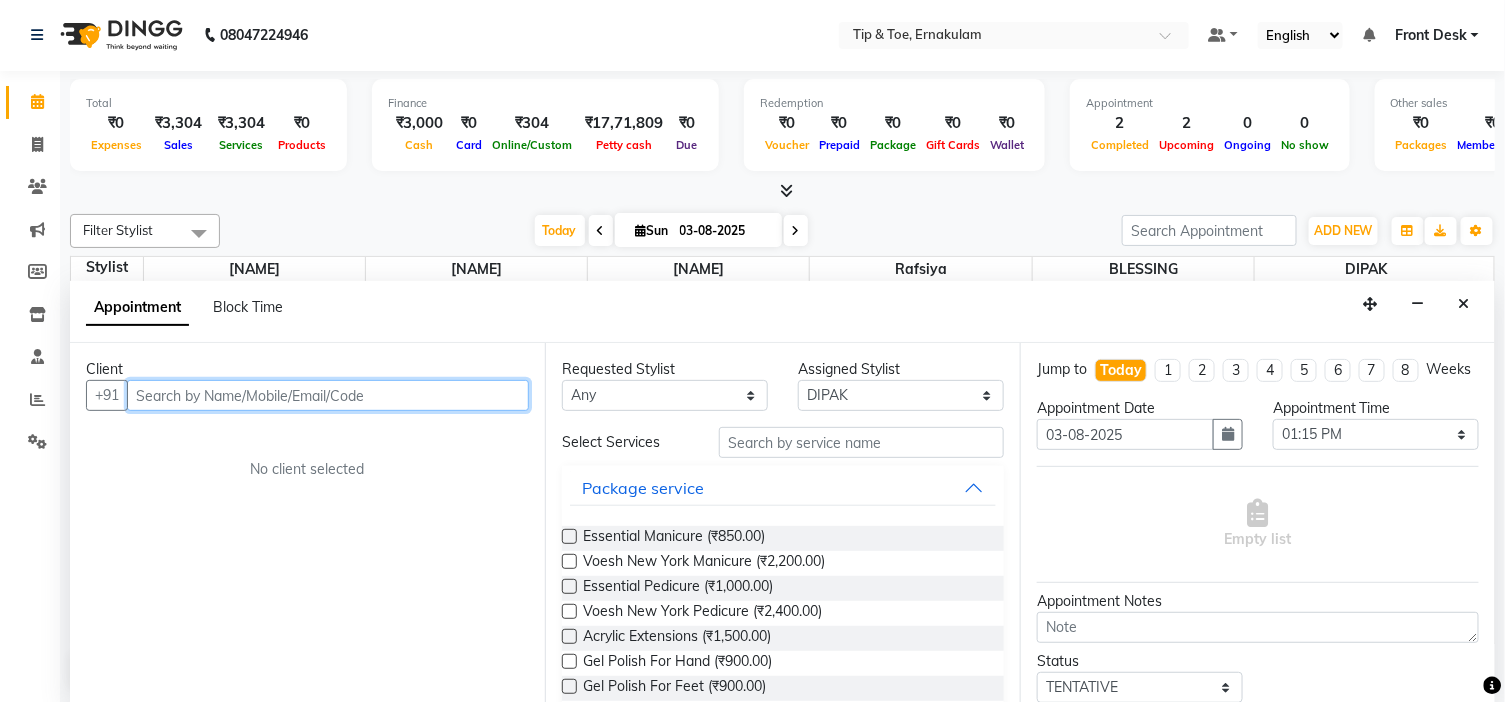 click at bounding box center (328, 395) 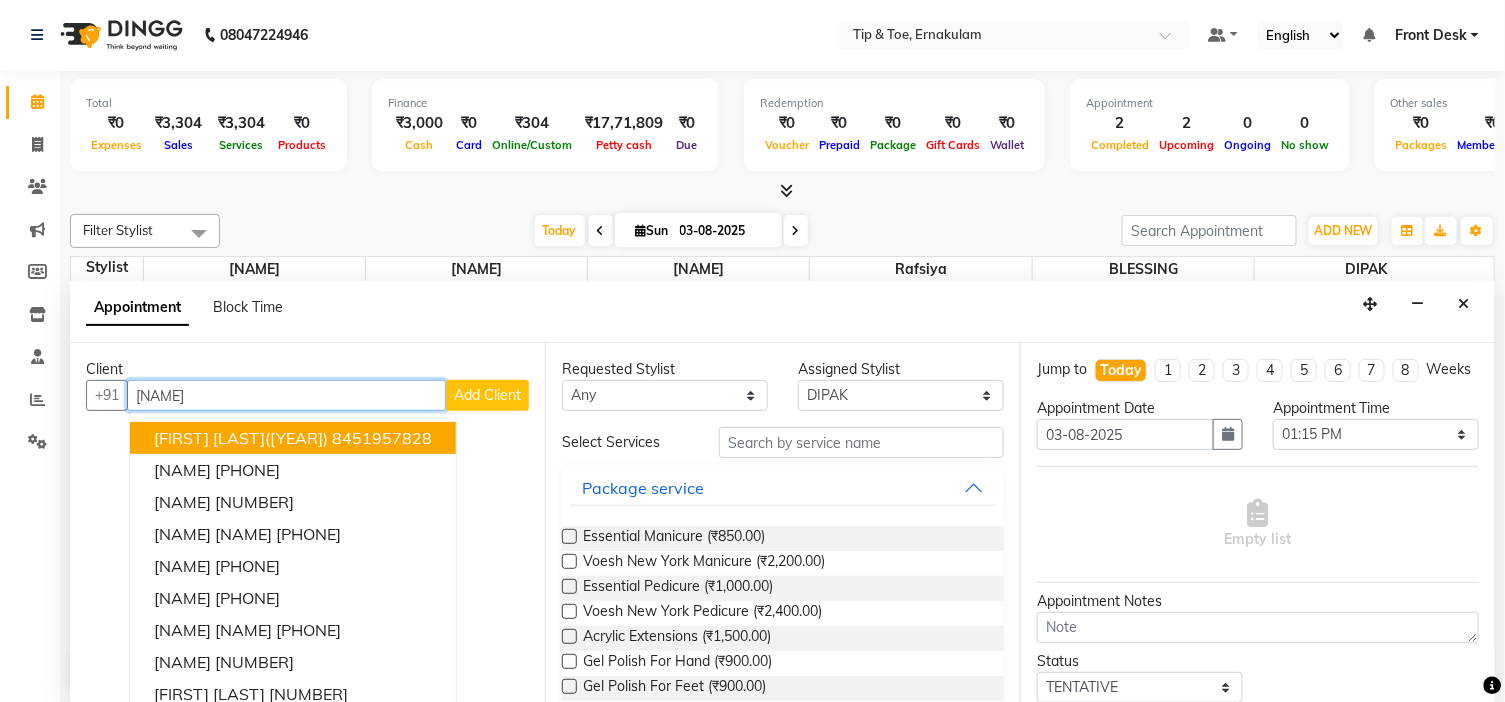 type on "[NAME]" 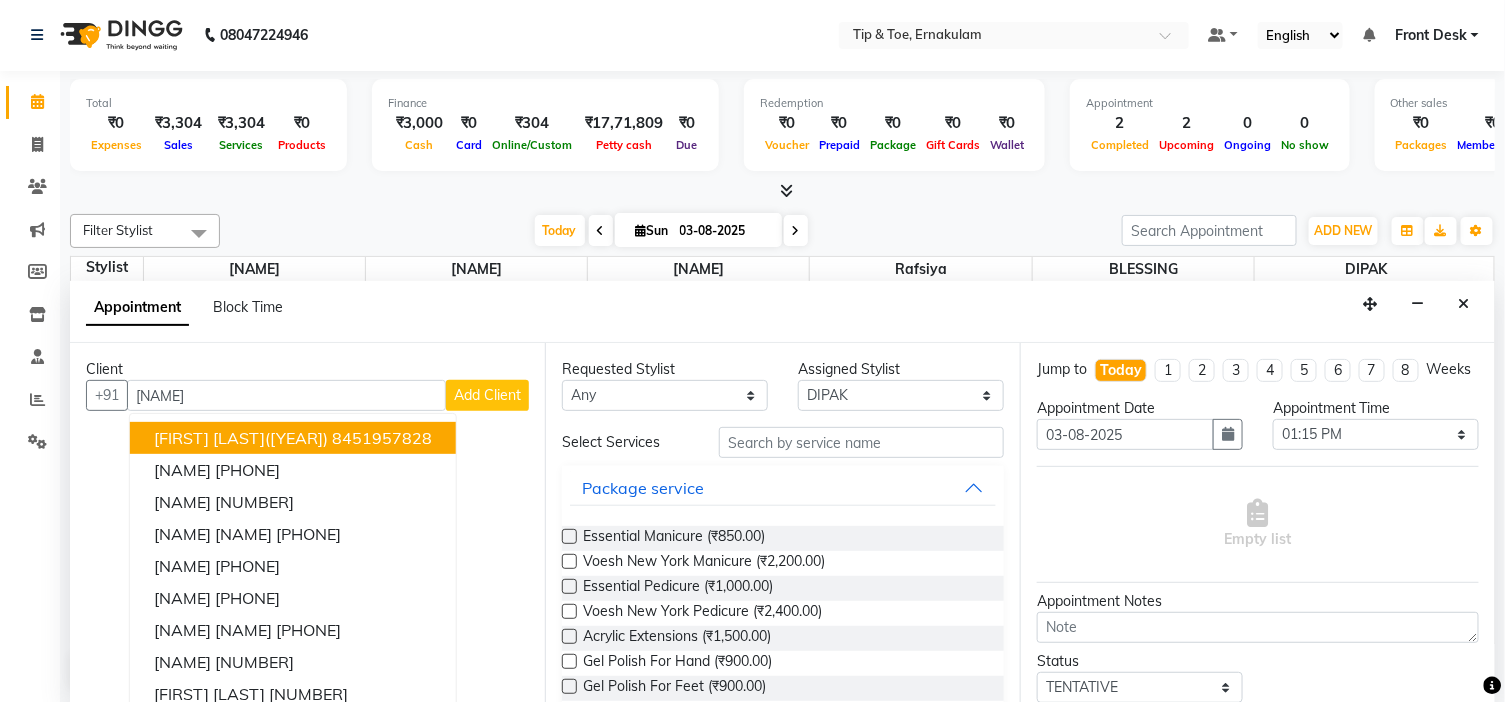 click on "Client" at bounding box center (307, 369) 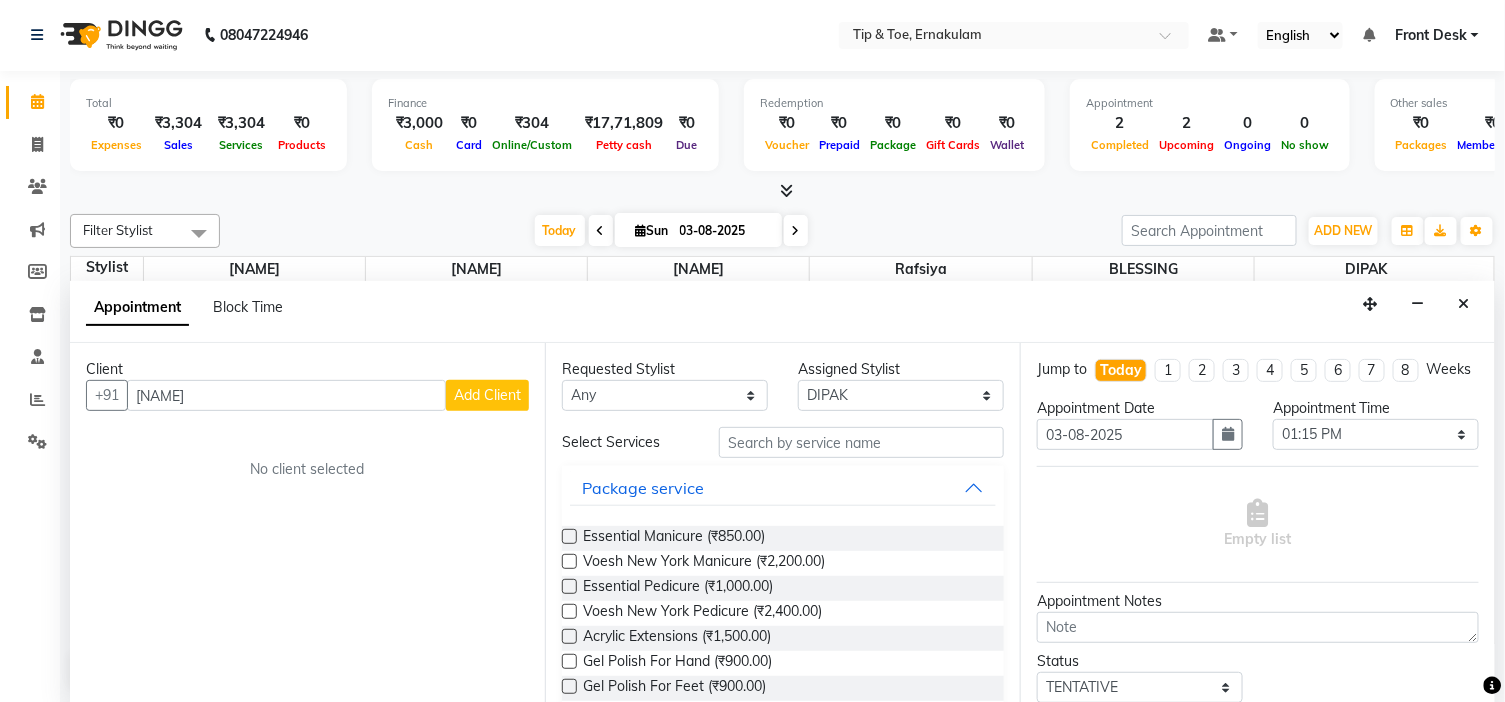 click on "Add Client" at bounding box center (487, 395) 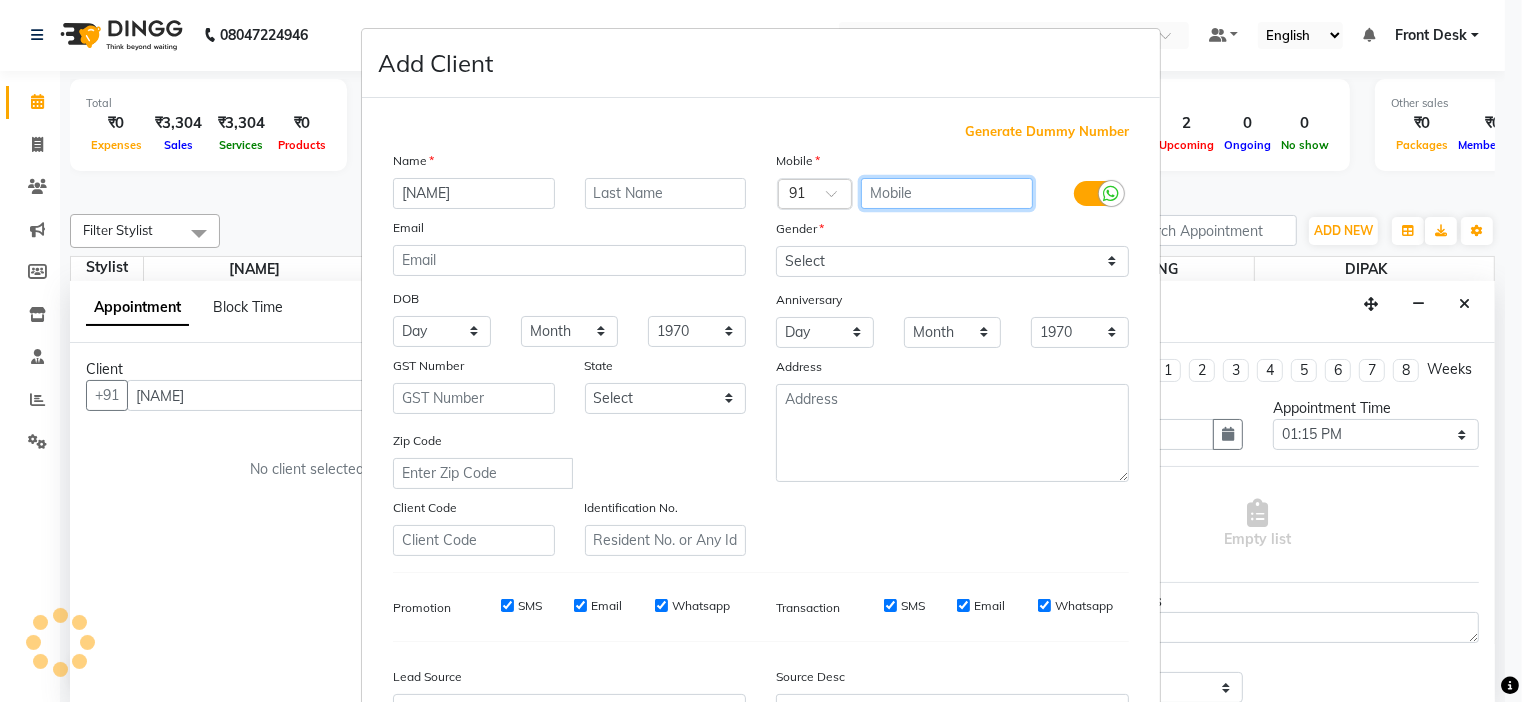 click at bounding box center (947, 193) 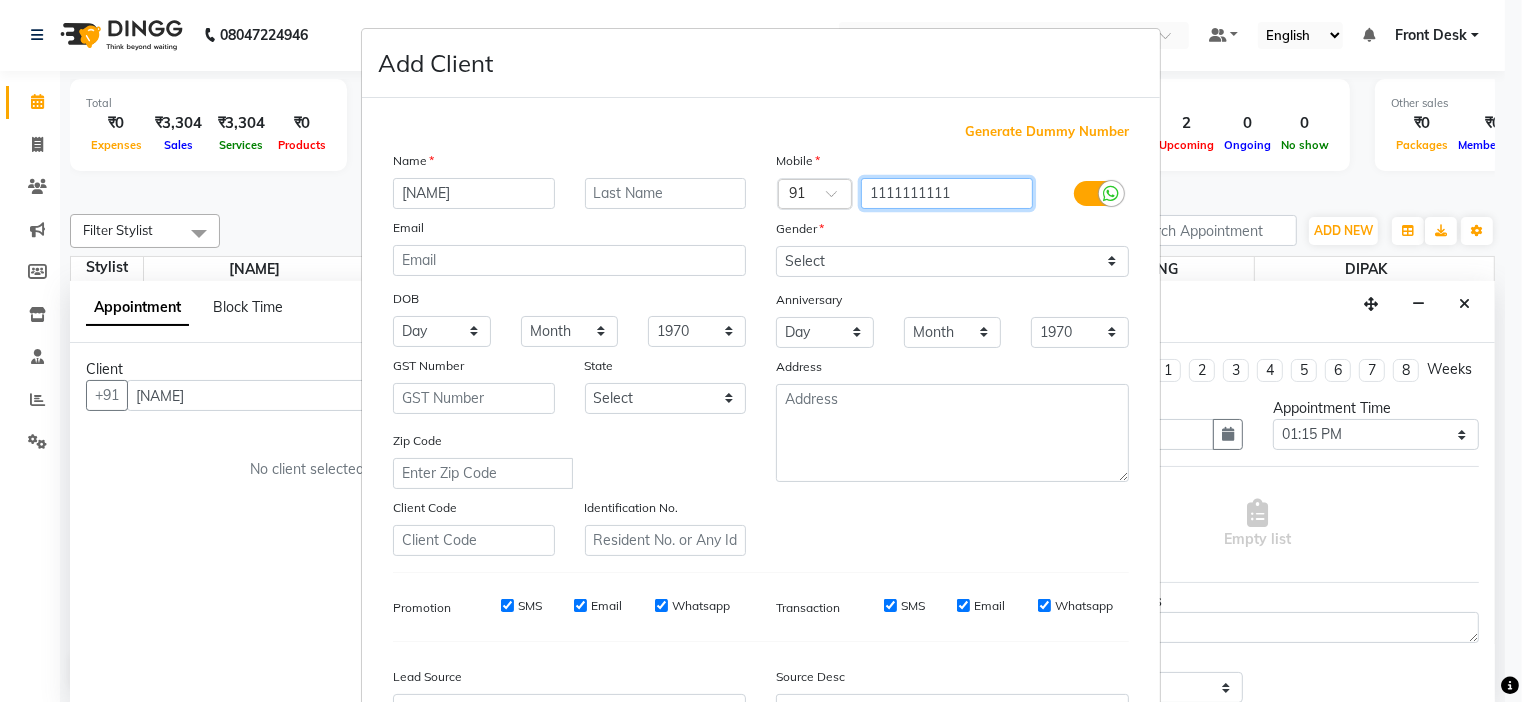 type on "1111111111" 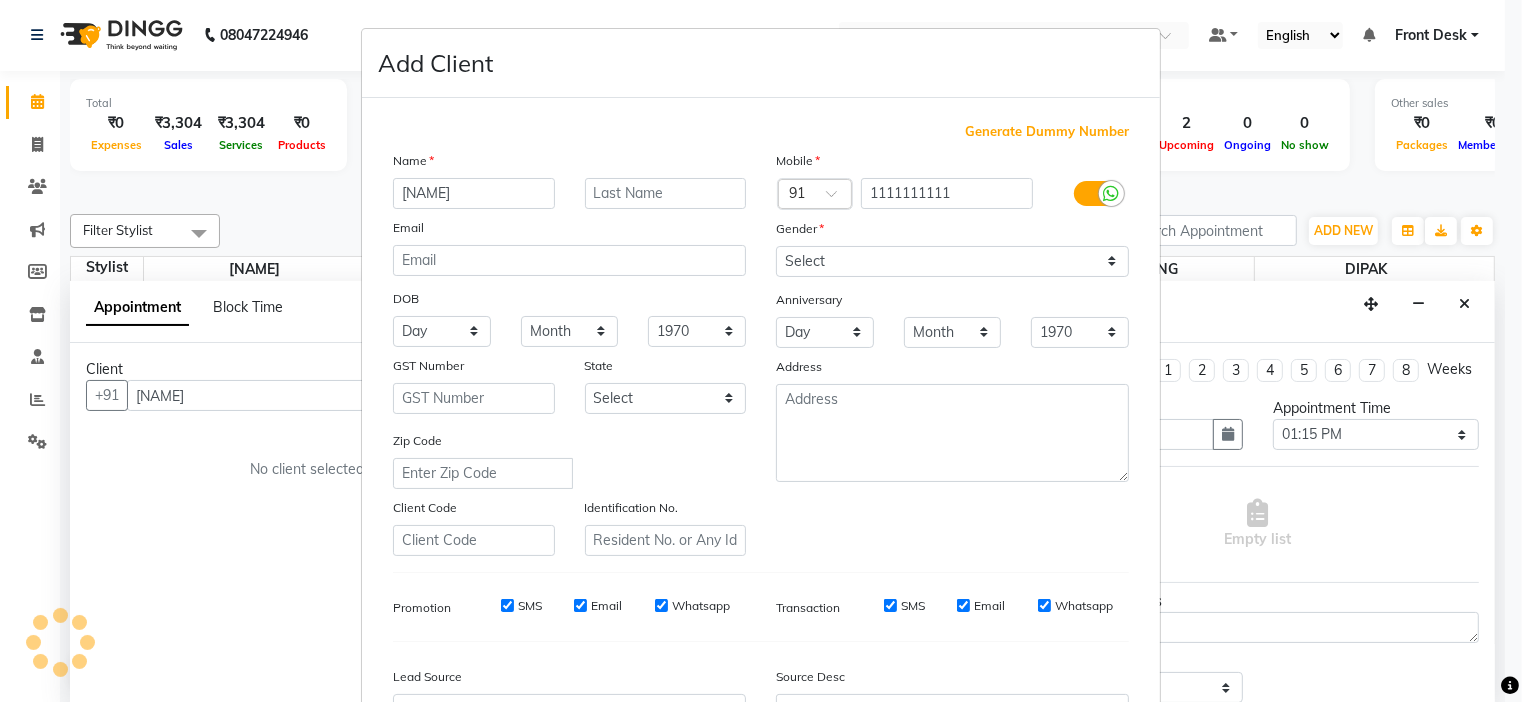 click on "Gender" at bounding box center [952, 232] 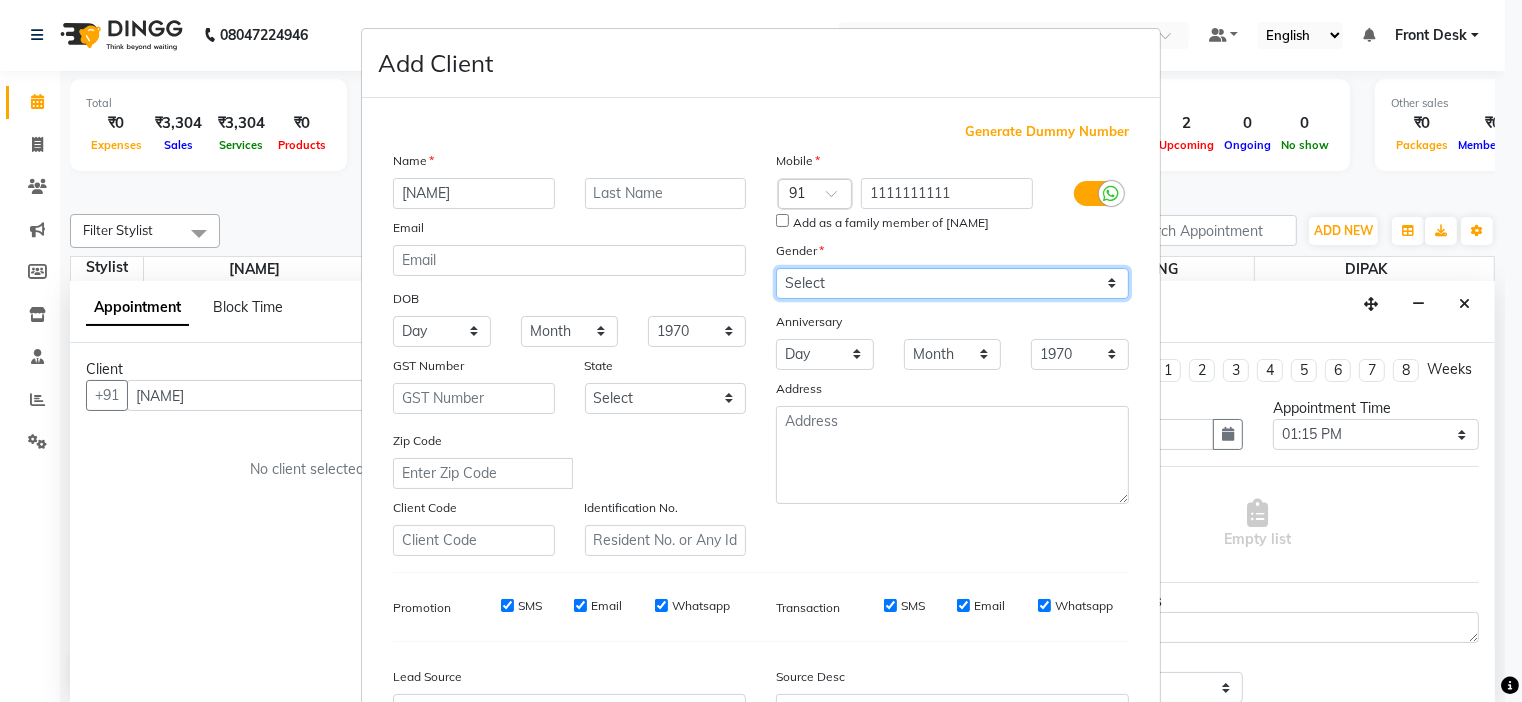 click on "Select Male Female Other Prefer Not To Say" at bounding box center [952, 283] 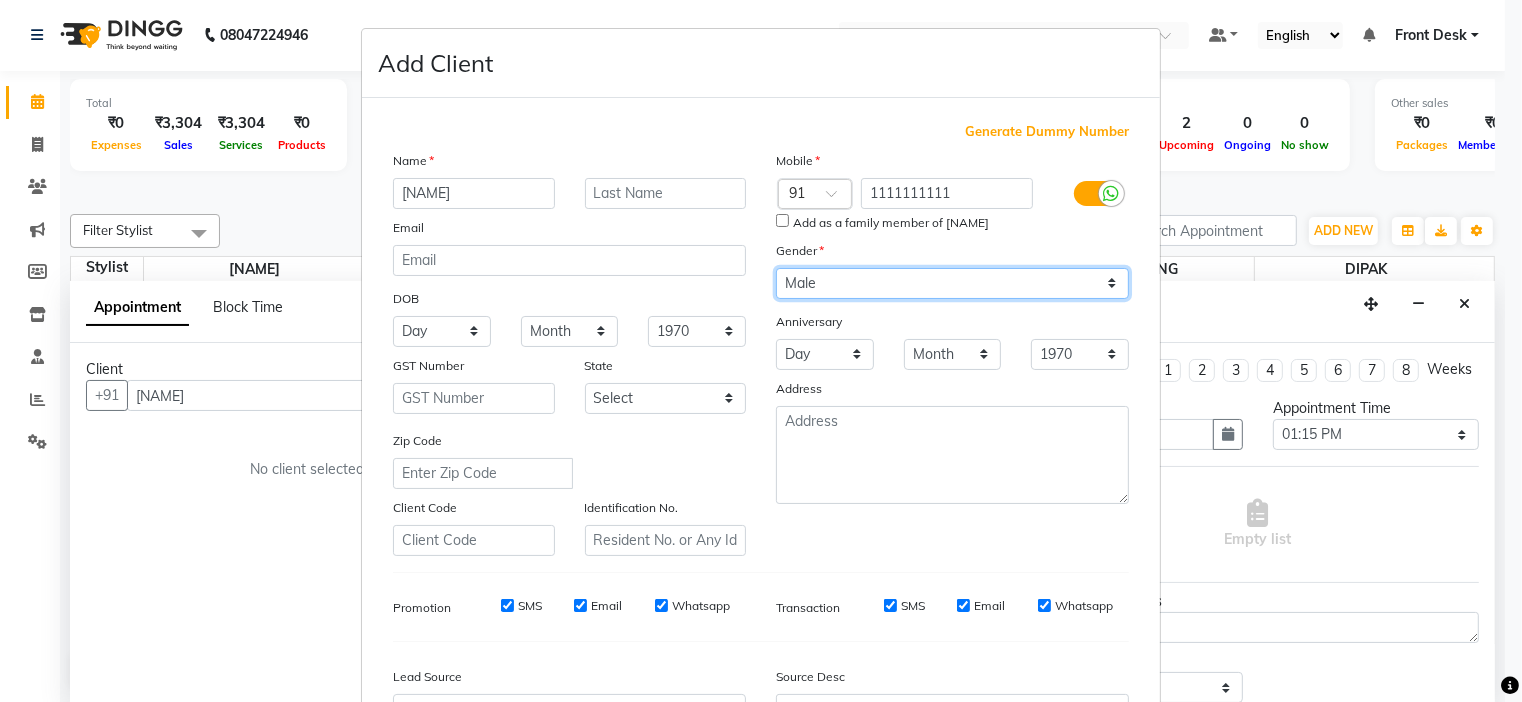 click on "Select Male Female Other Prefer Not To Say" at bounding box center [952, 283] 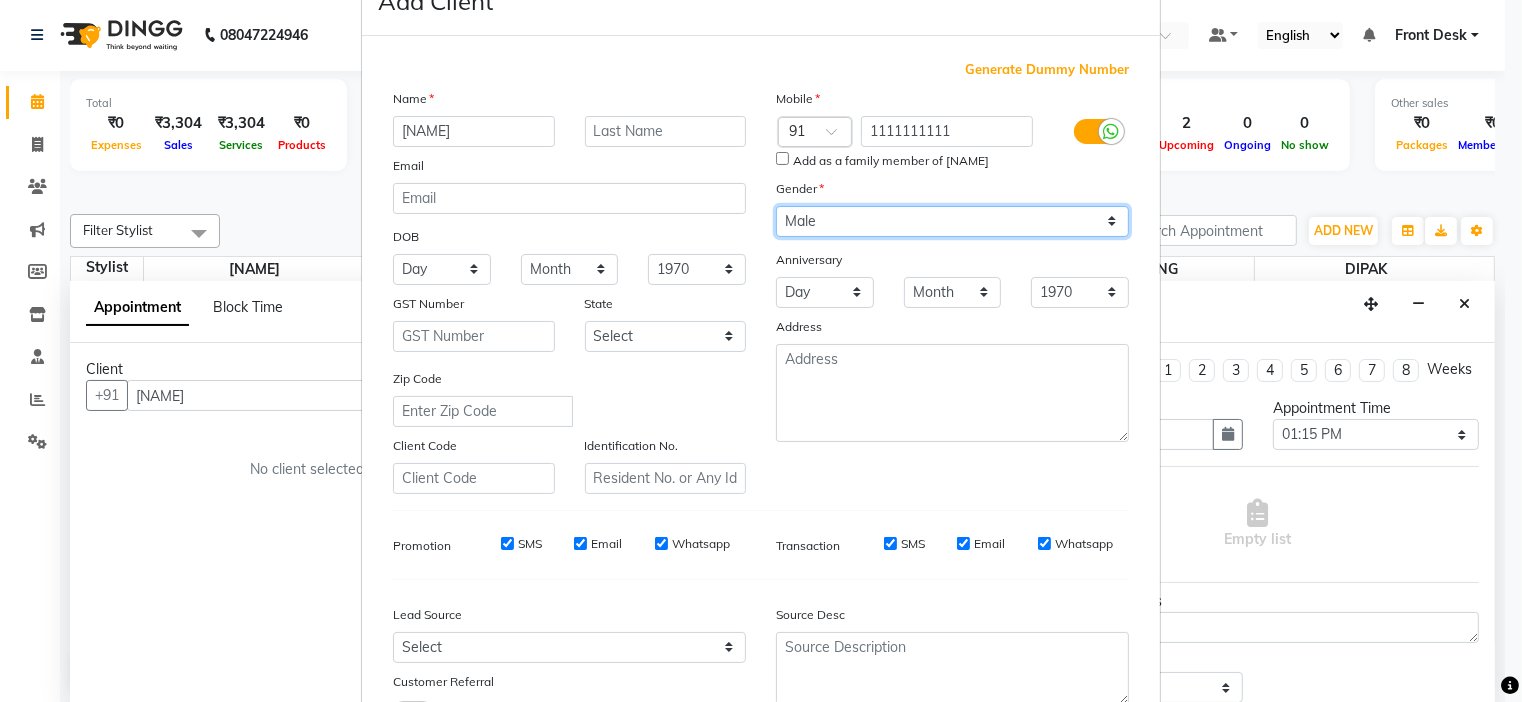 scroll, scrollTop: 0, scrollLeft: 0, axis: both 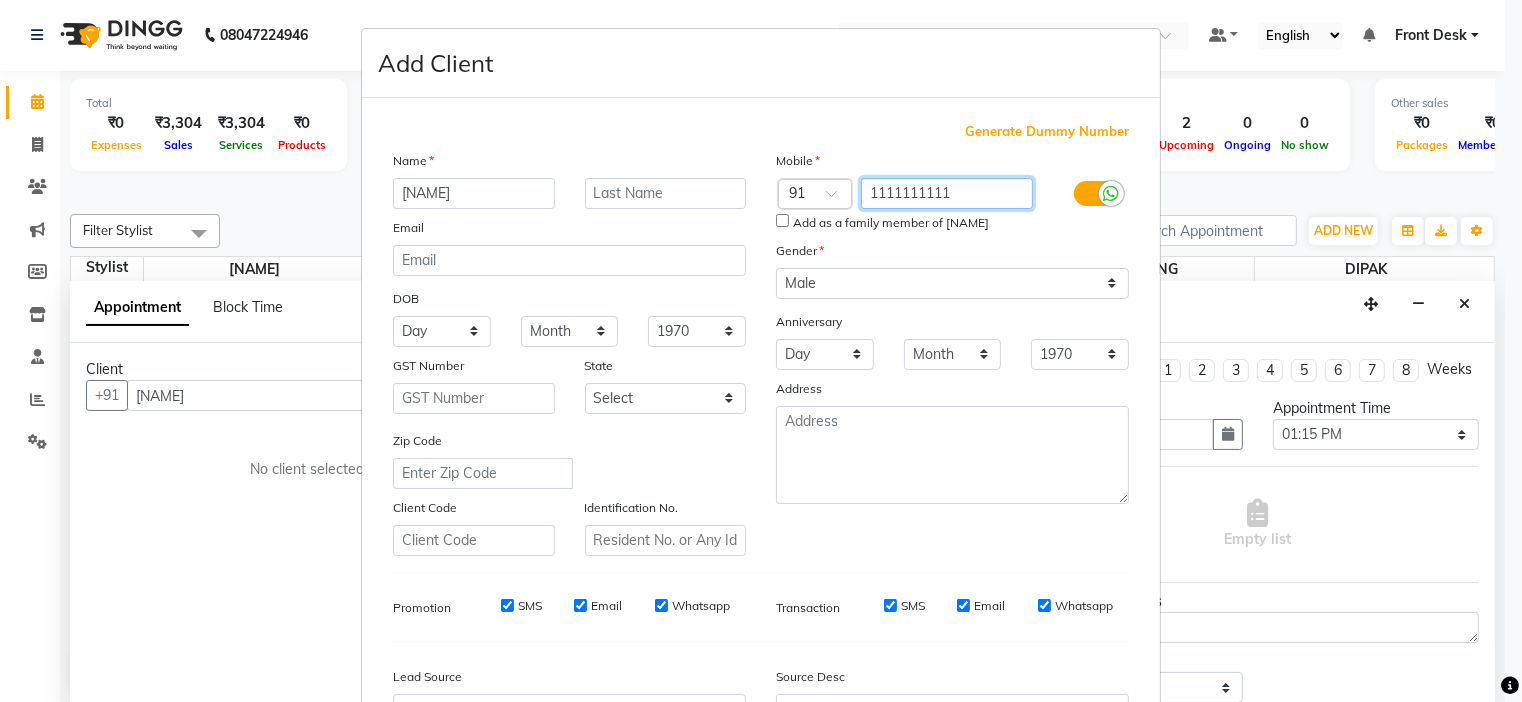 click on "1111111111" at bounding box center [947, 193] 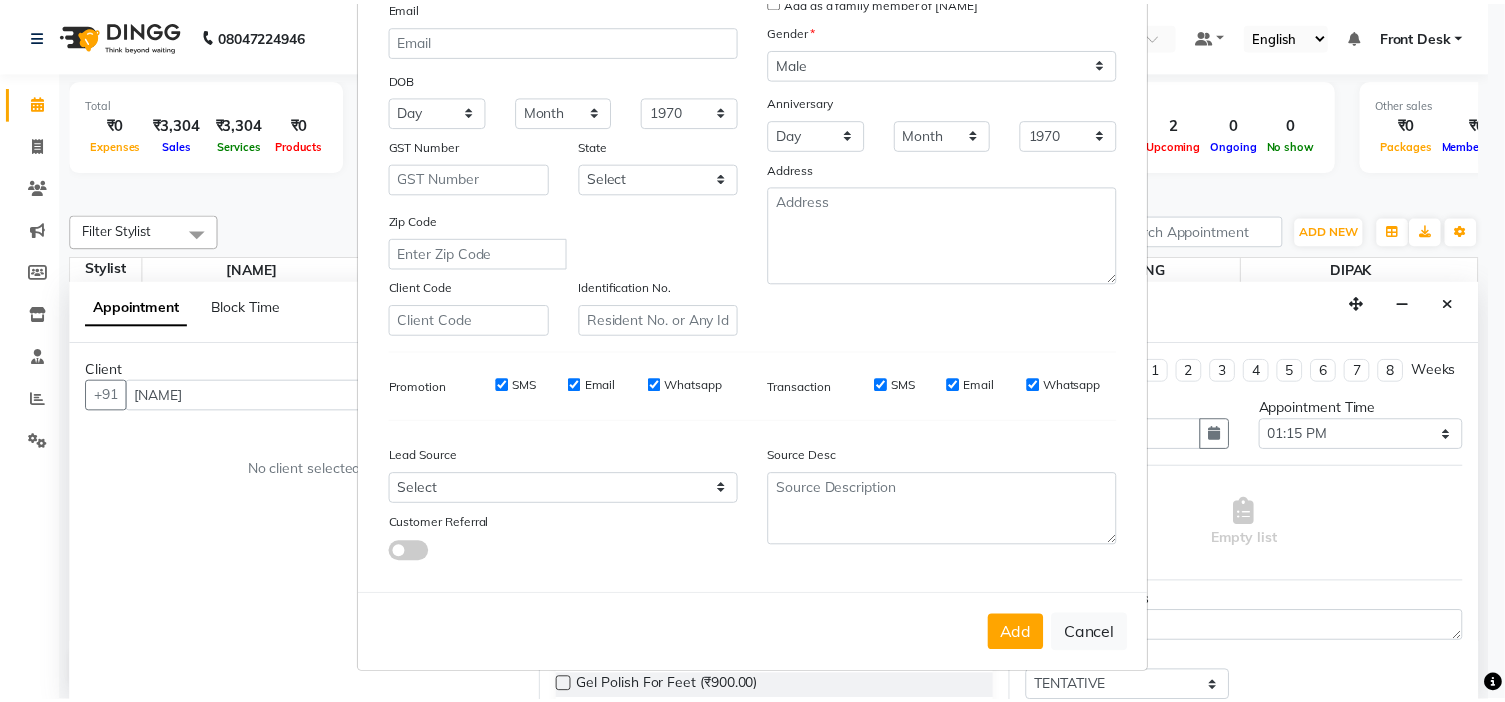 scroll, scrollTop: 222, scrollLeft: 0, axis: vertical 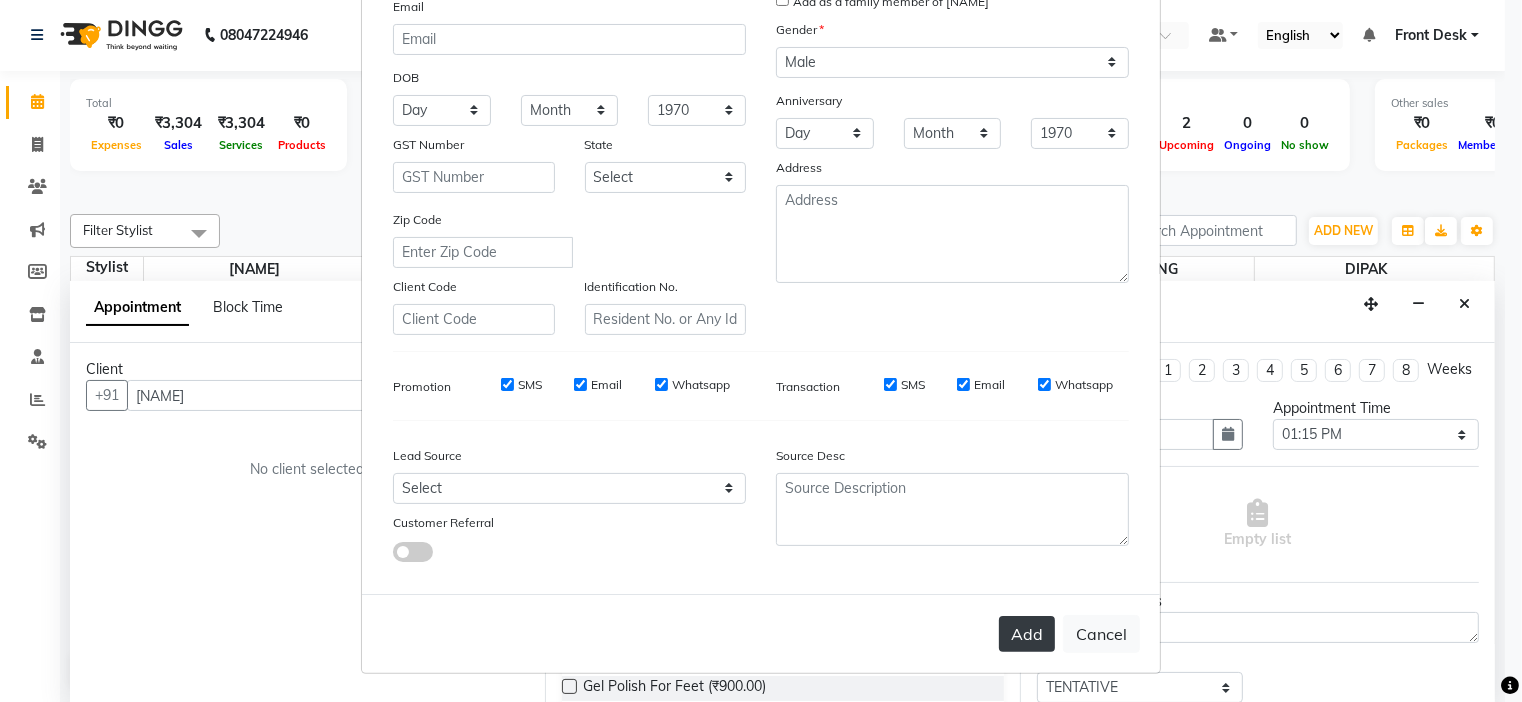 type on "1111111110" 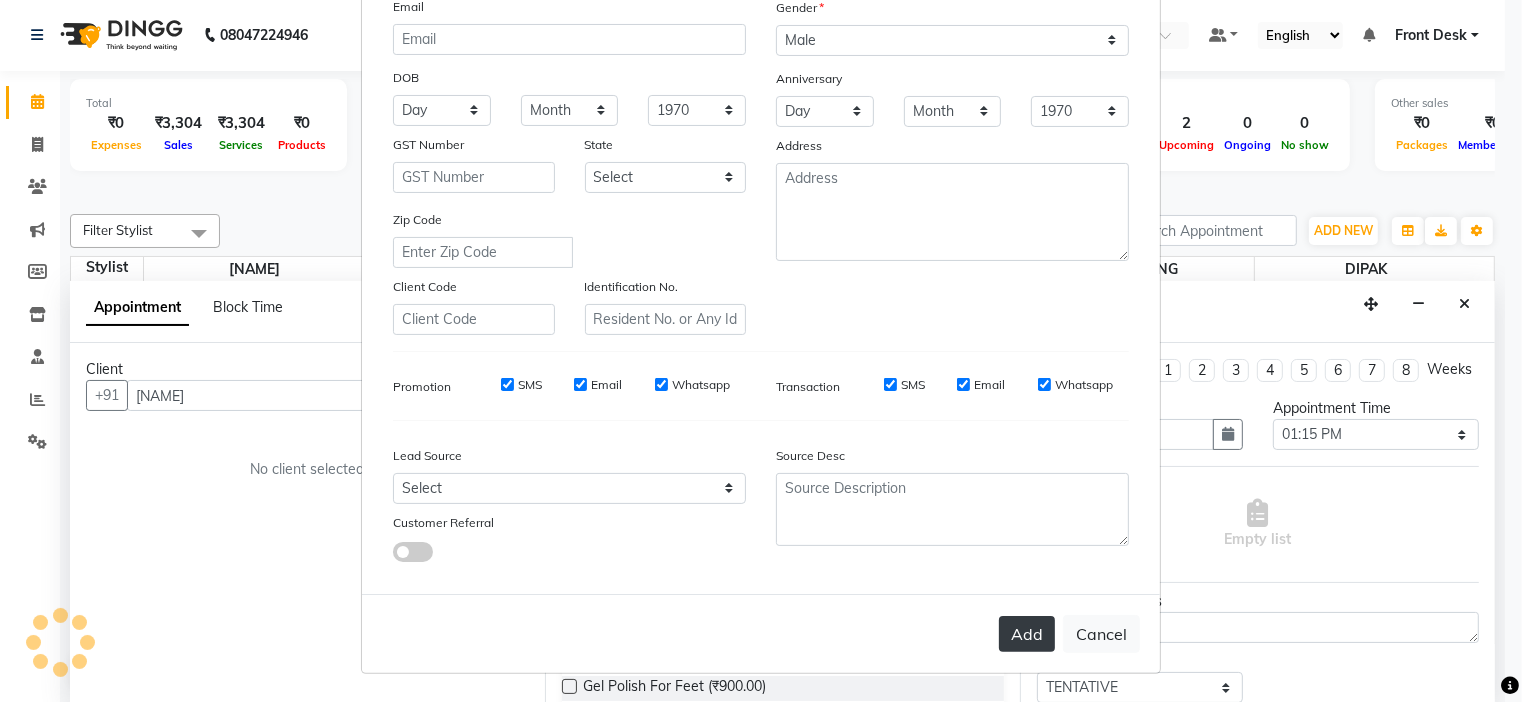 click on "Add" at bounding box center (1027, 634) 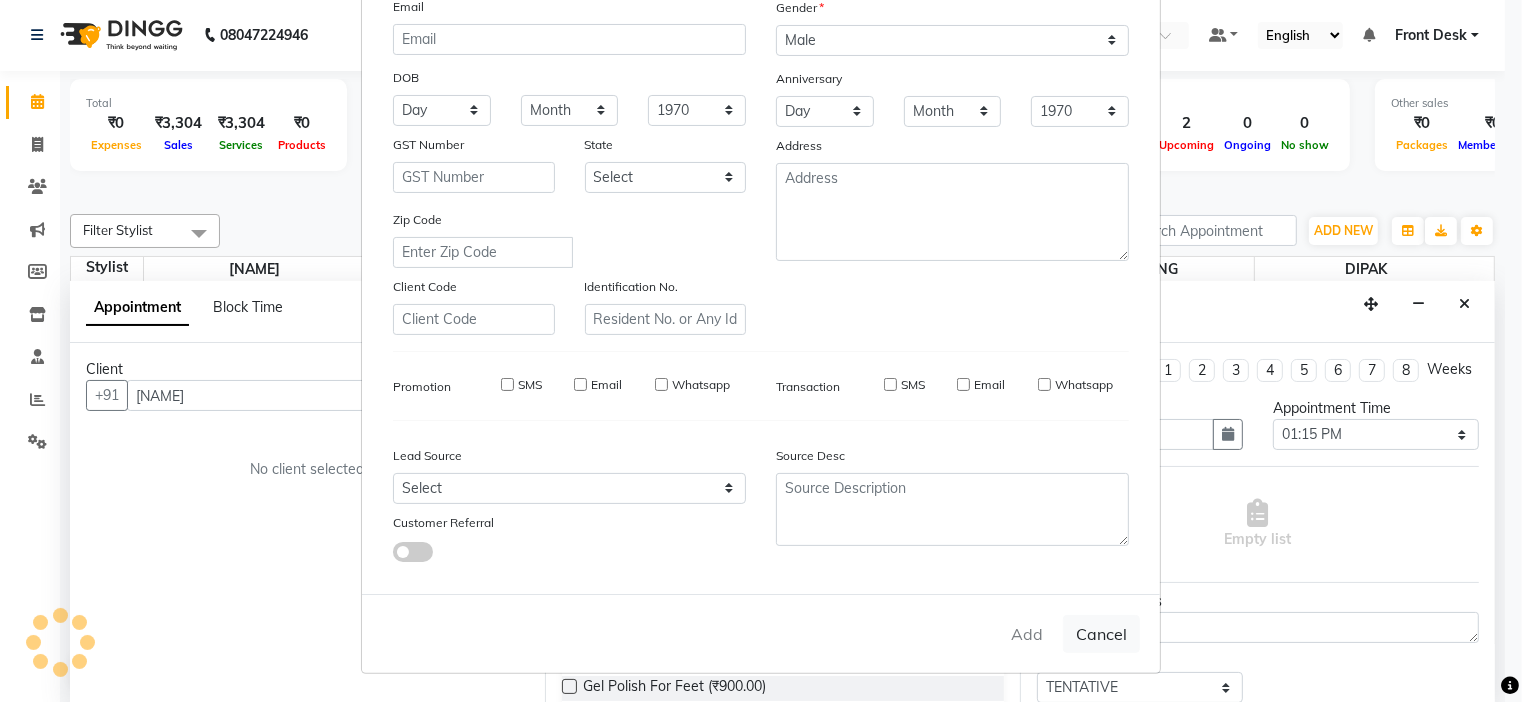 type on "1111111110" 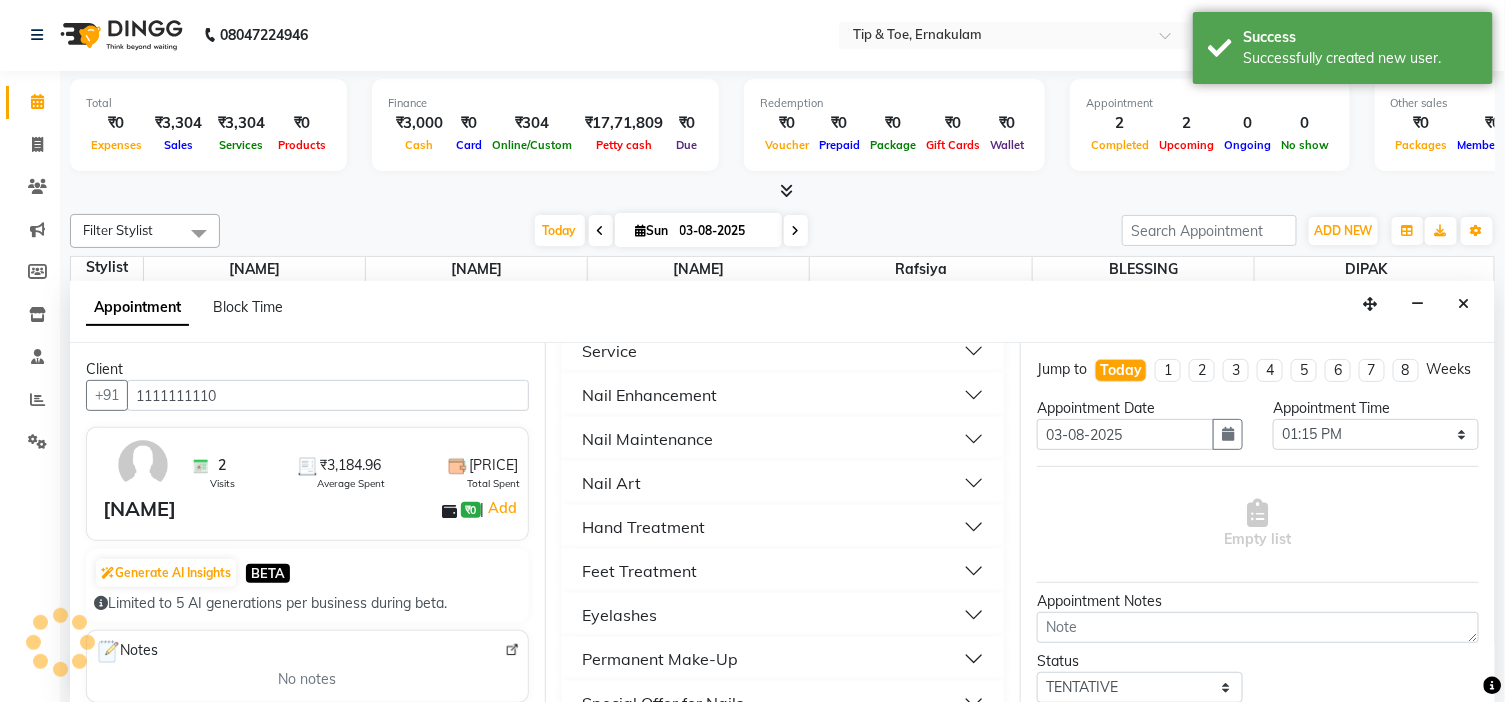 scroll, scrollTop: 444, scrollLeft: 0, axis: vertical 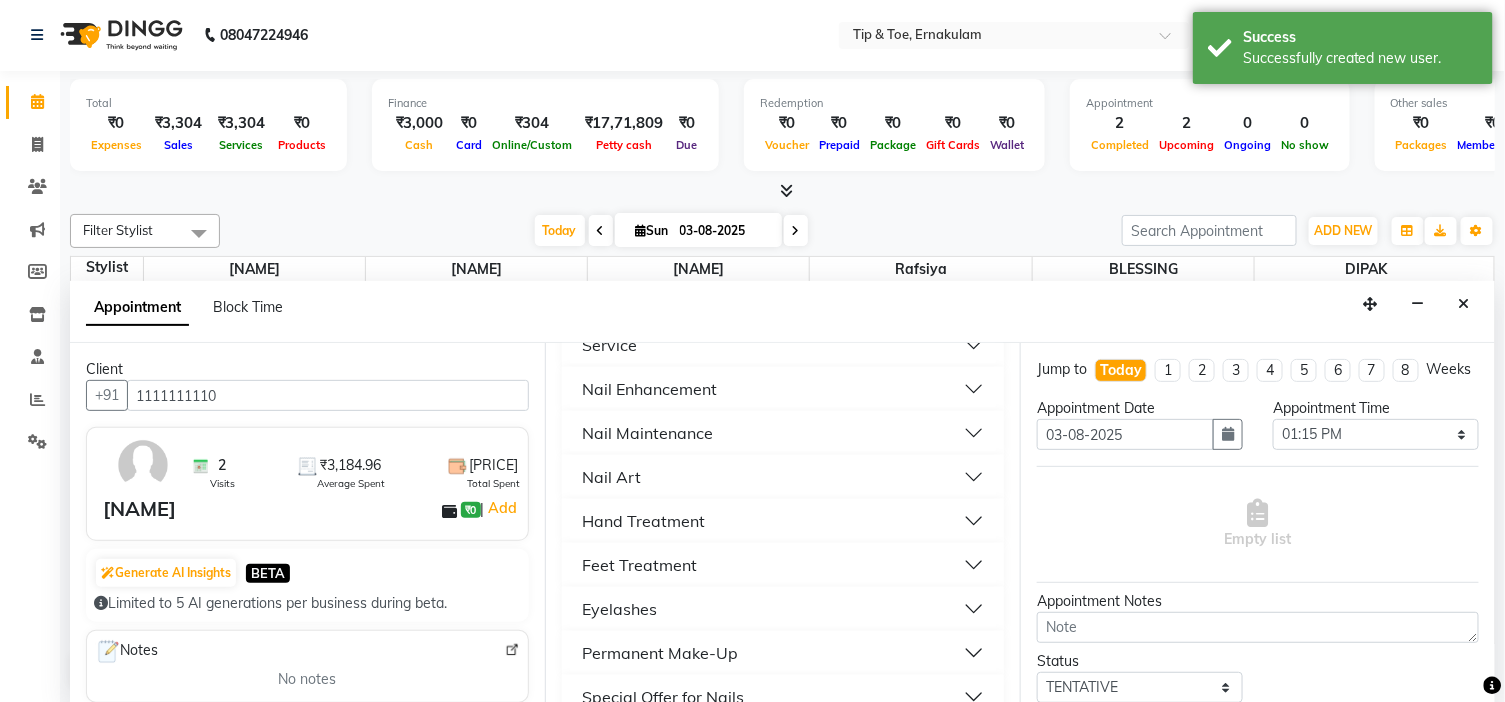 click on "Feet Treatment" at bounding box center [783, 565] 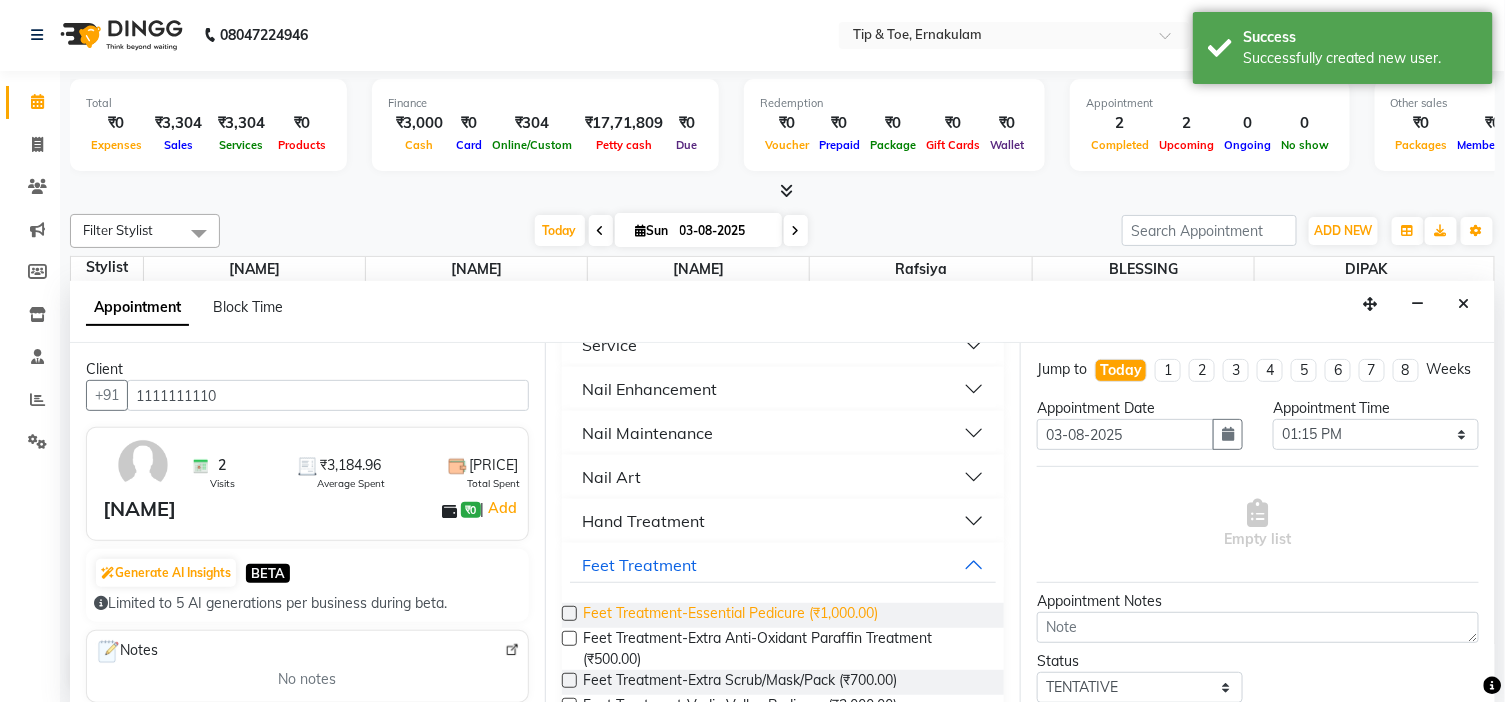 click on "Feet Treatment-Essential Pedicure (₹1,000.00)" at bounding box center [730, 615] 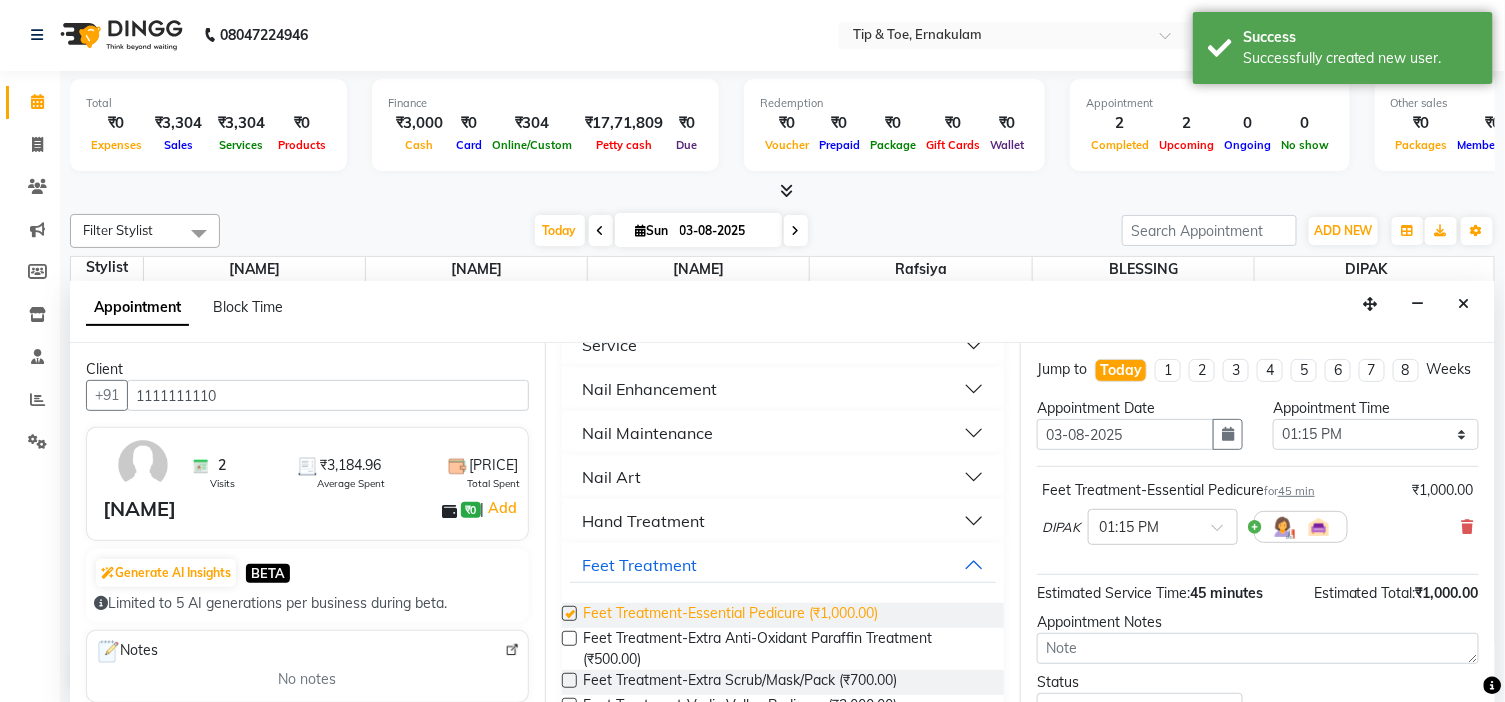 checkbox on "false" 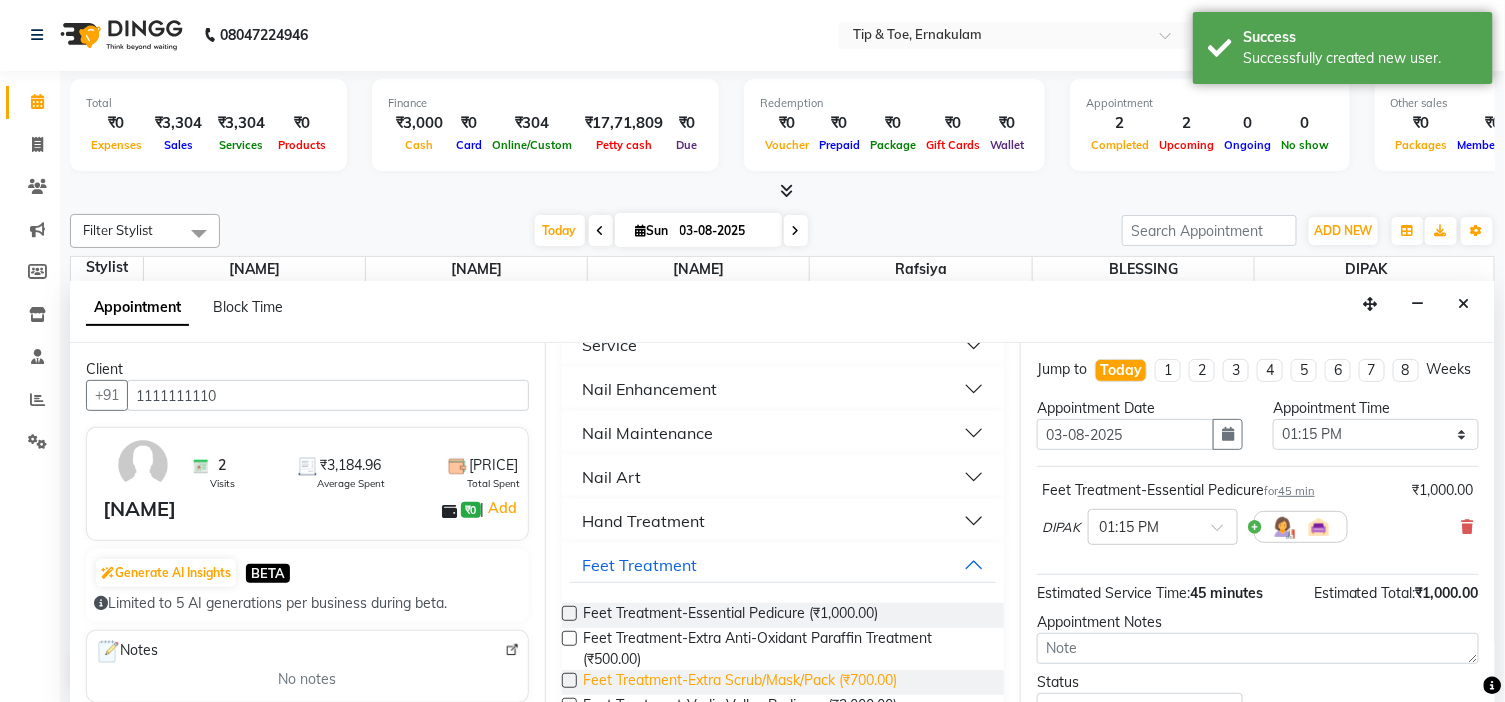 click on "Feet Treatment-Extra Scrub/Mask/Pack (₹700.00)" at bounding box center (740, 682) 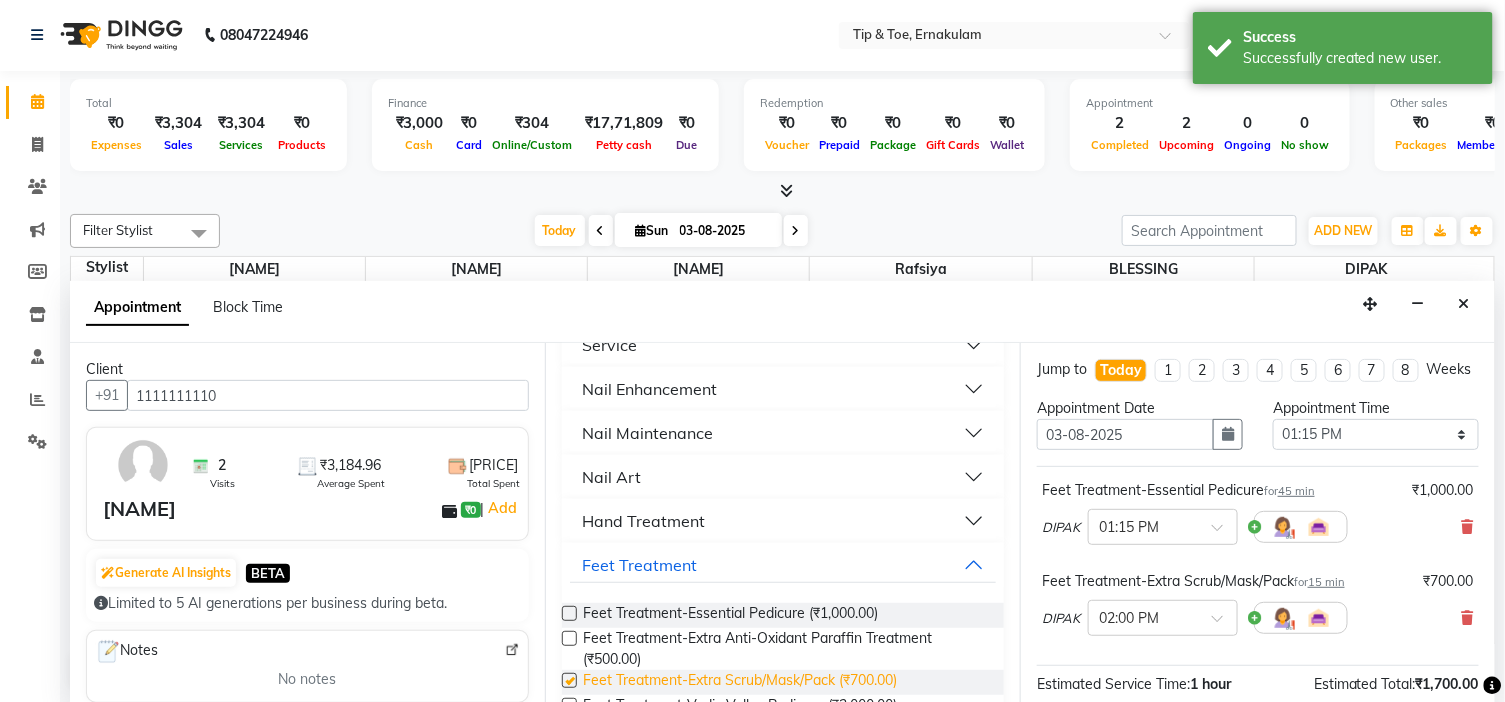 checkbox on "false" 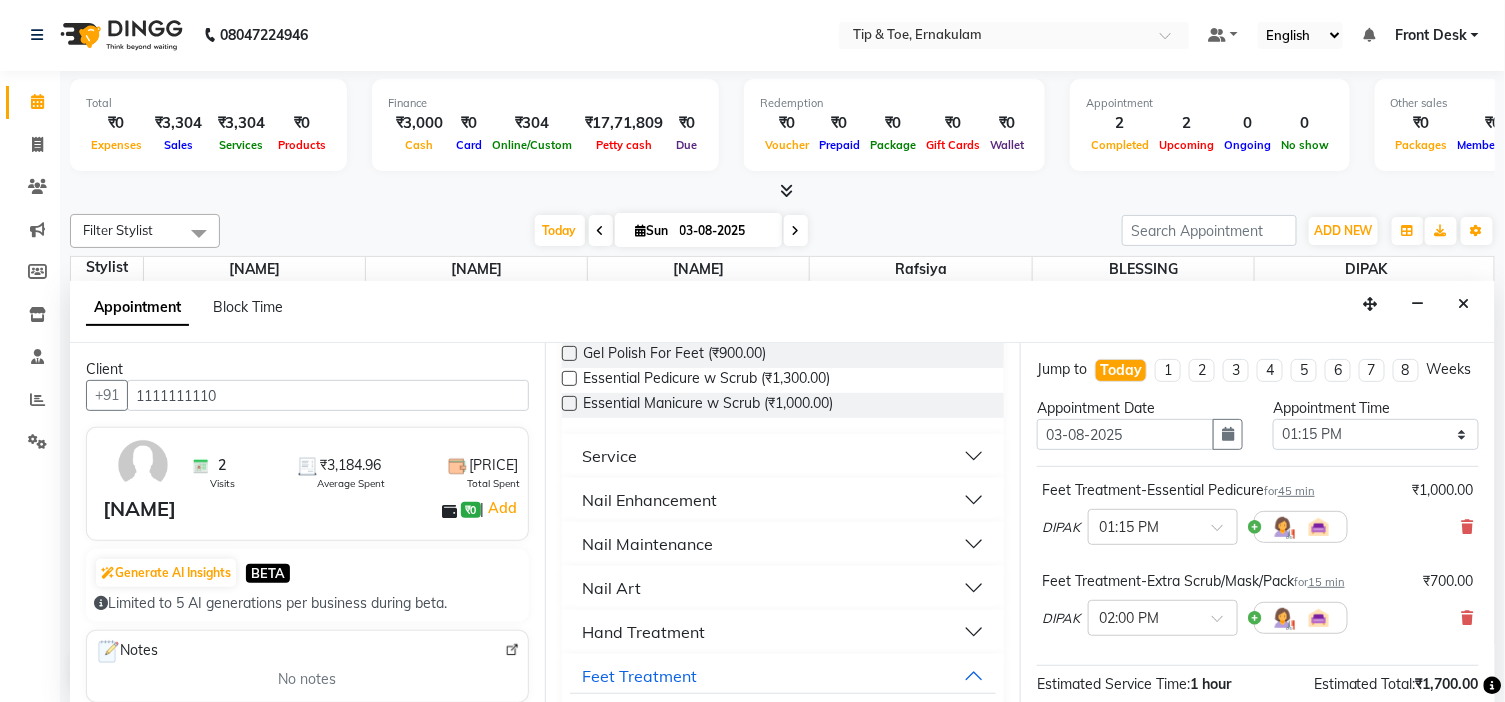 scroll, scrollTop: 0, scrollLeft: 0, axis: both 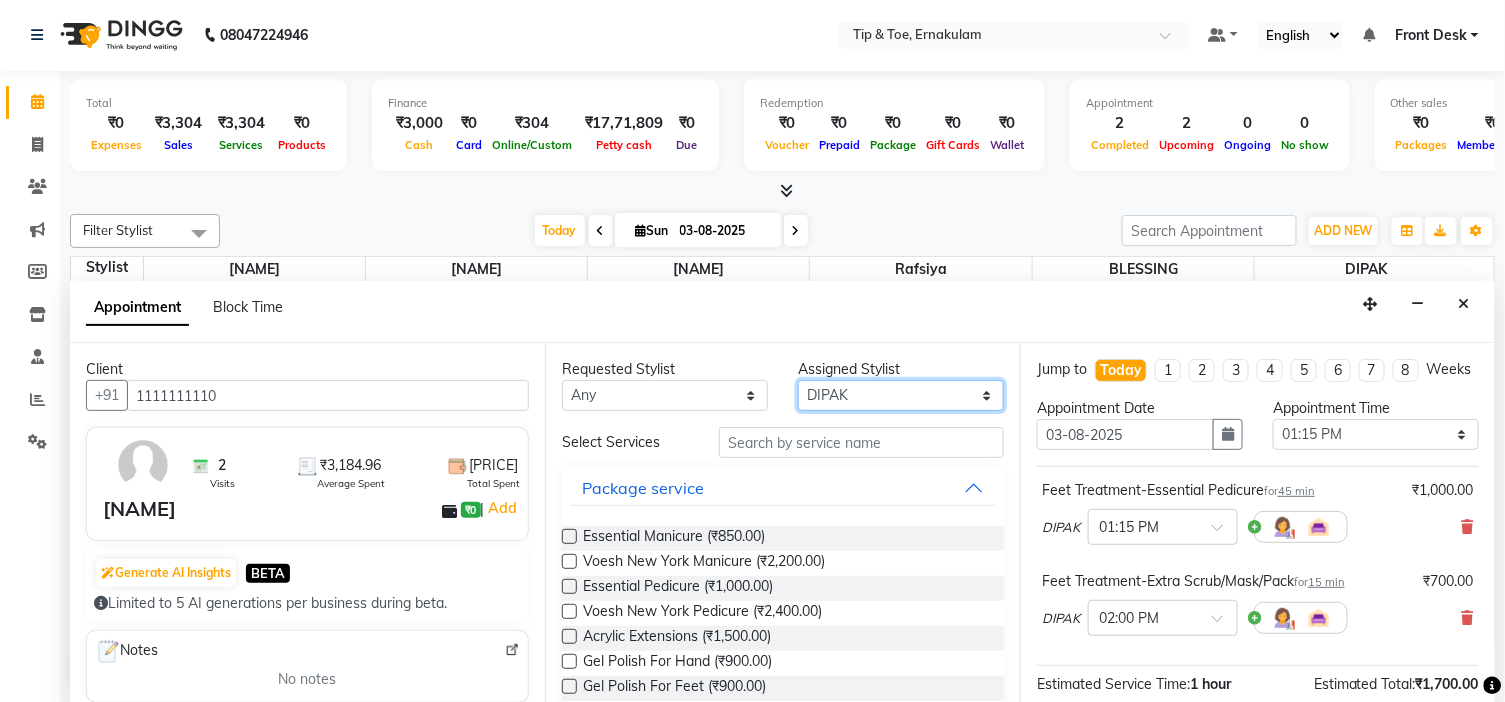 click on "Select [NAME] [NAME] [NAME] [NAME] [NAME] [NAME]" at bounding box center [901, 395] 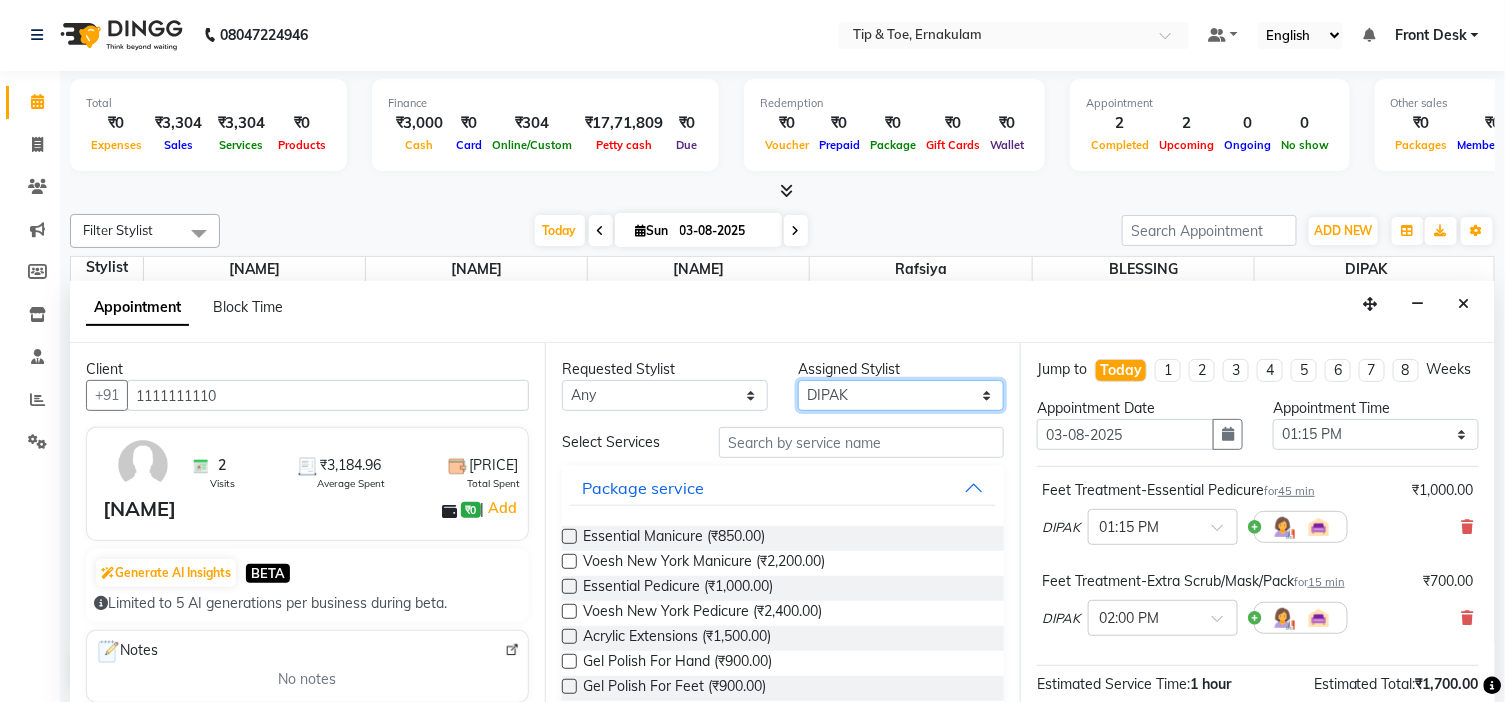 select on "48143" 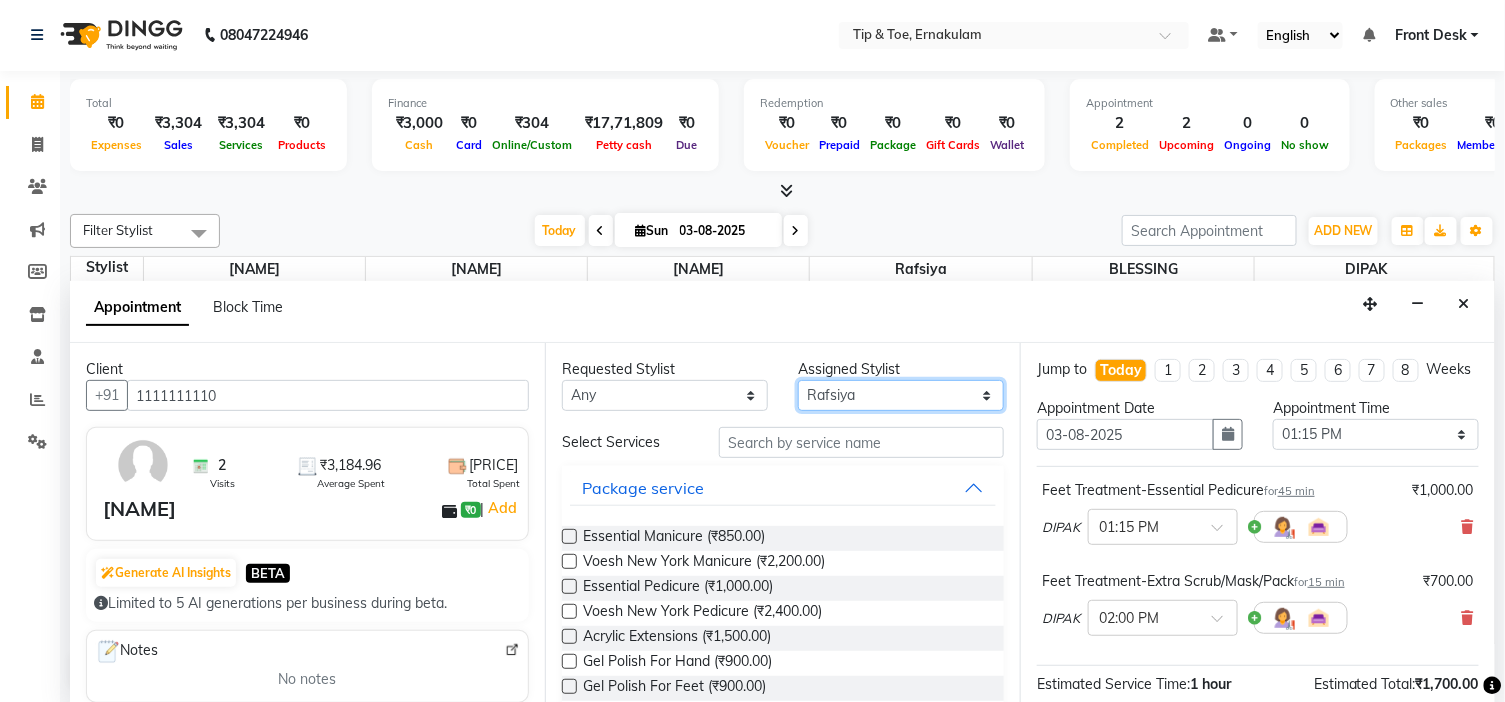 click on "Select [NAME] [NAME] [NAME] [NAME] [NAME] [NAME]" at bounding box center (901, 395) 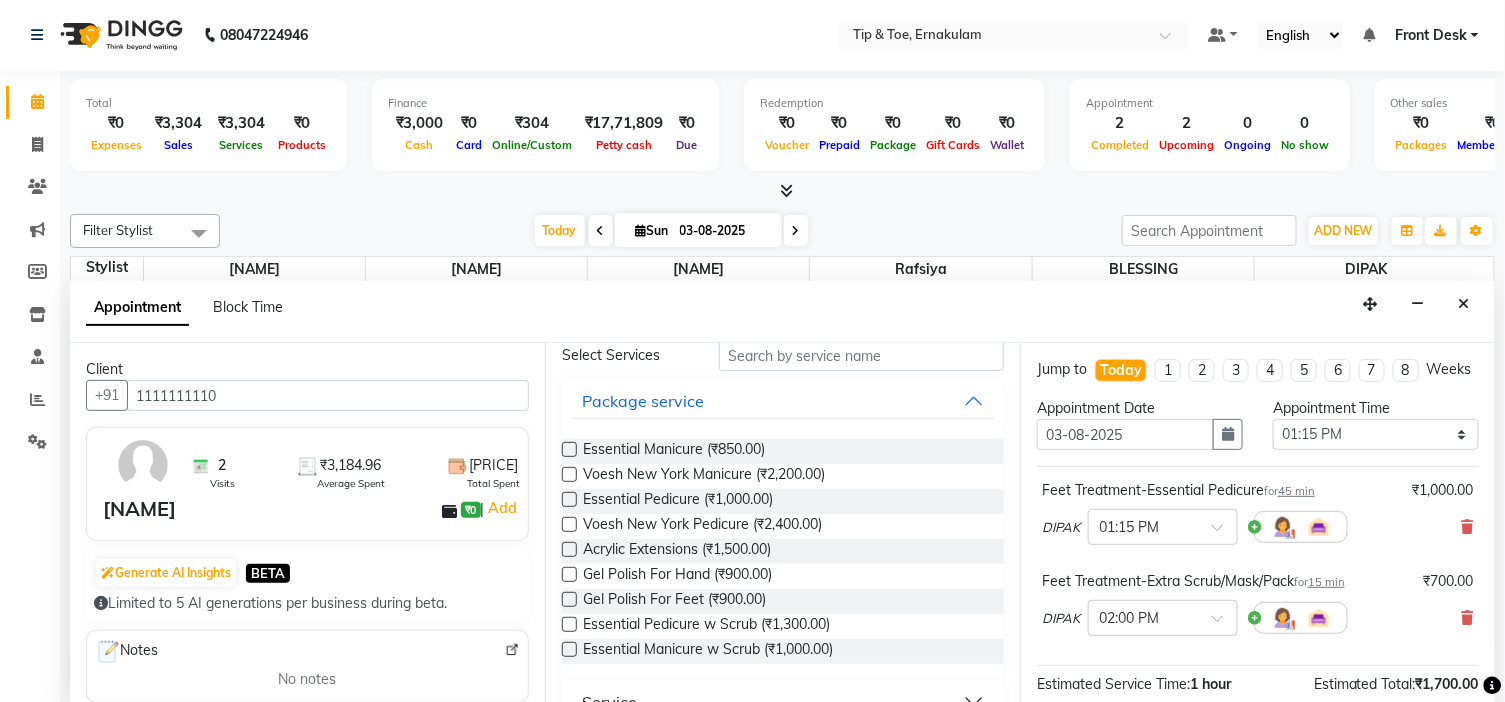 scroll, scrollTop: 444, scrollLeft: 0, axis: vertical 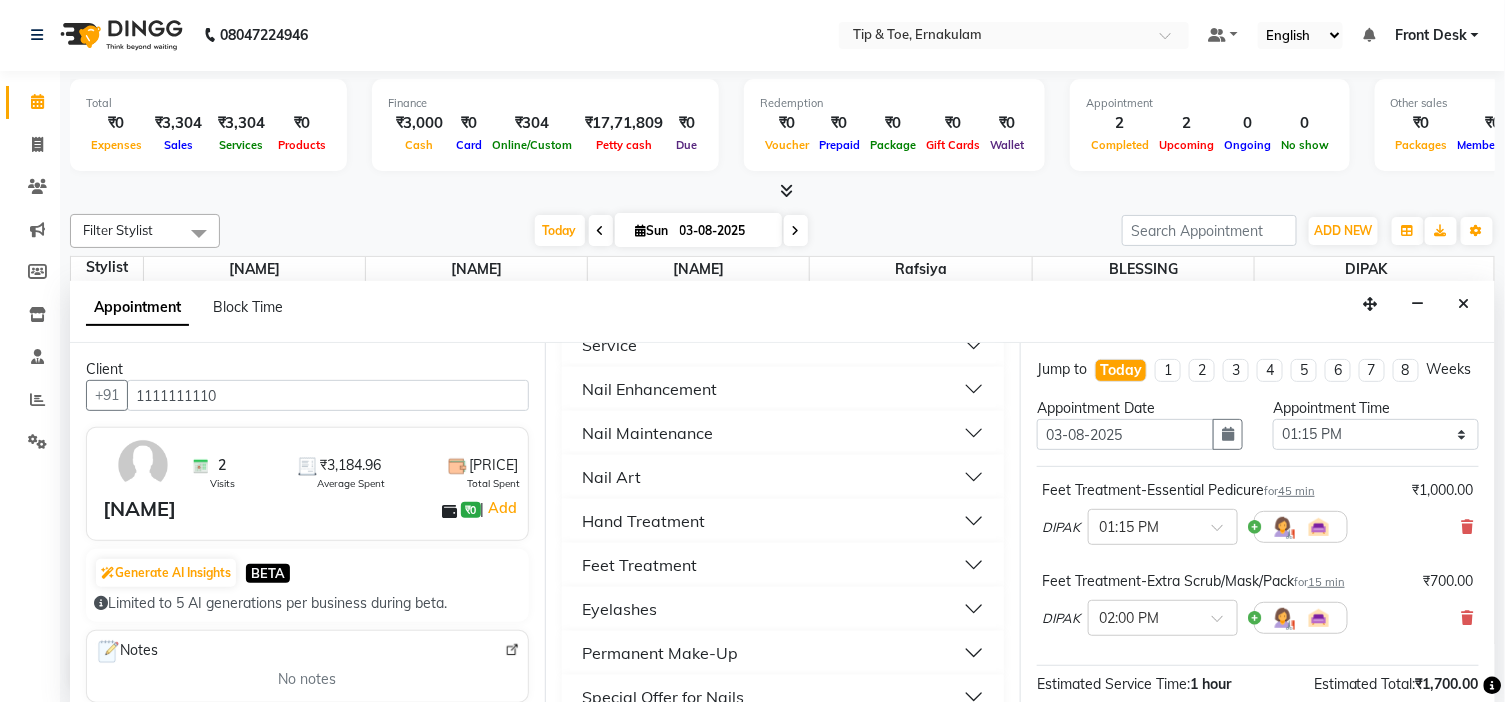 click on "Feet Treatment" at bounding box center [783, 565] 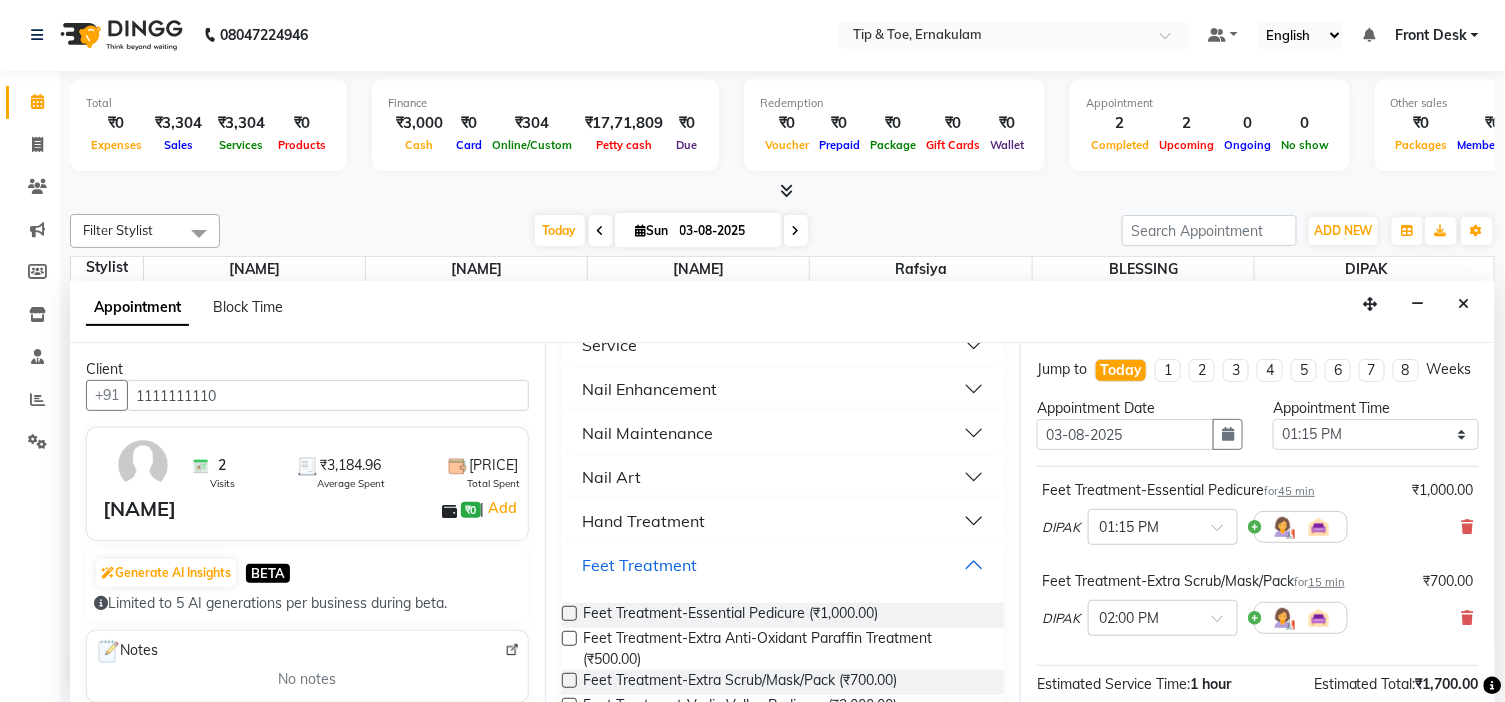 click on "Feet Treatment" at bounding box center (783, 565) 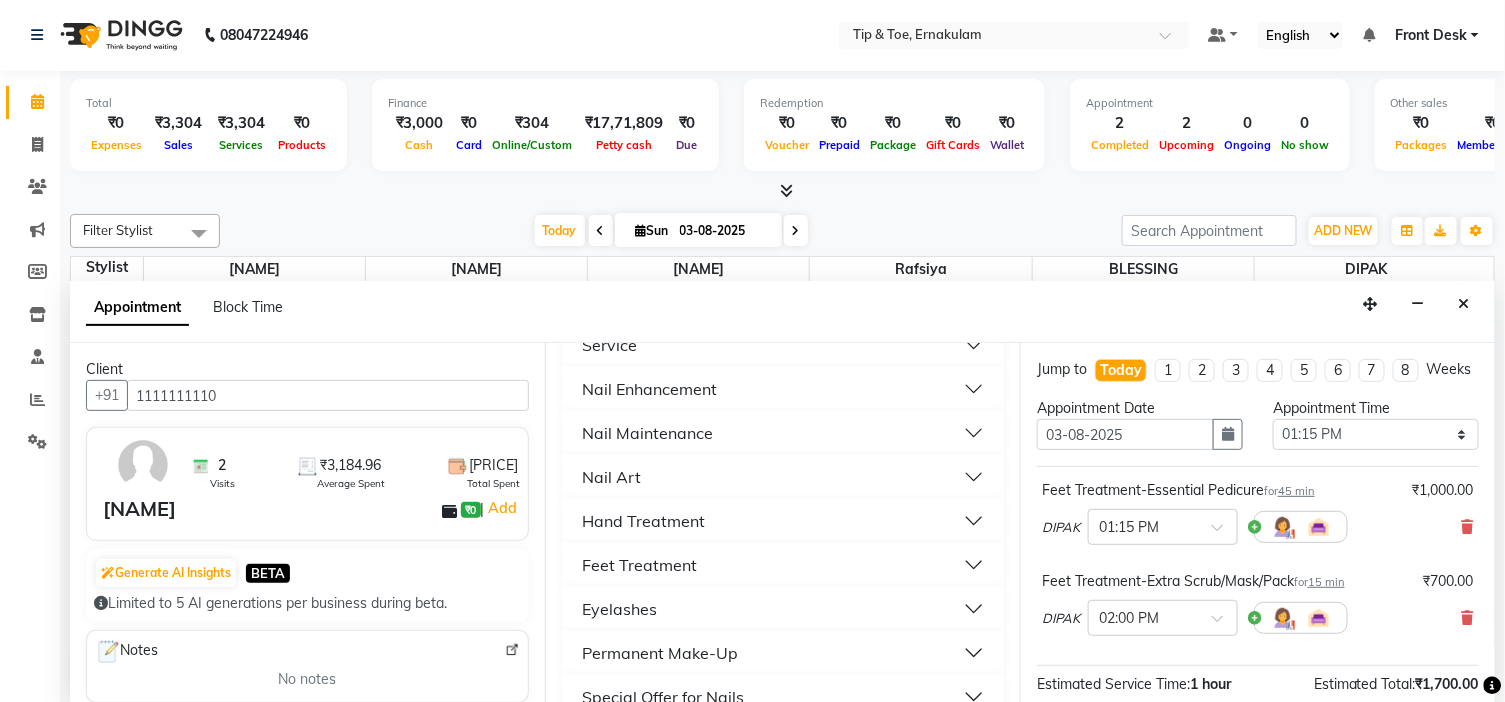 click on "Nail Enhancement" at bounding box center [783, 389] 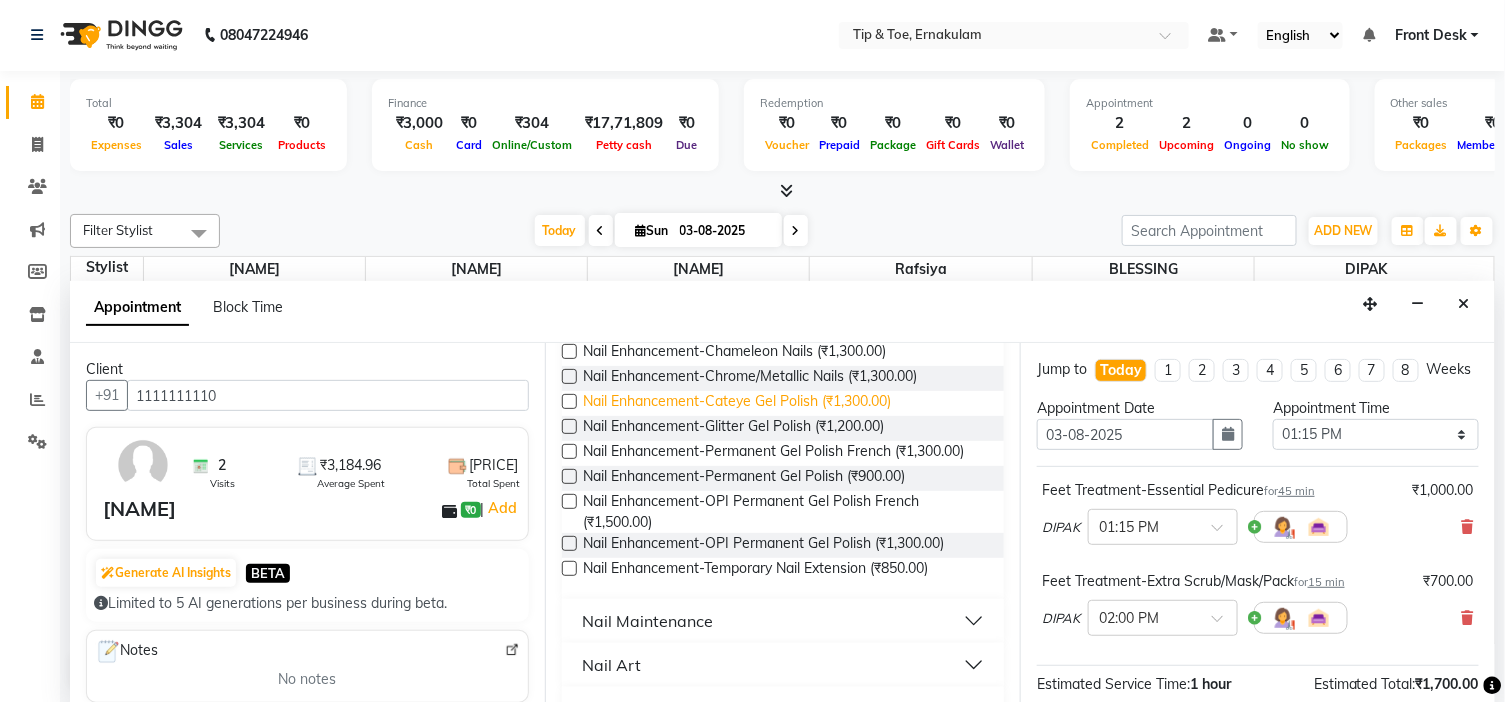 scroll, scrollTop: 1111, scrollLeft: 0, axis: vertical 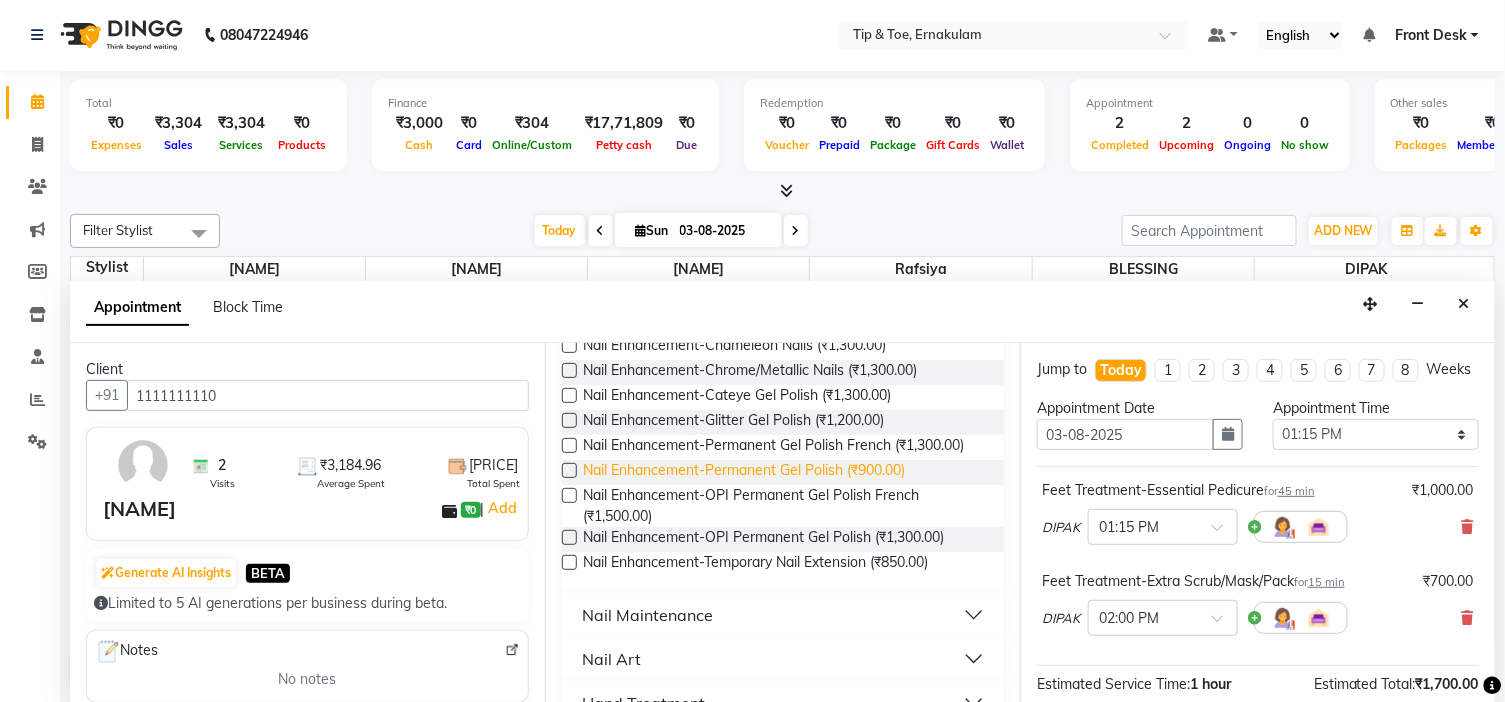 click on "Nail Enhancement-Permanent Gel Polish (₹900.00)" at bounding box center (744, 472) 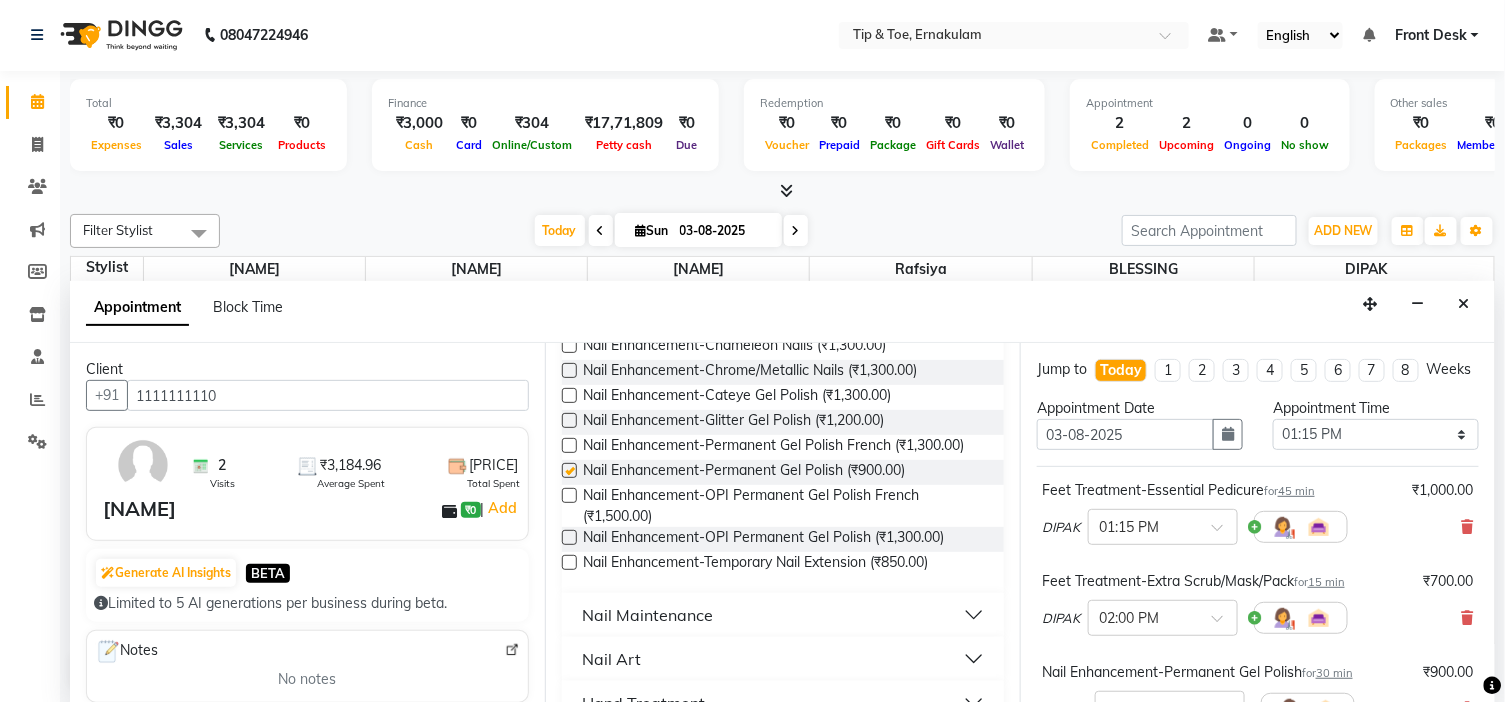 checkbox on "false" 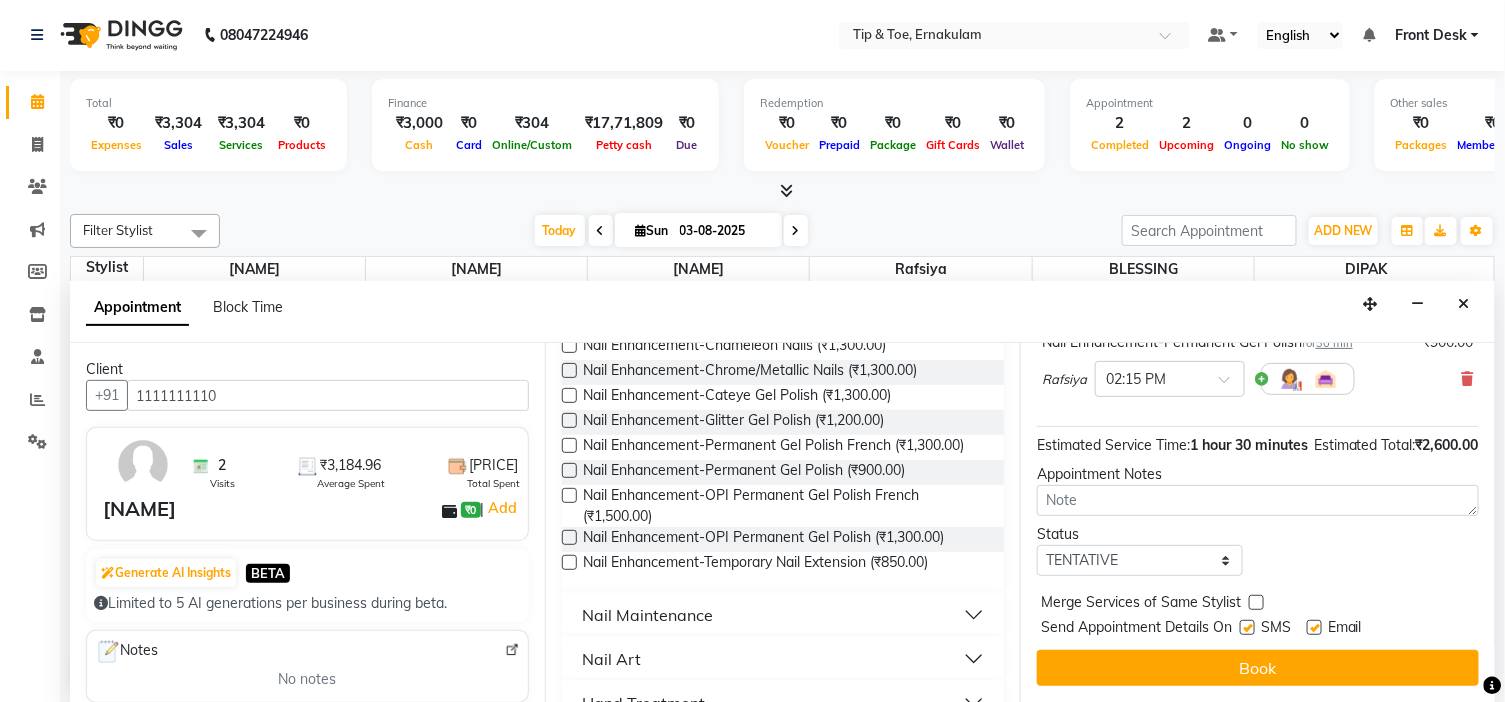 scroll, scrollTop: 333, scrollLeft: 0, axis: vertical 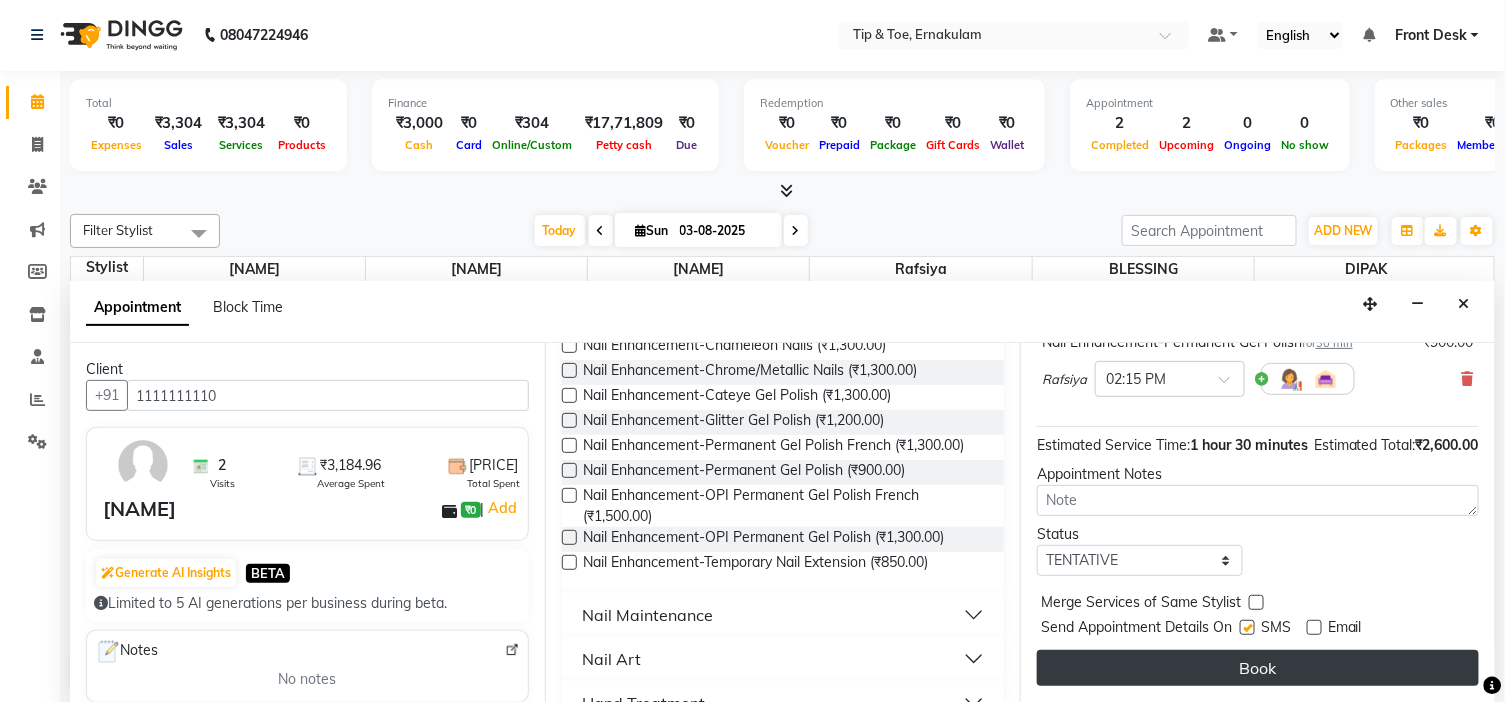 click on "Book" at bounding box center [1258, 668] 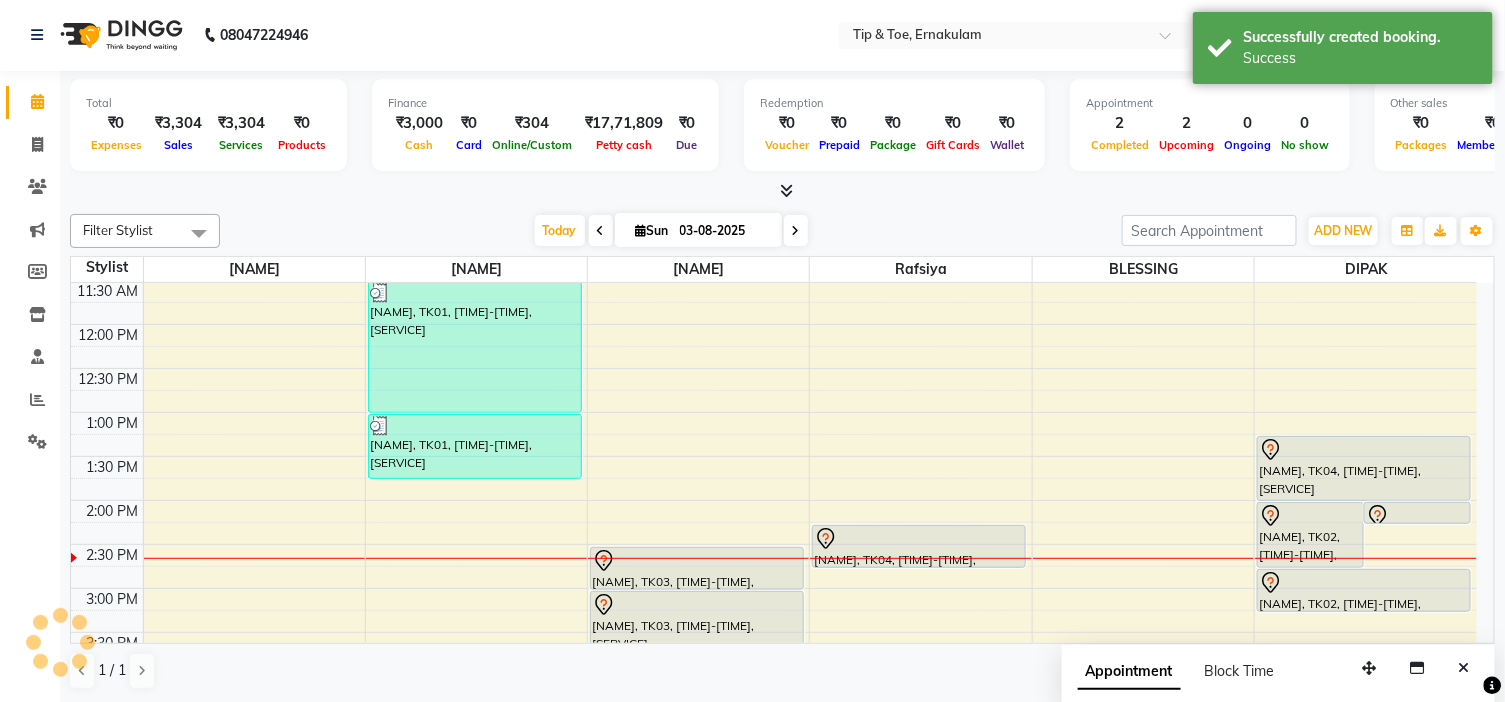scroll, scrollTop: 0, scrollLeft: 0, axis: both 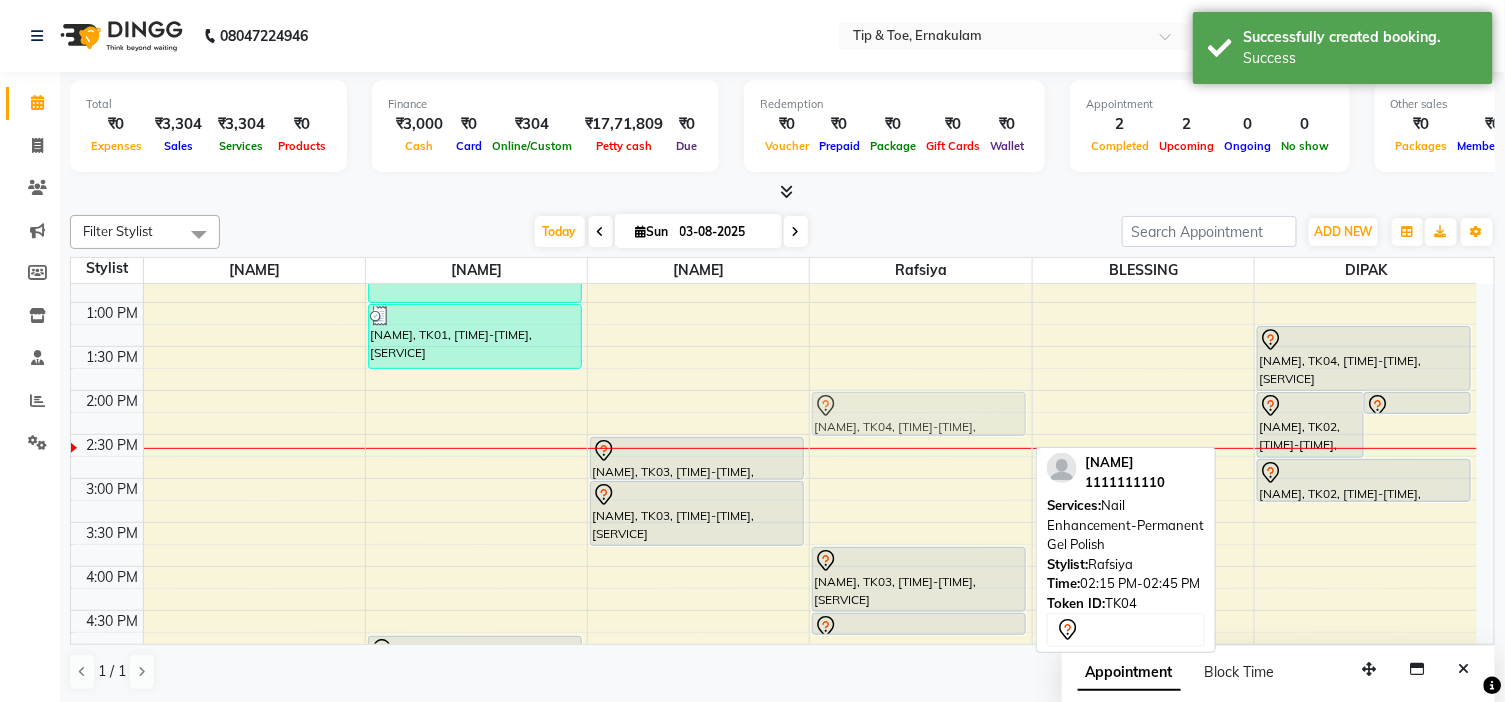 drag, startPoint x: 944, startPoint y: 424, endPoint x: 942, endPoint y: 411, distance: 13.152946 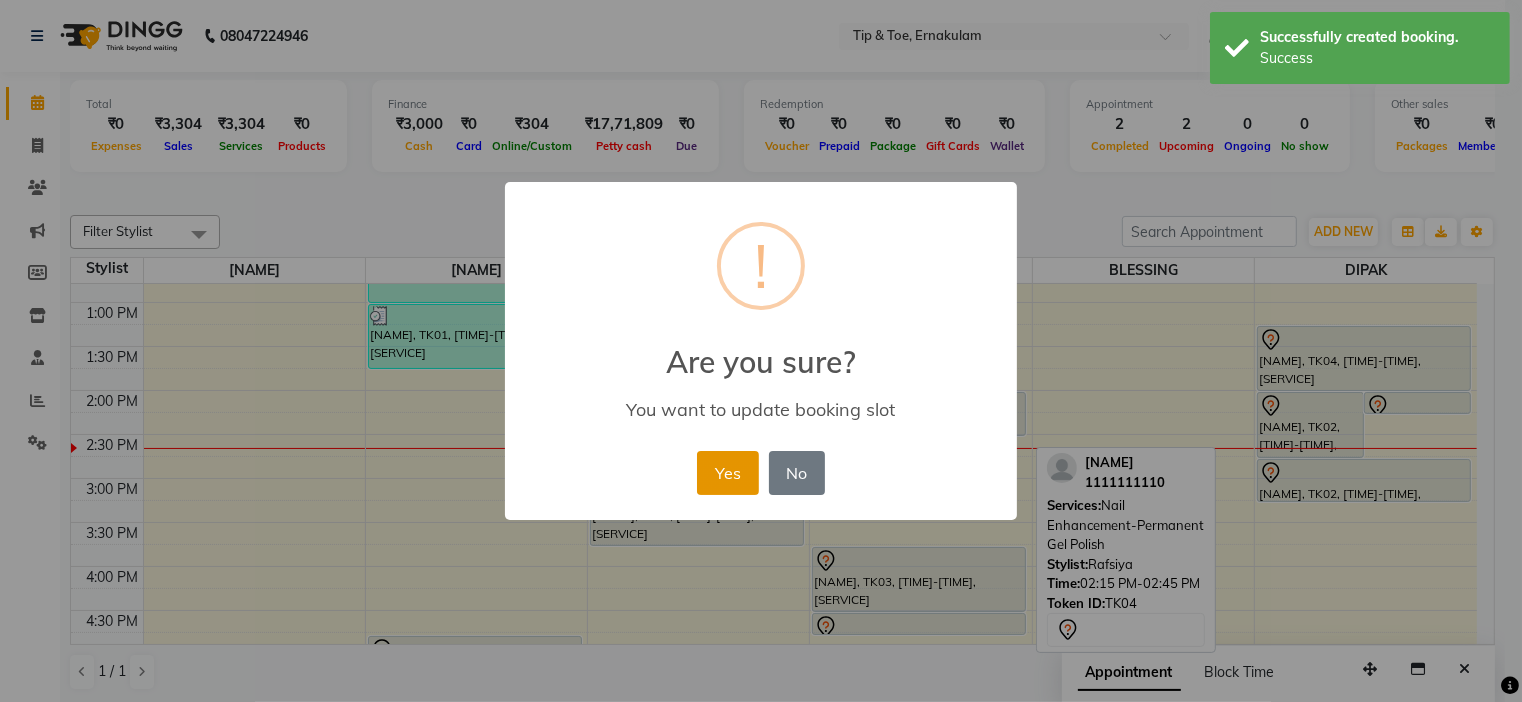 drag, startPoint x: 733, startPoint y: 477, endPoint x: 801, endPoint y: 467, distance: 68.73136 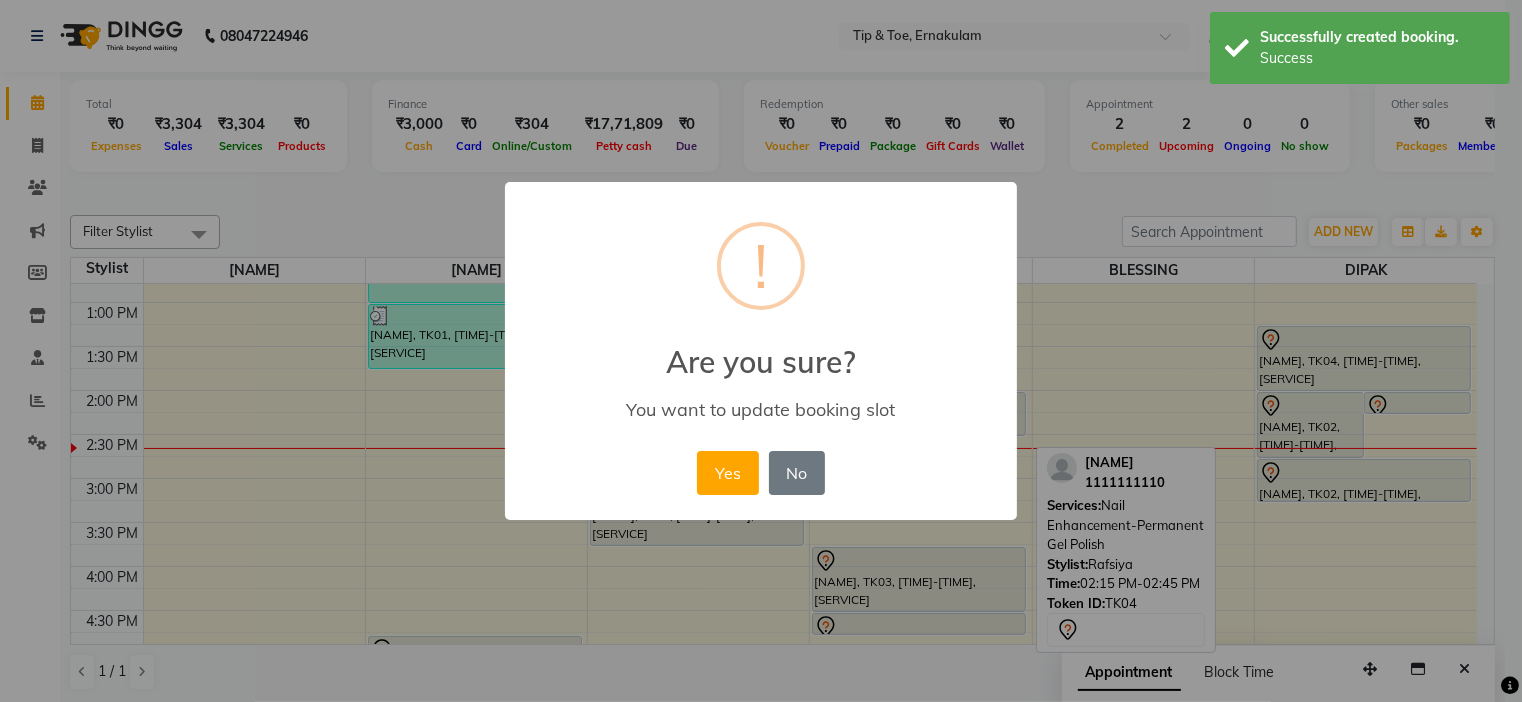 click on "Yes" at bounding box center (727, 473) 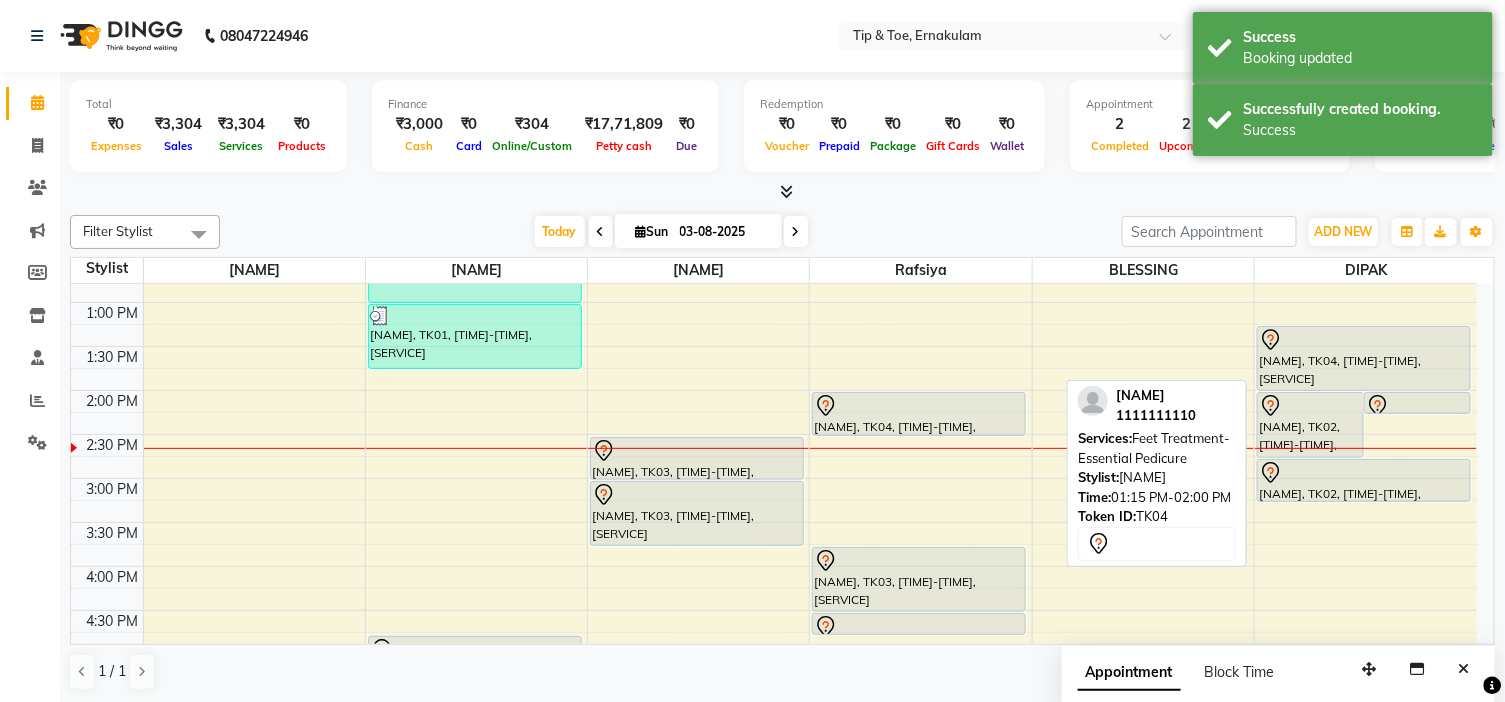 click on "[NAME], TK04, [TIME]-[TIME], [SERVICE]" at bounding box center (1364, 358) 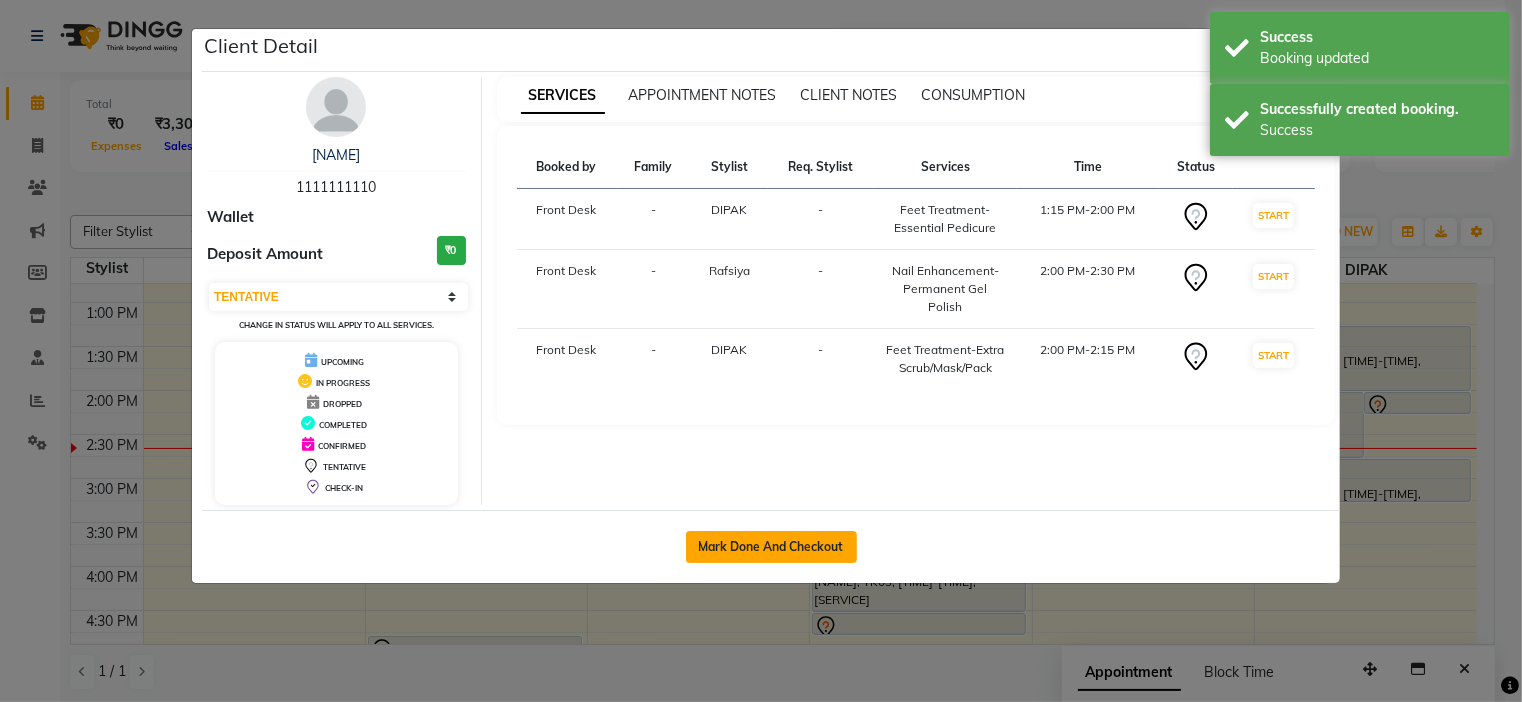 click on "Mark Done And Checkout" 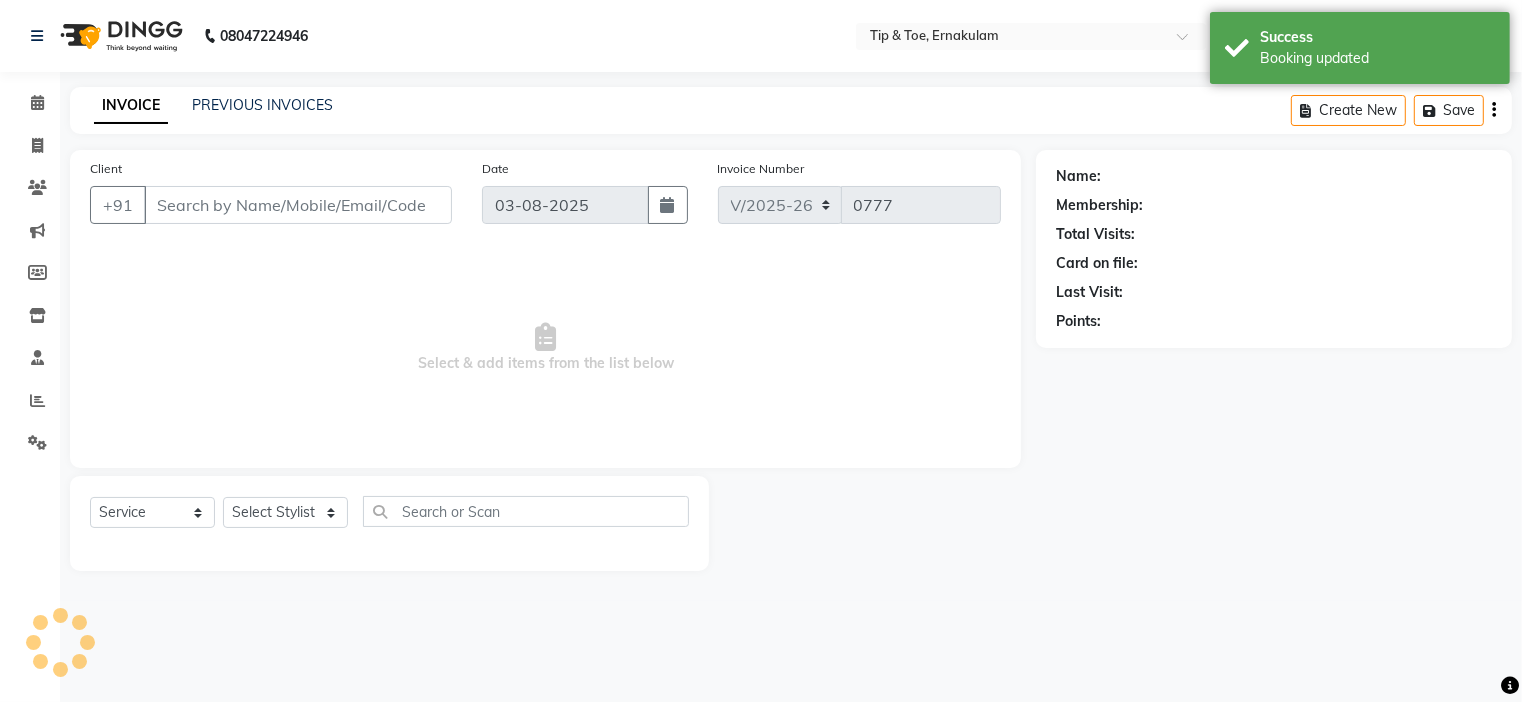 type on "1111111110" 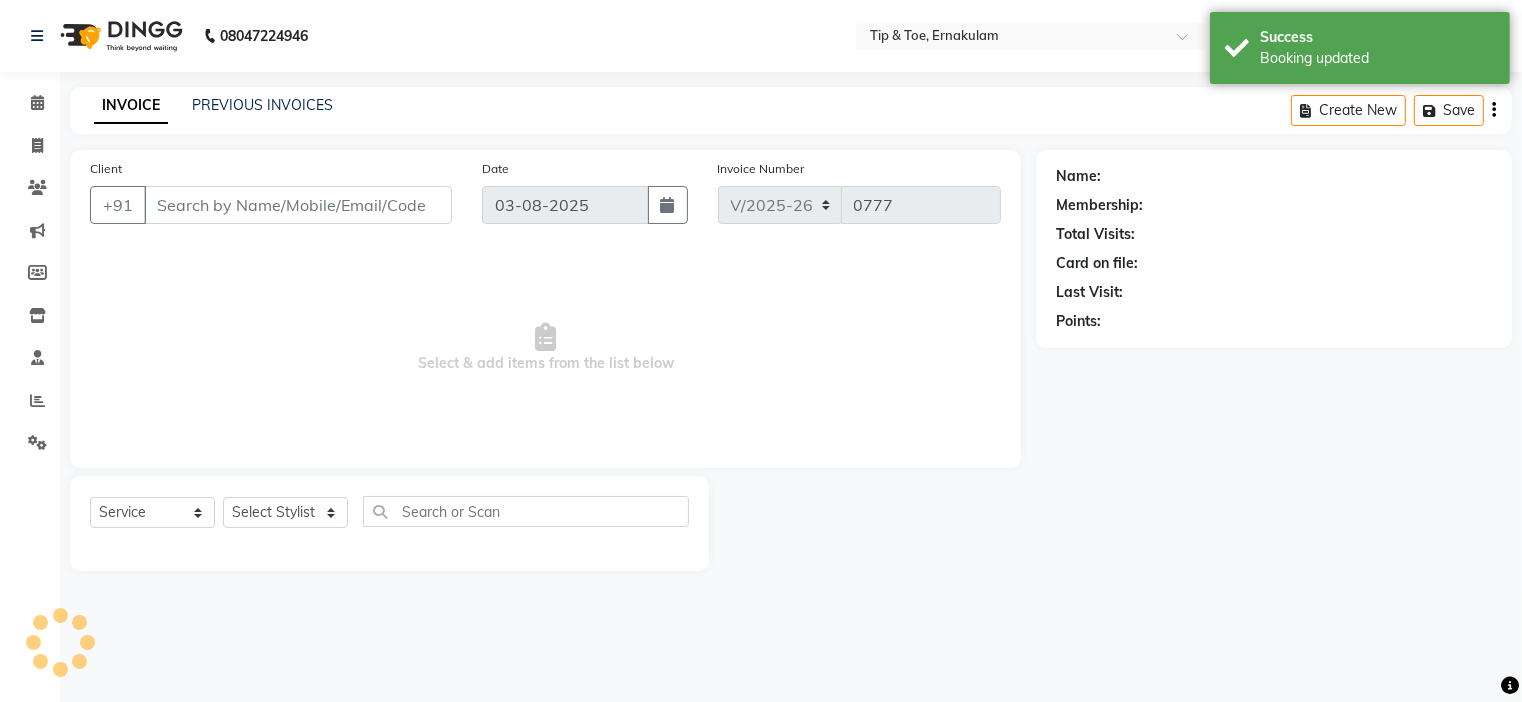 select on "59876" 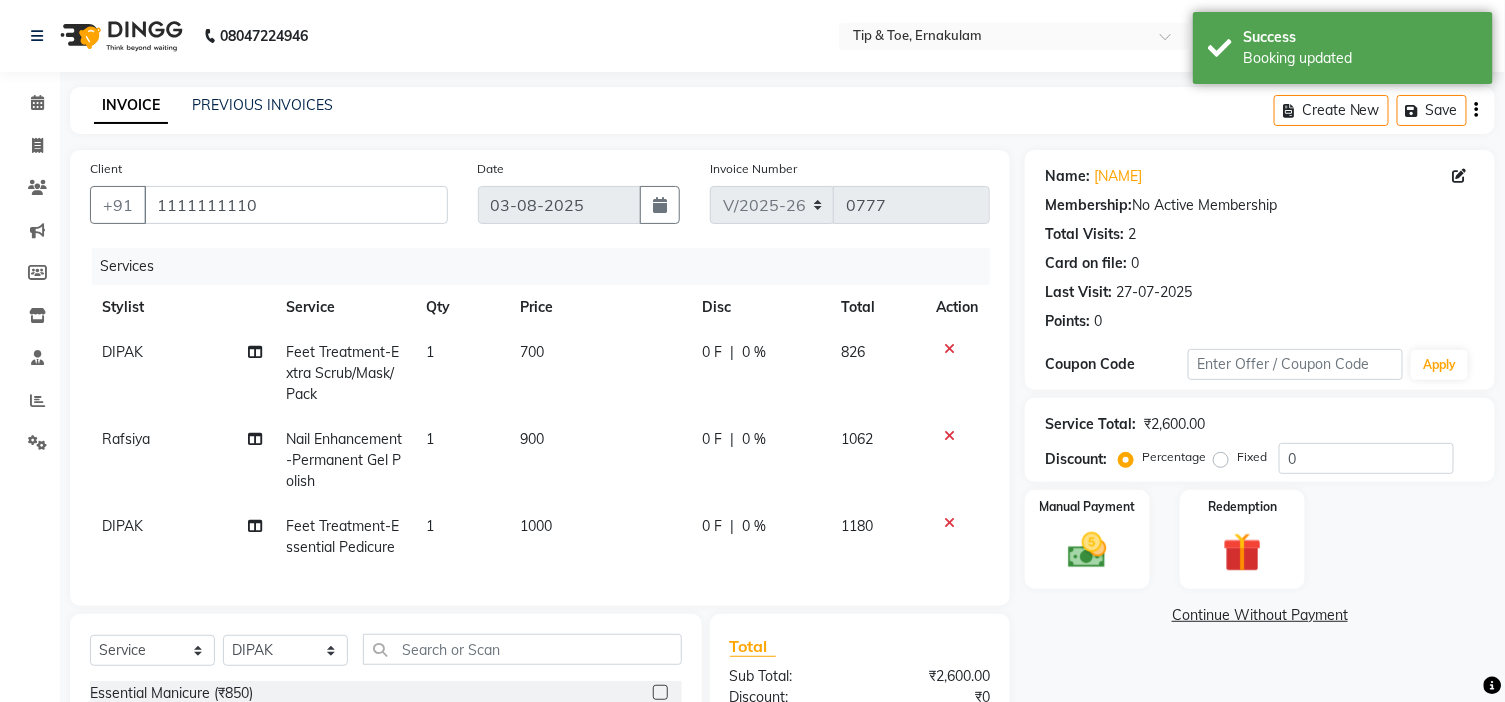 drag, startPoint x: 532, startPoint y: 421, endPoint x: 532, endPoint y: 432, distance: 11 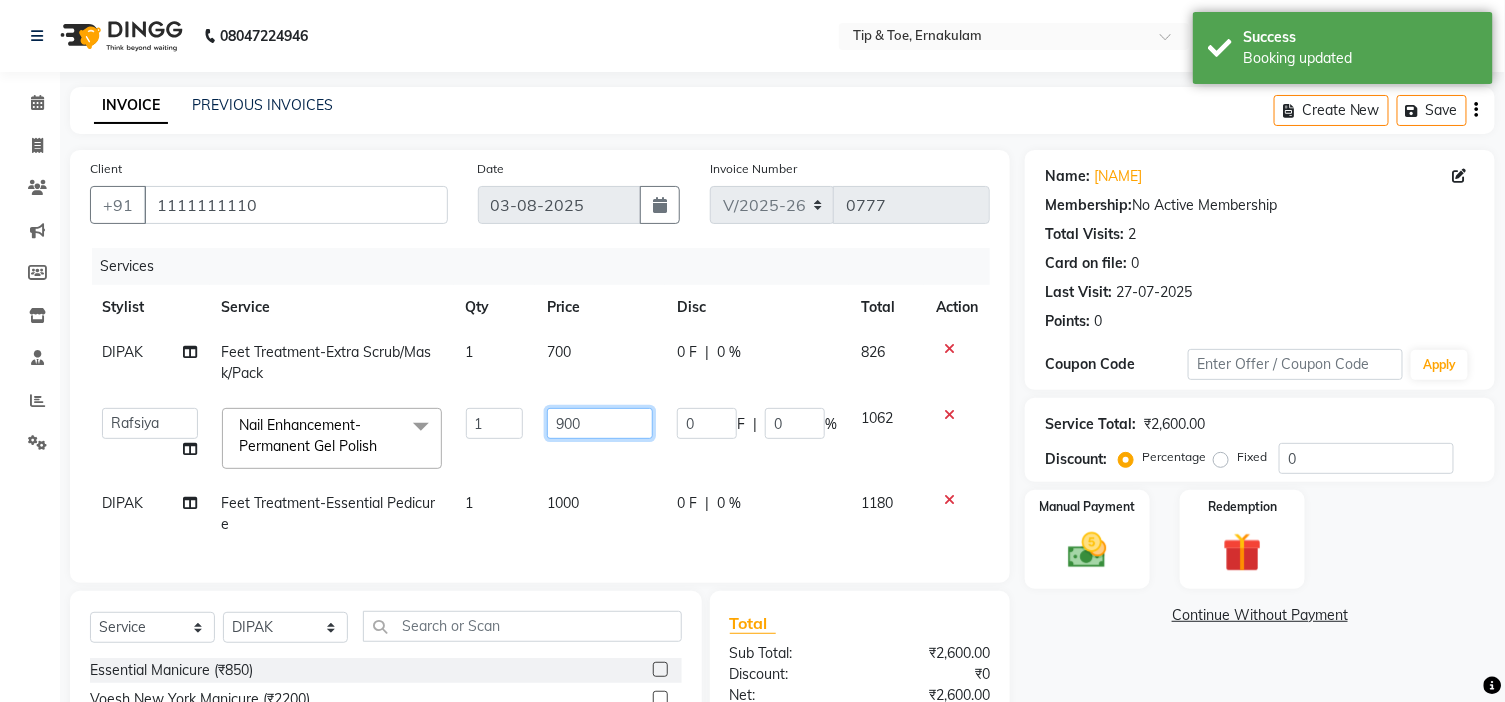 drag, startPoint x: 563, startPoint y: 423, endPoint x: 575, endPoint y: 422, distance: 12.0415945 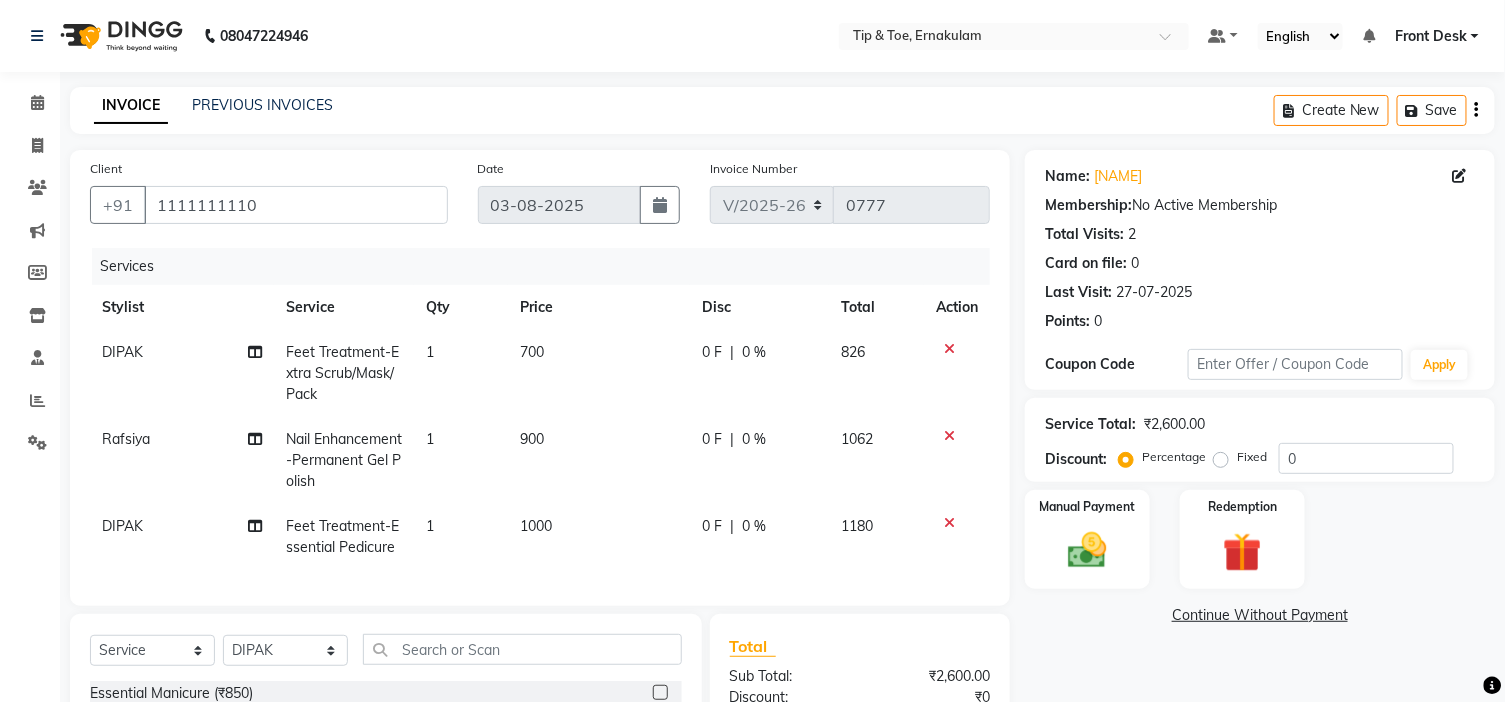 click on "700" 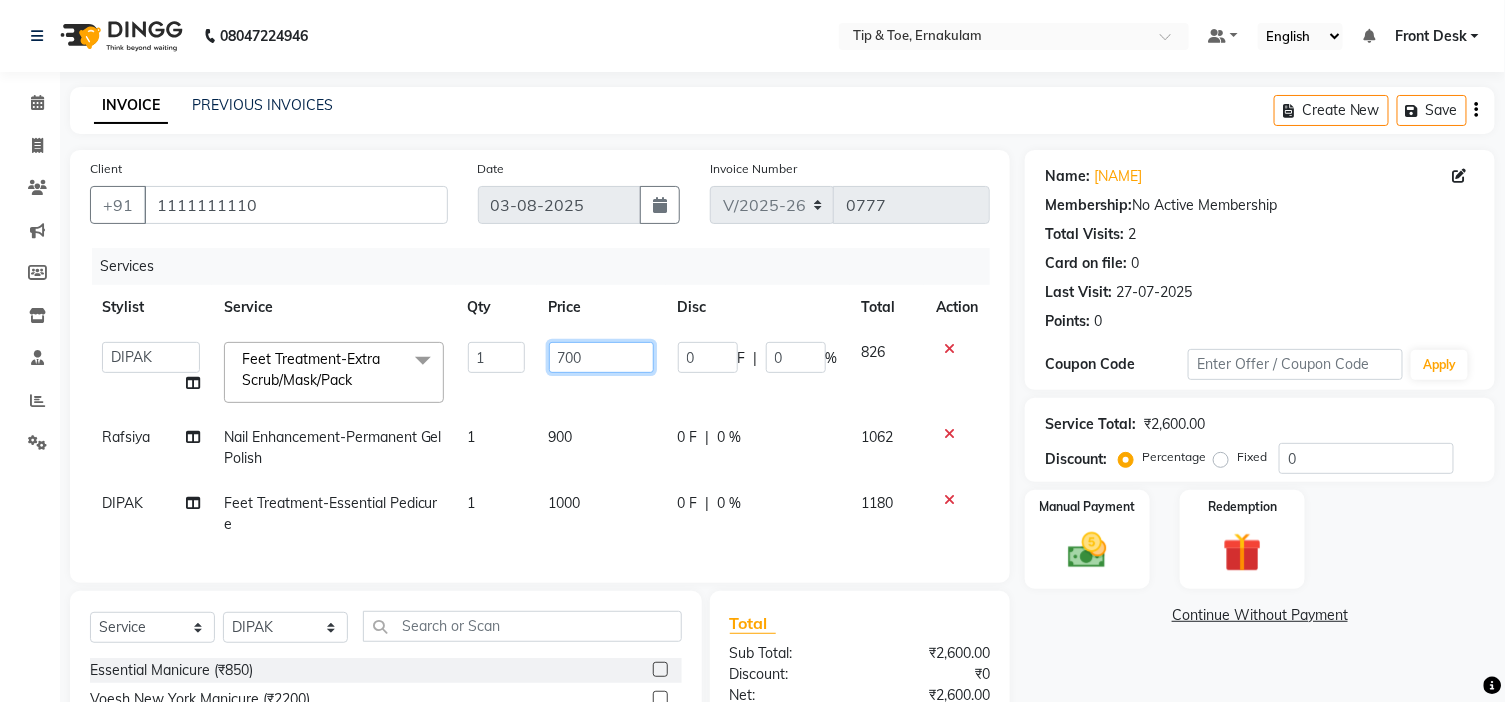 click on "700" 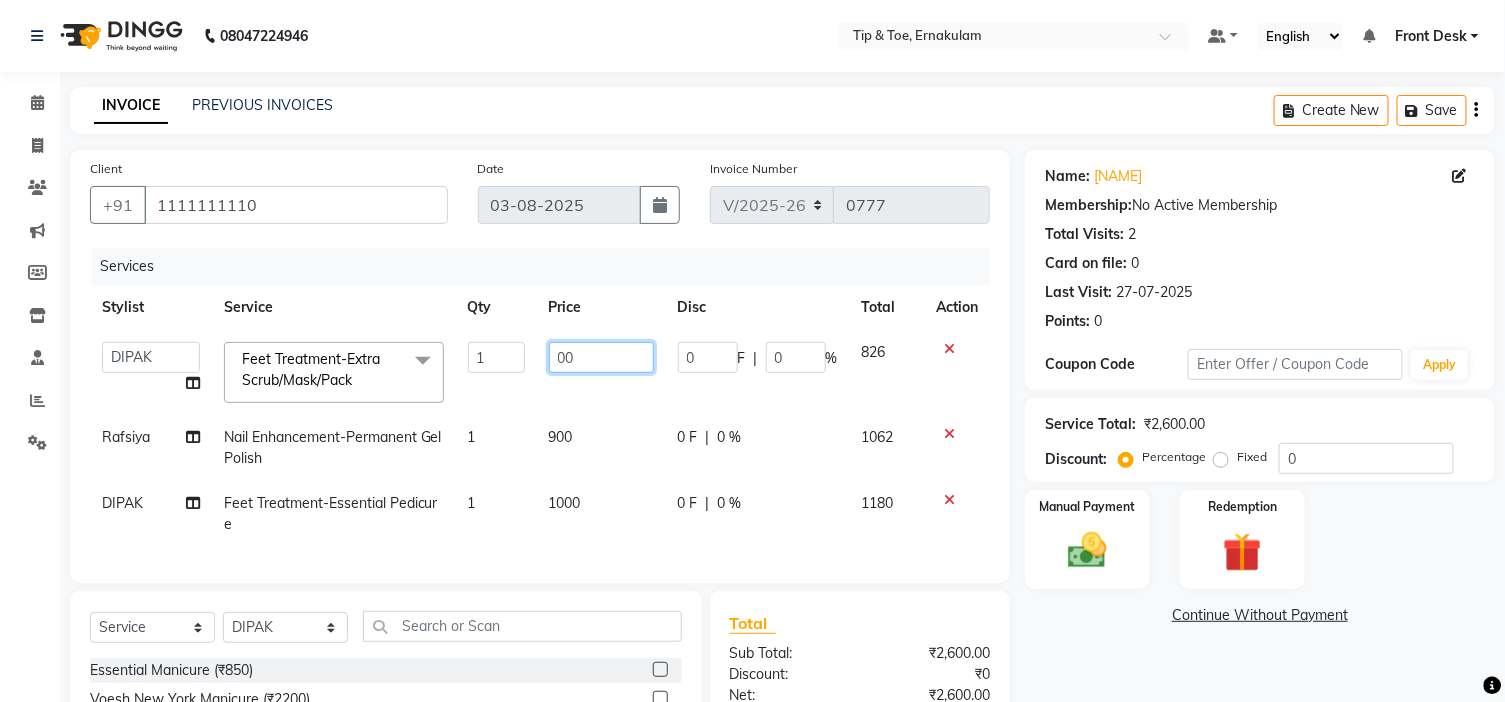 type on "300" 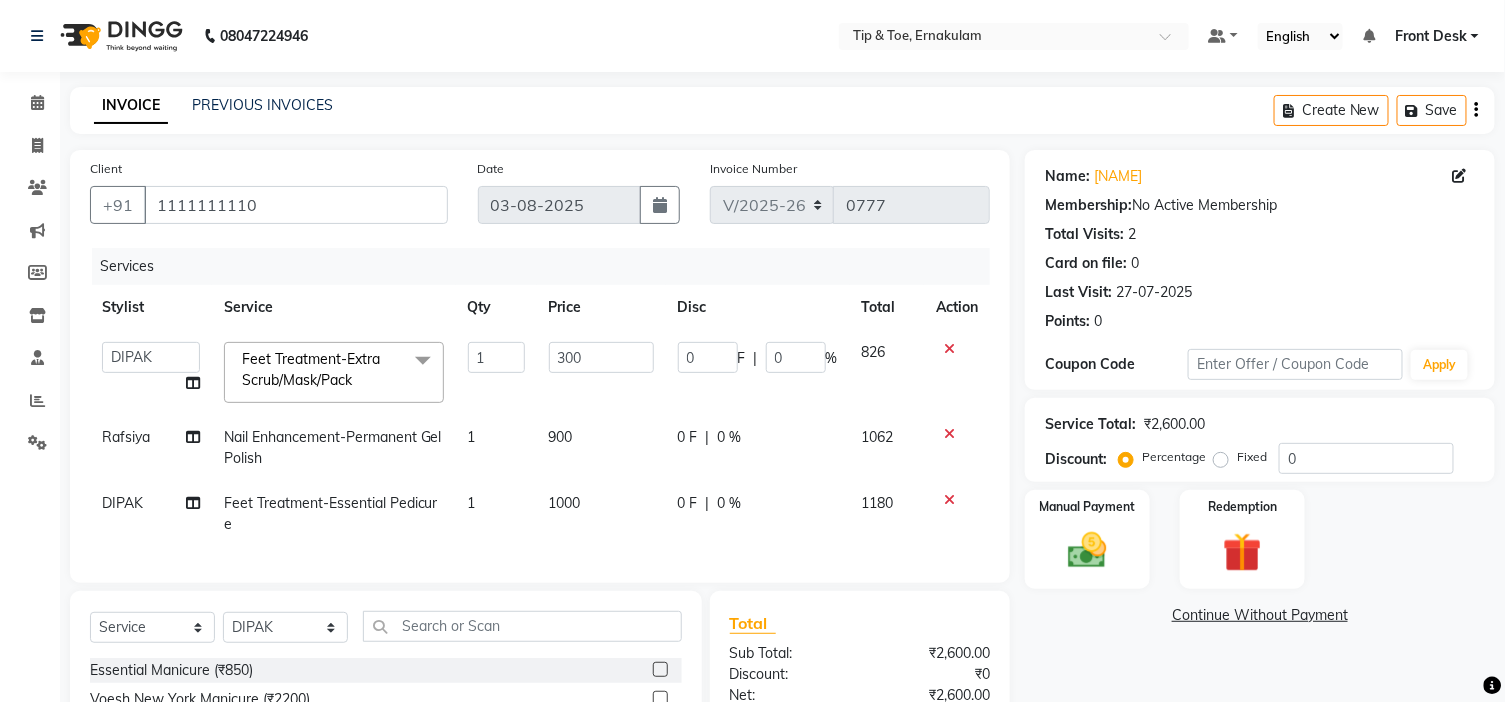 click on "300" 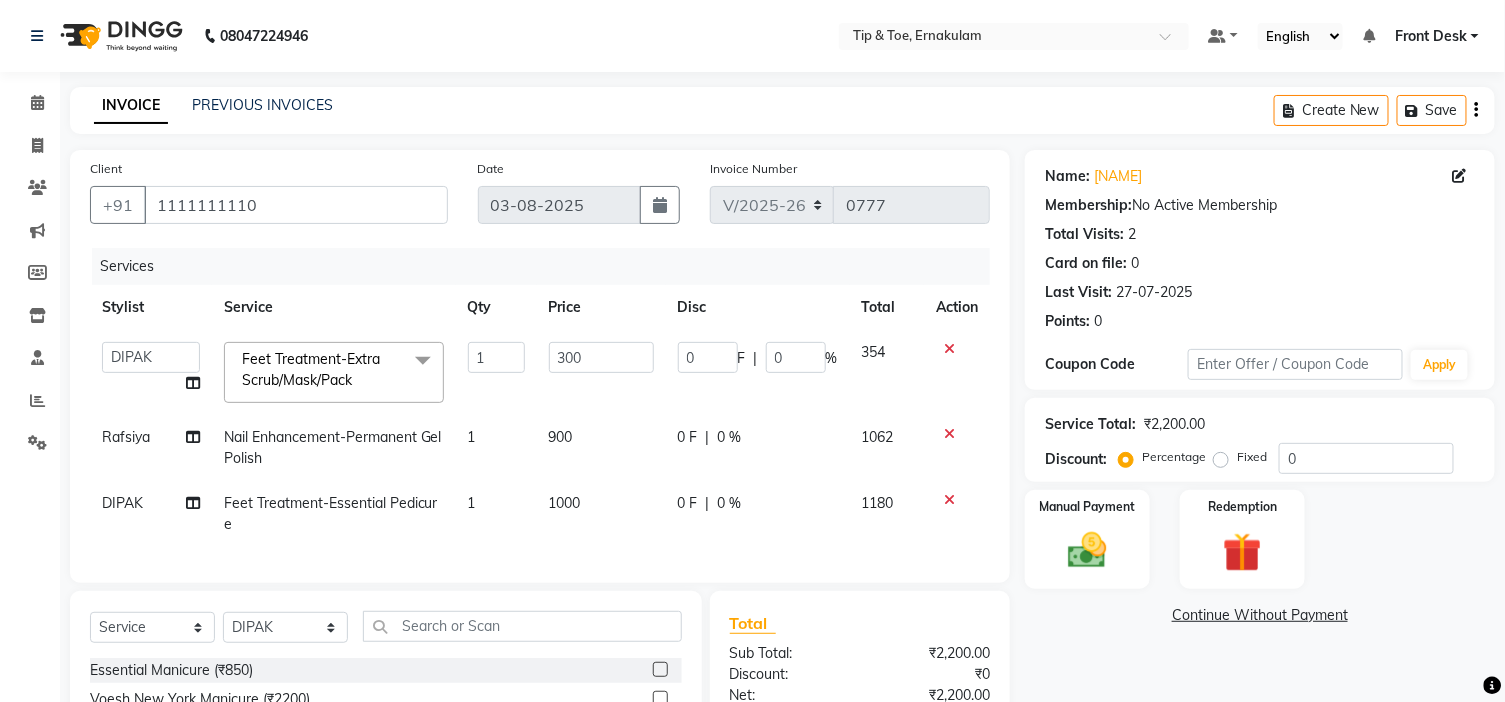 scroll, scrollTop: 230, scrollLeft: 0, axis: vertical 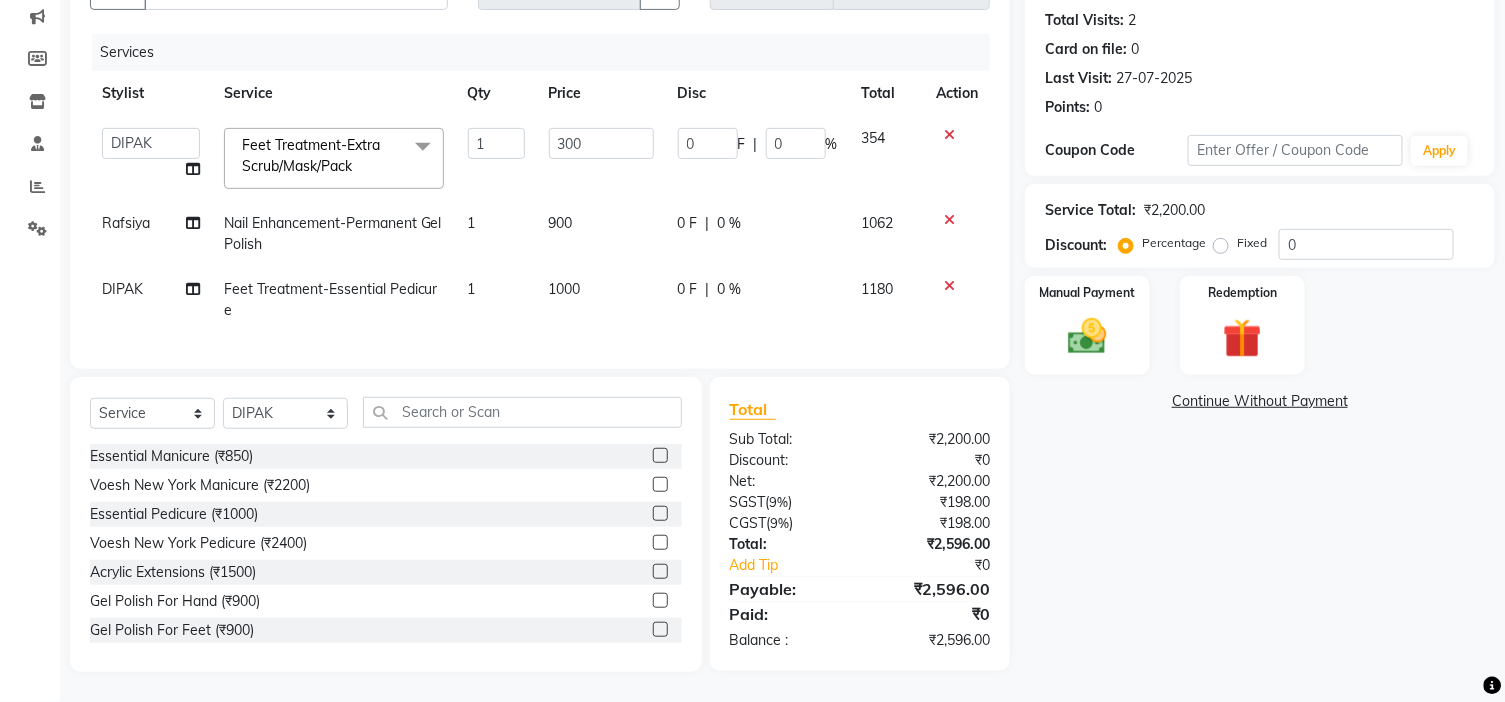 click on "Name: [NAME] Membership: No Active Membership Total Visits: 2 Card on file: 0 Last Visit: [DATE] Points: 0 Coupon Code Apply Service Total: [PRICE] Discount: Percentage Fixed 0 Manual Payment Redemption Continue Without Payment" 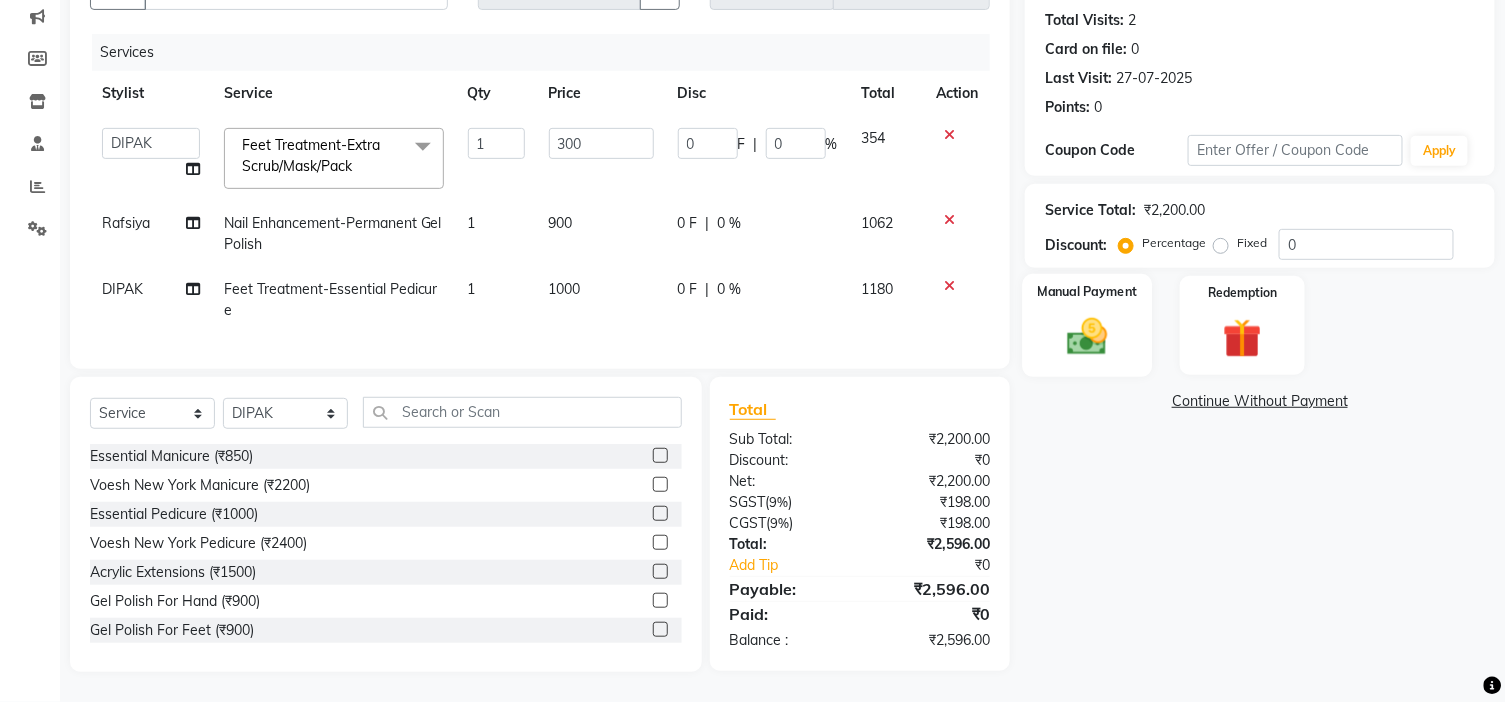 click 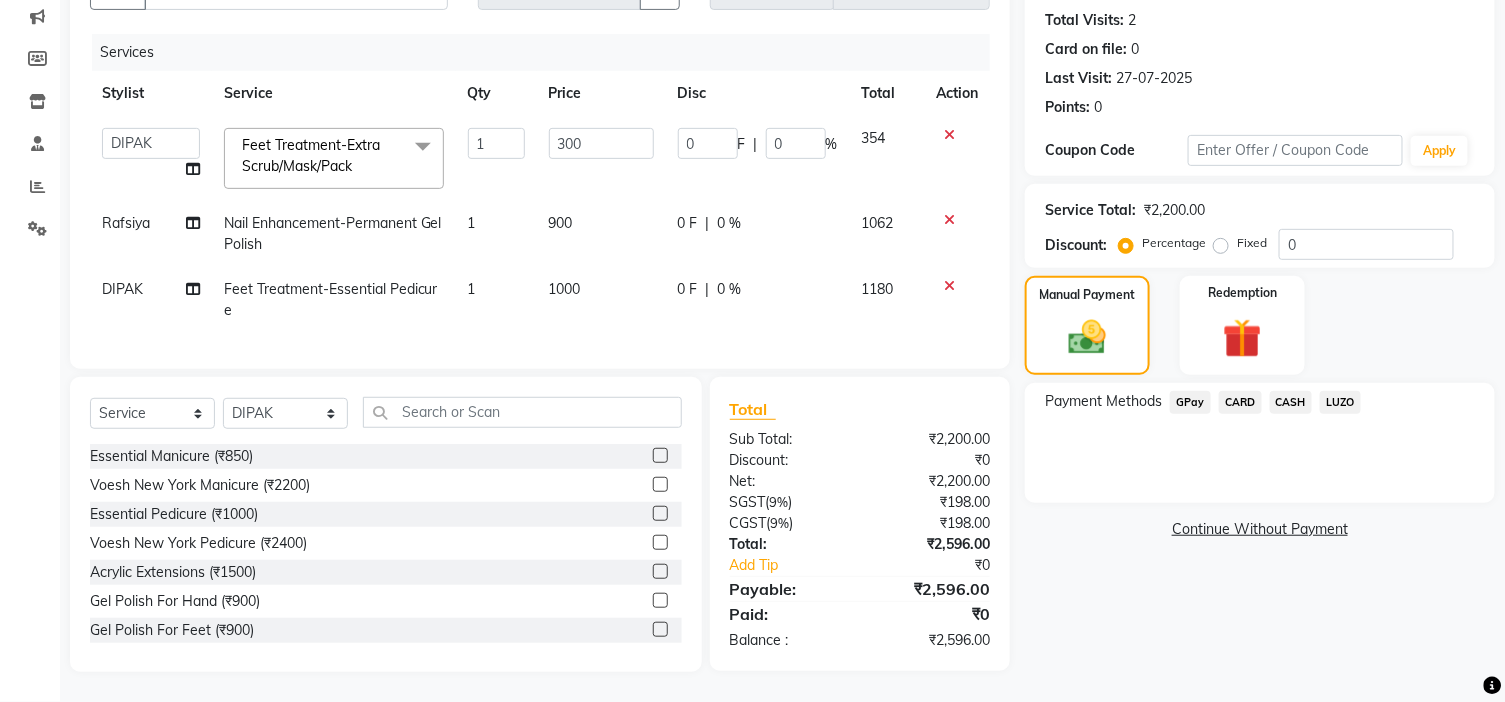 click on "CASH" 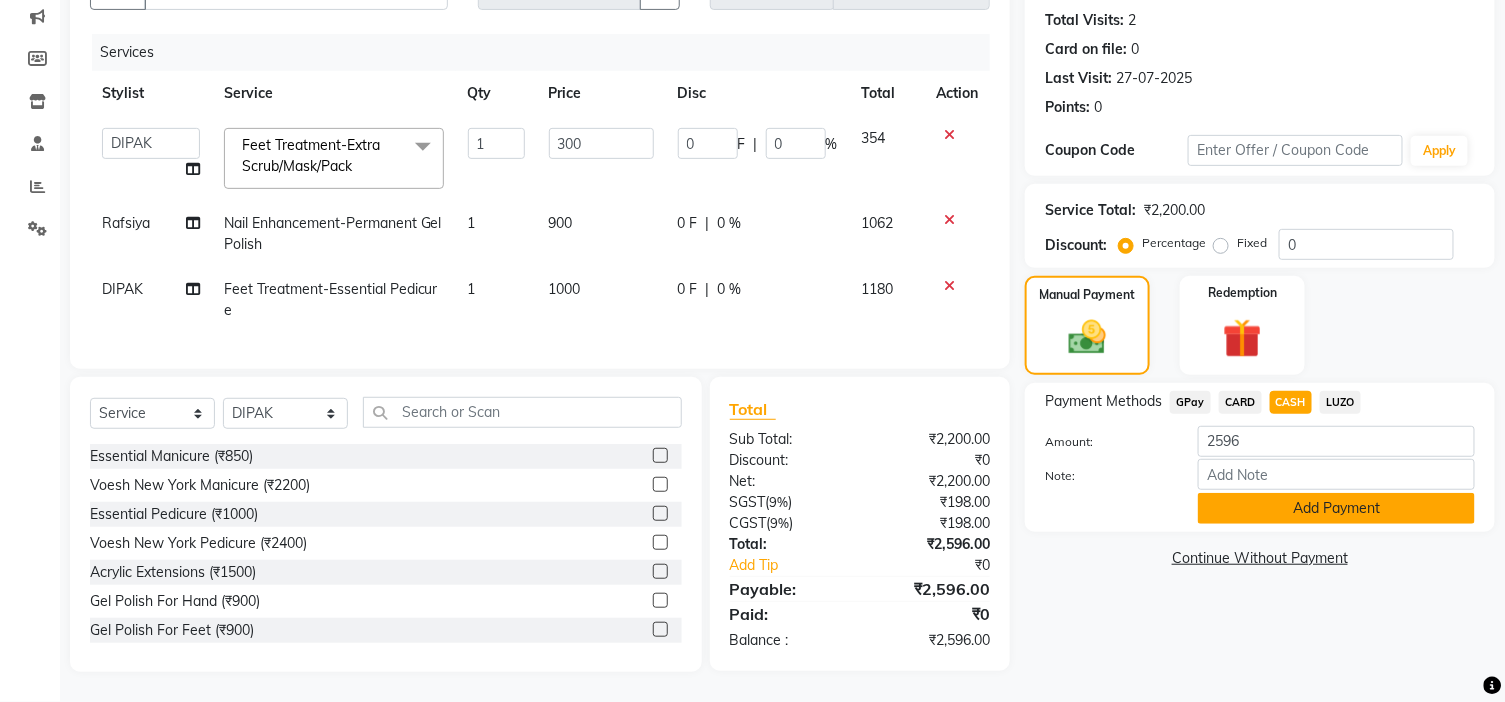 click on "Add Payment" 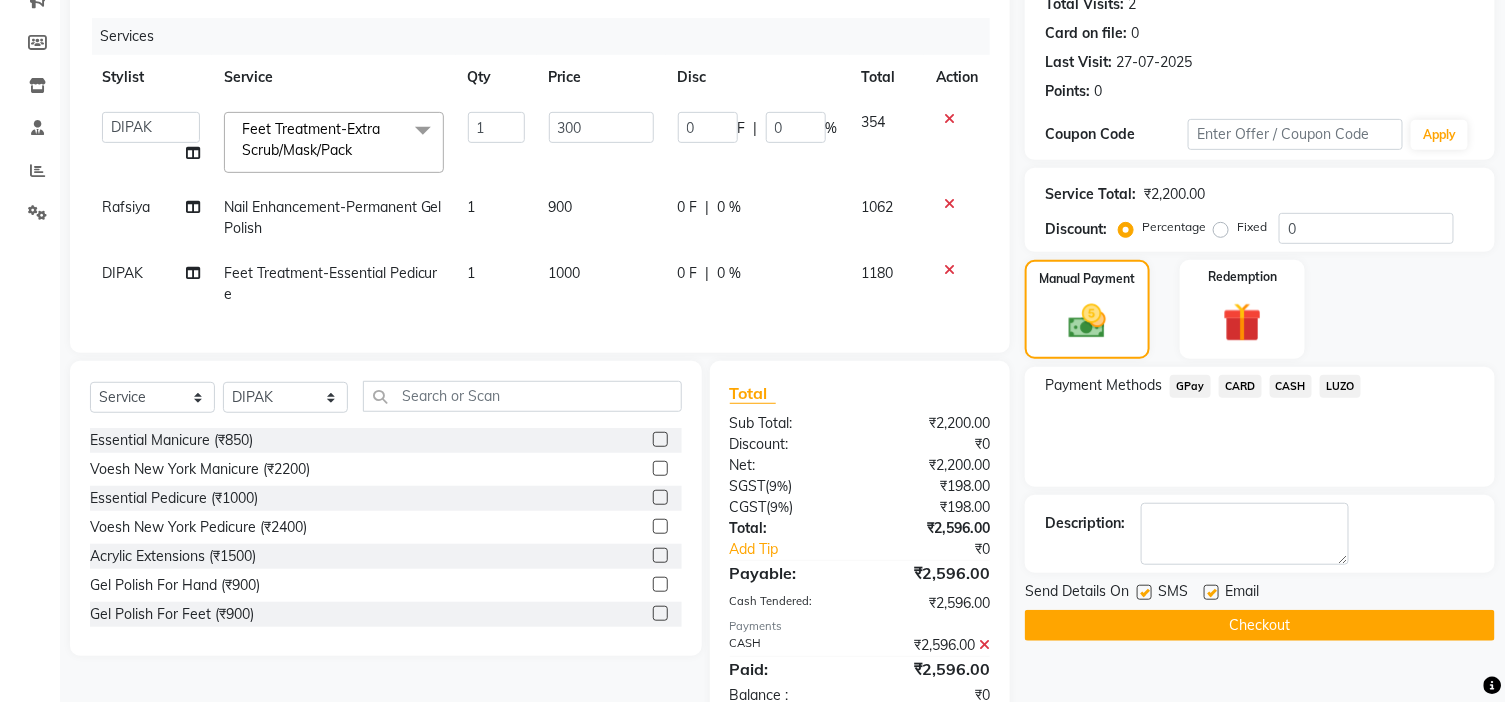 scroll, scrollTop: 300, scrollLeft: 0, axis: vertical 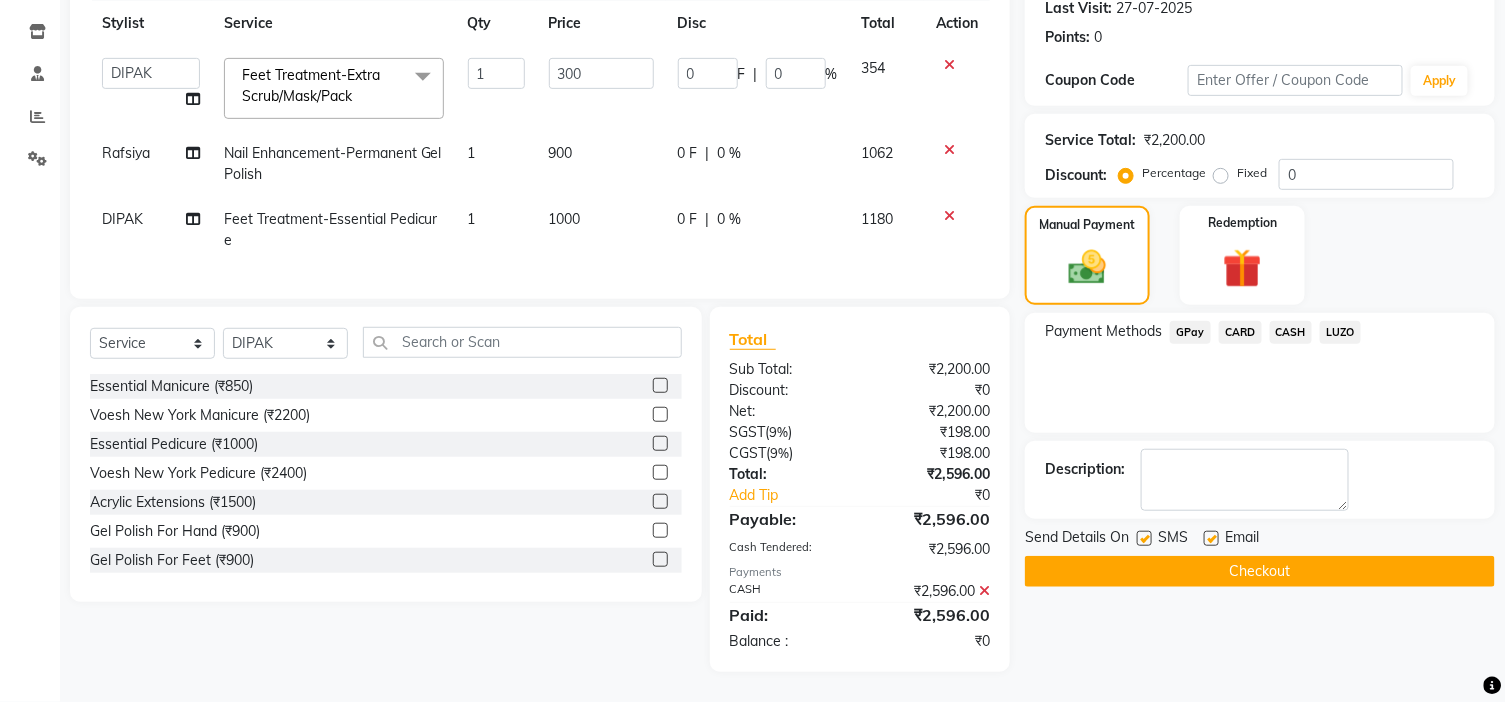 click 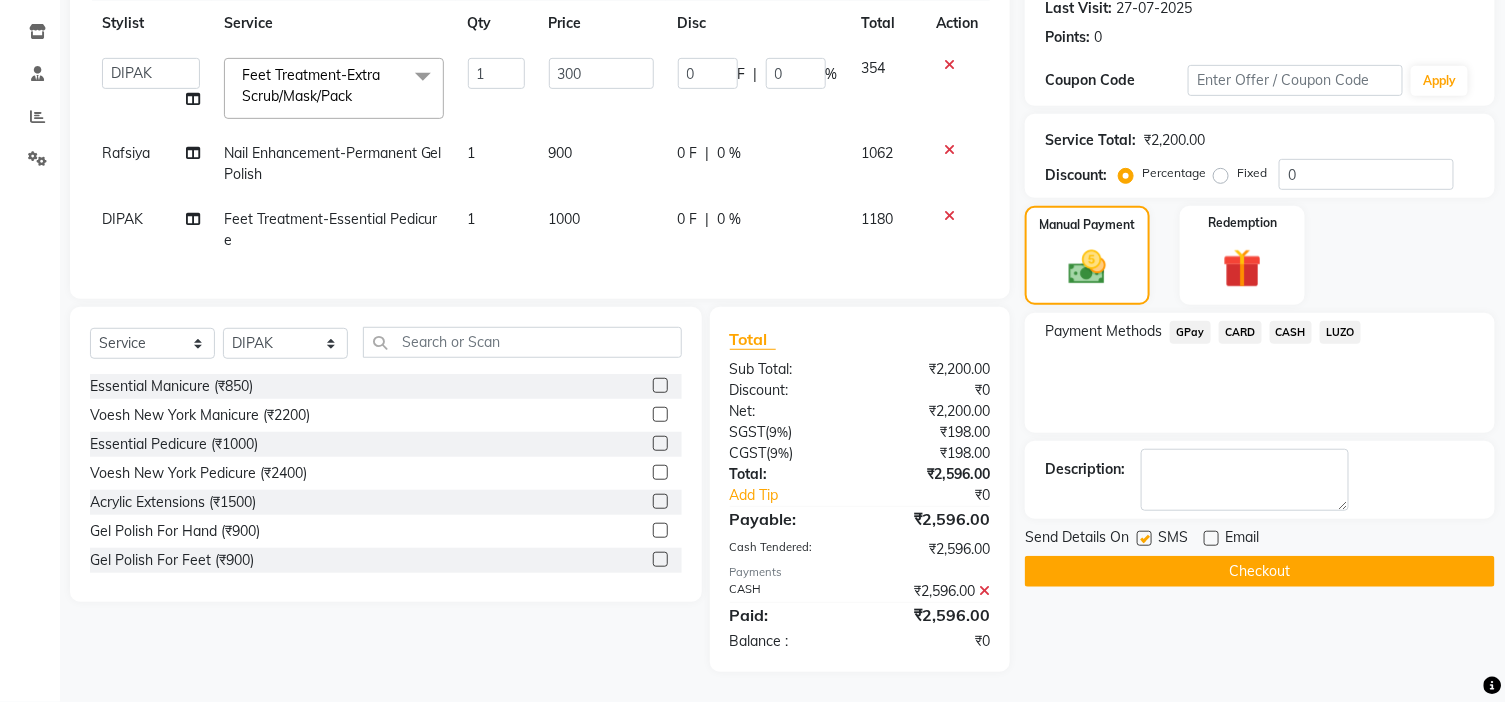 click on "Checkout" 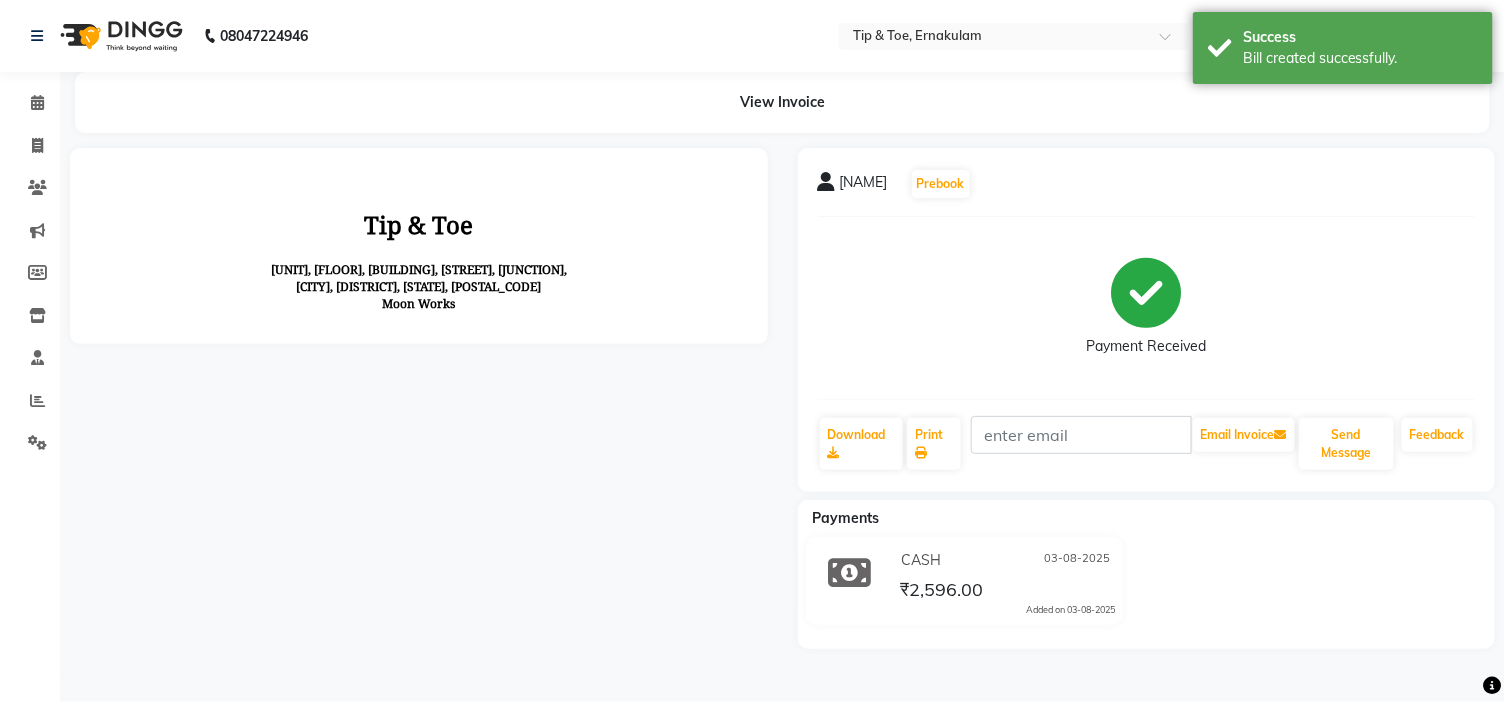 scroll, scrollTop: 0, scrollLeft: 0, axis: both 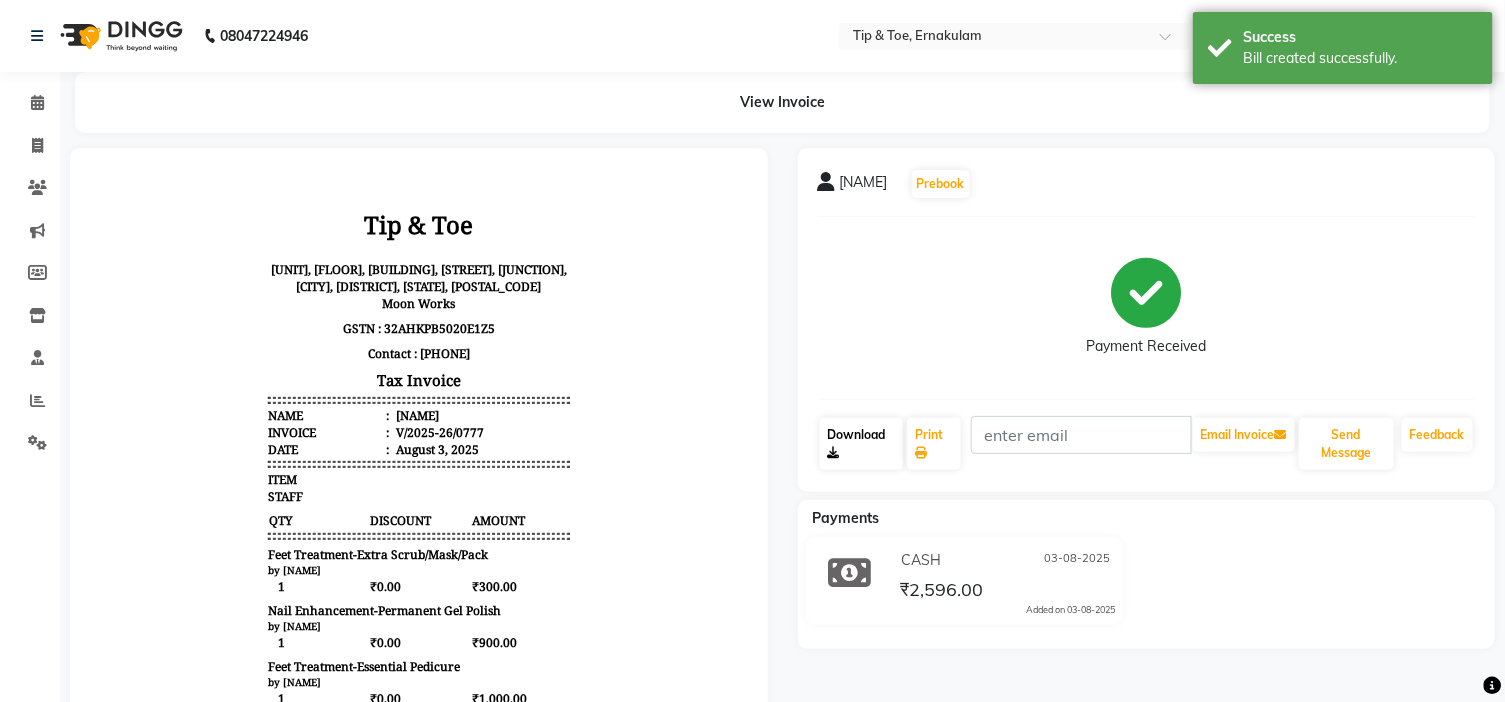 click on "Download" 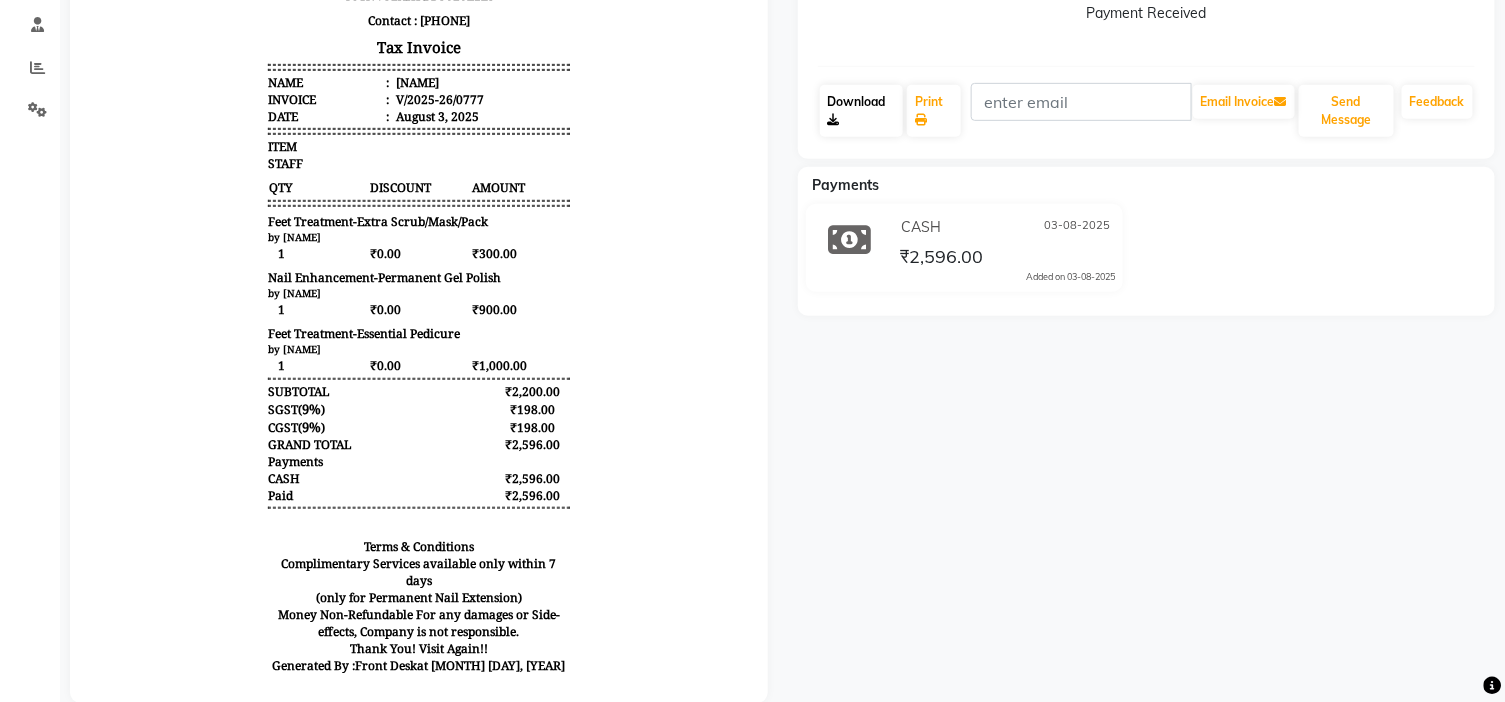 scroll, scrollTop: 0, scrollLeft: 0, axis: both 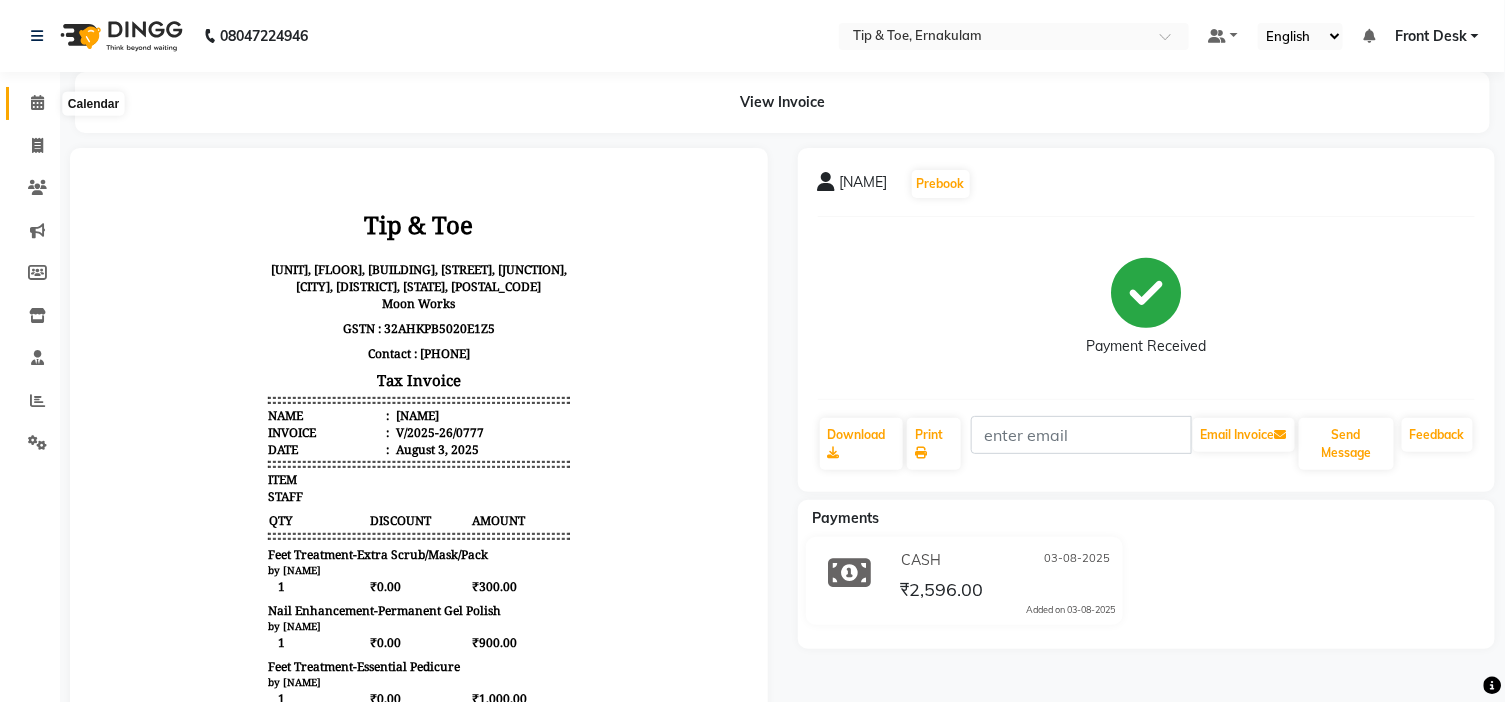 click 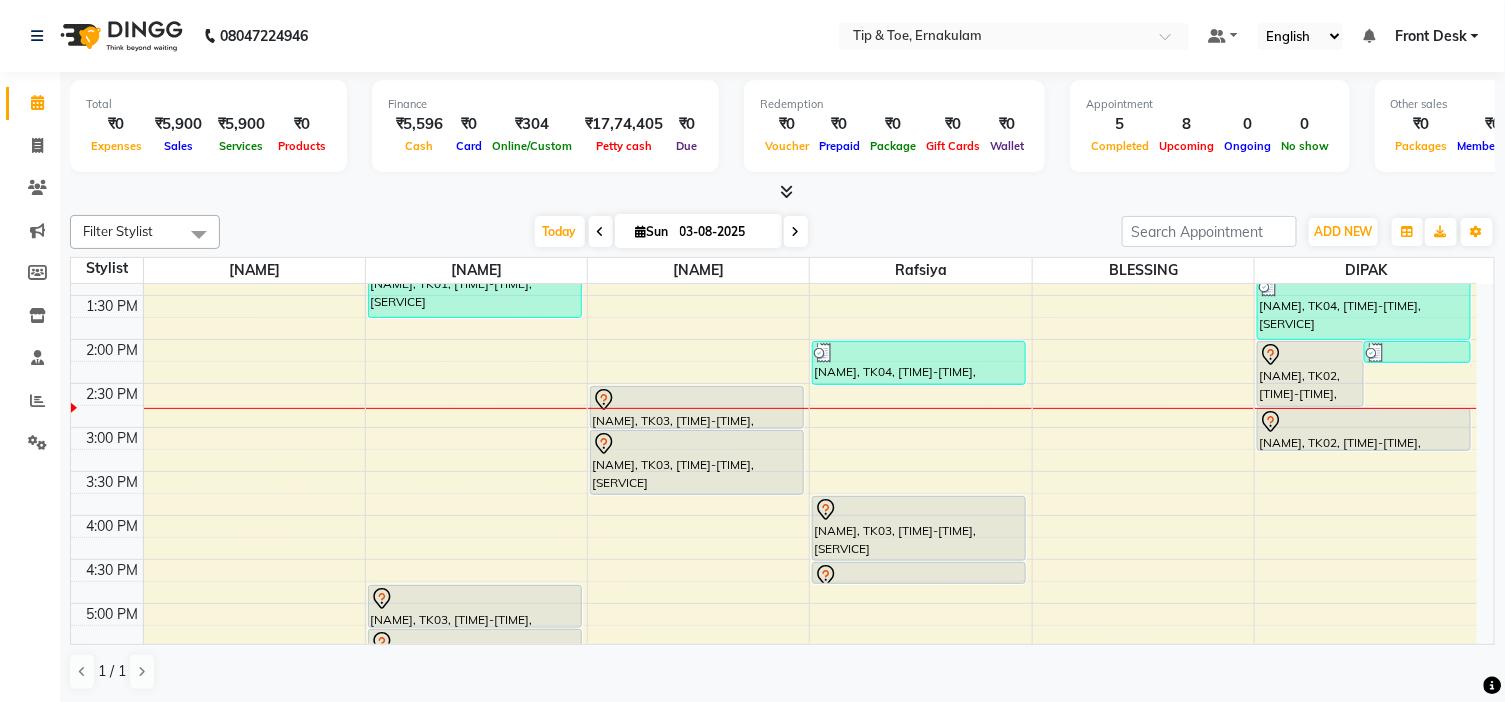 scroll, scrollTop: 333, scrollLeft: 0, axis: vertical 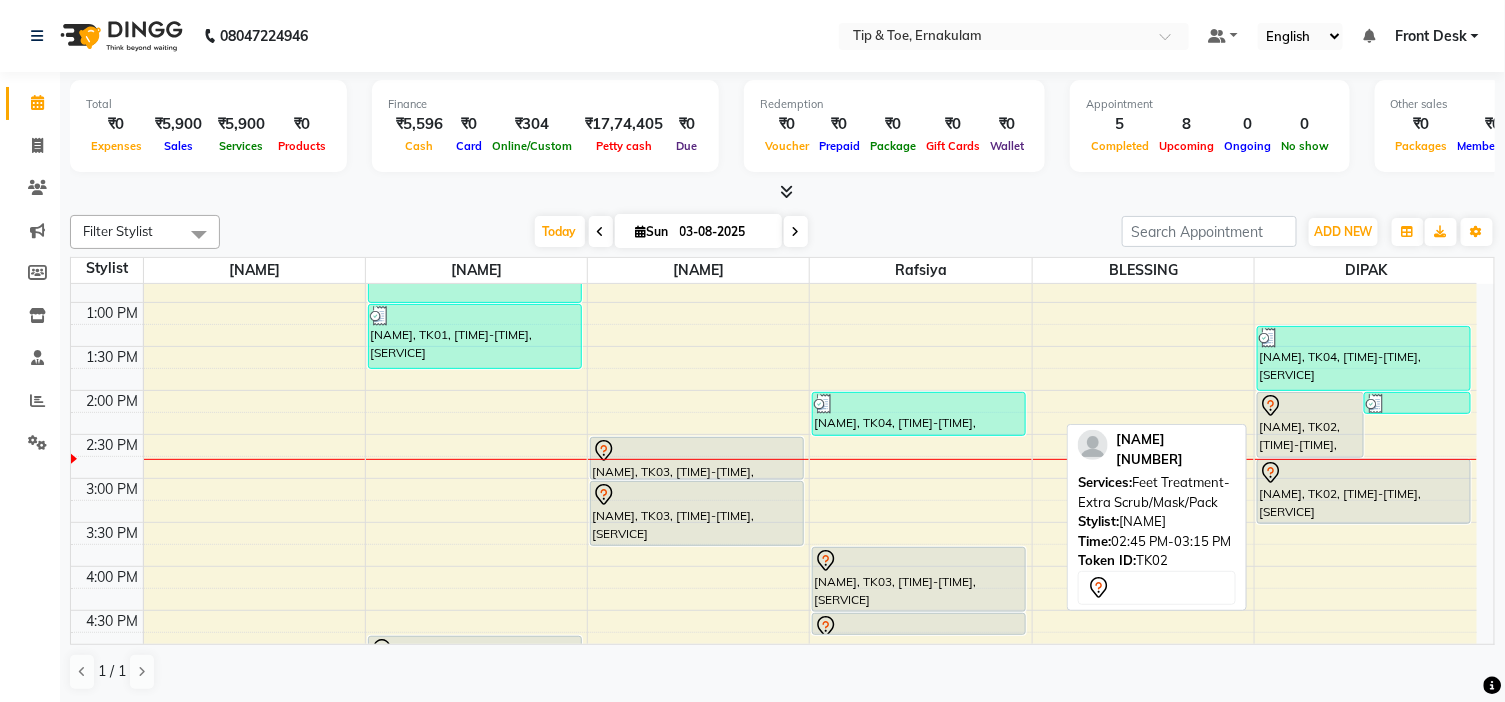 drag, startPoint x: 1354, startPoint y: 495, endPoint x: 1165, endPoint y: 522, distance: 190.91884 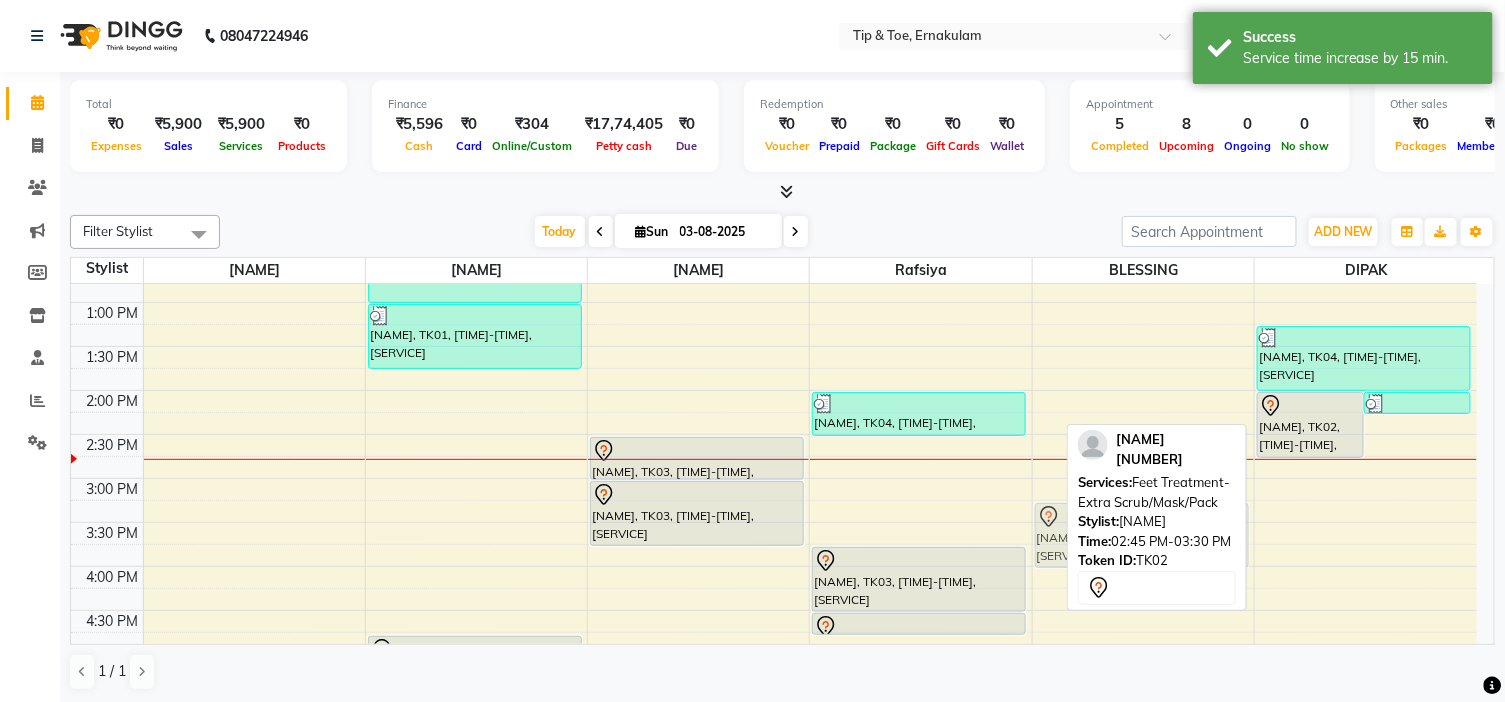 drag, startPoint x: 1338, startPoint y: 483, endPoint x: 1205, endPoint y: 532, distance: 141.7392 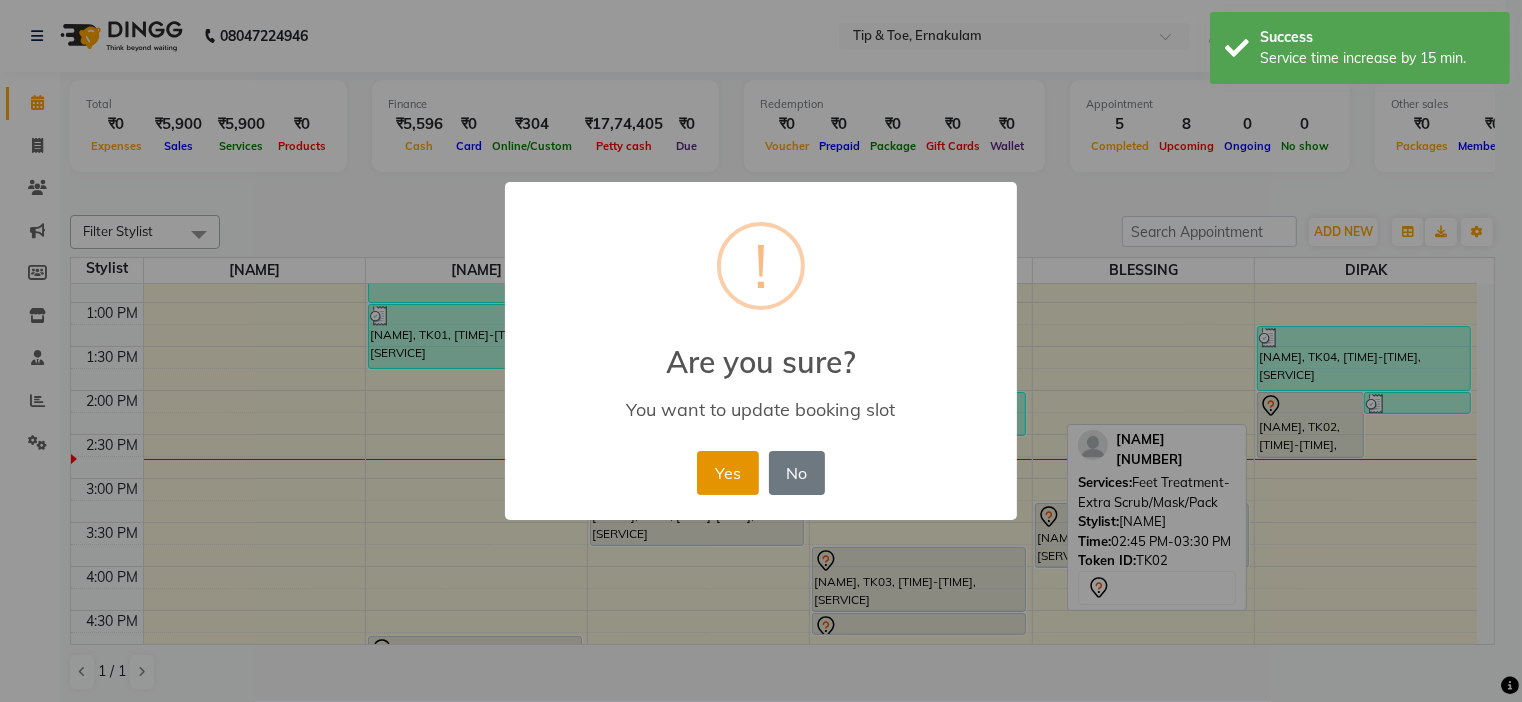 click on "Yes" at bounding box center (727, 473) 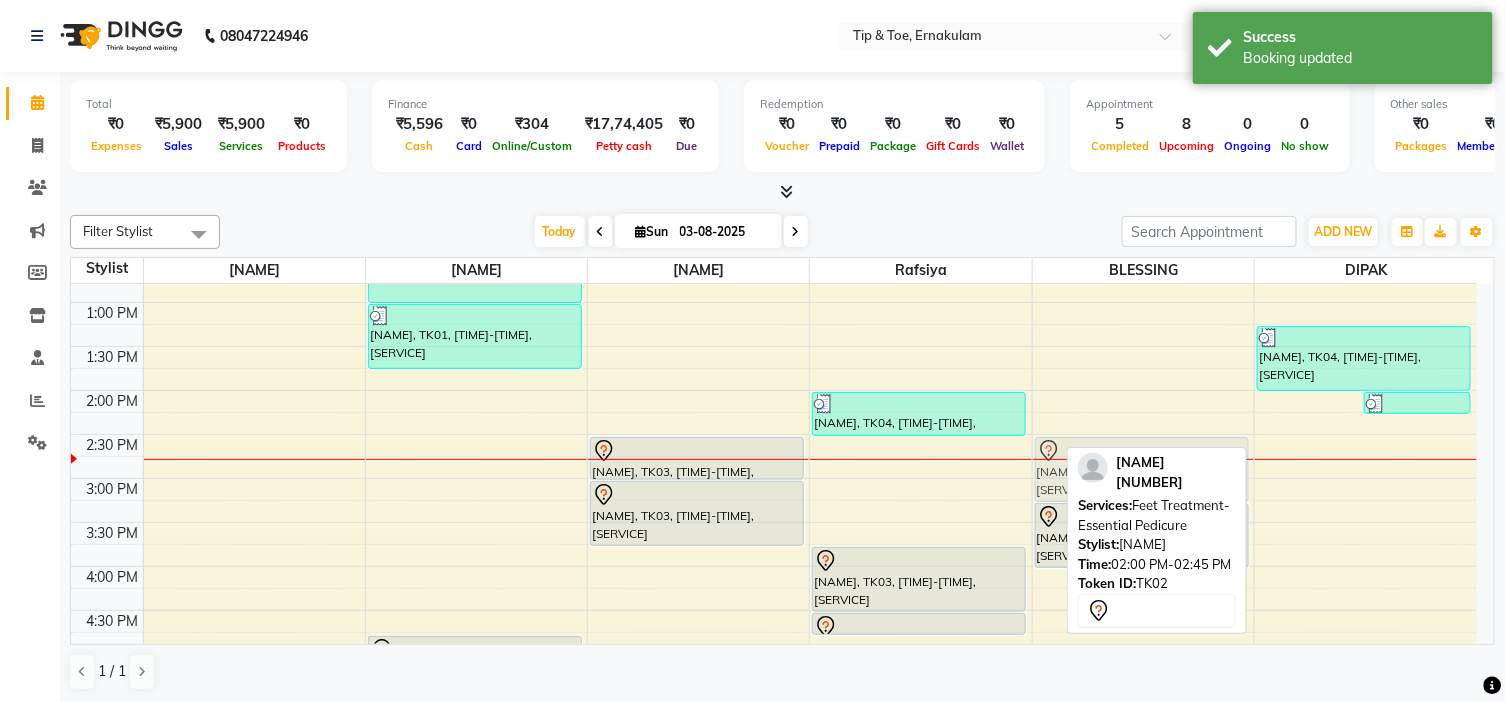 drag, startPoint x: 1334, startPoint y: 413, endPoint x: 1195, endPoint y: 448, distance: 143.33876 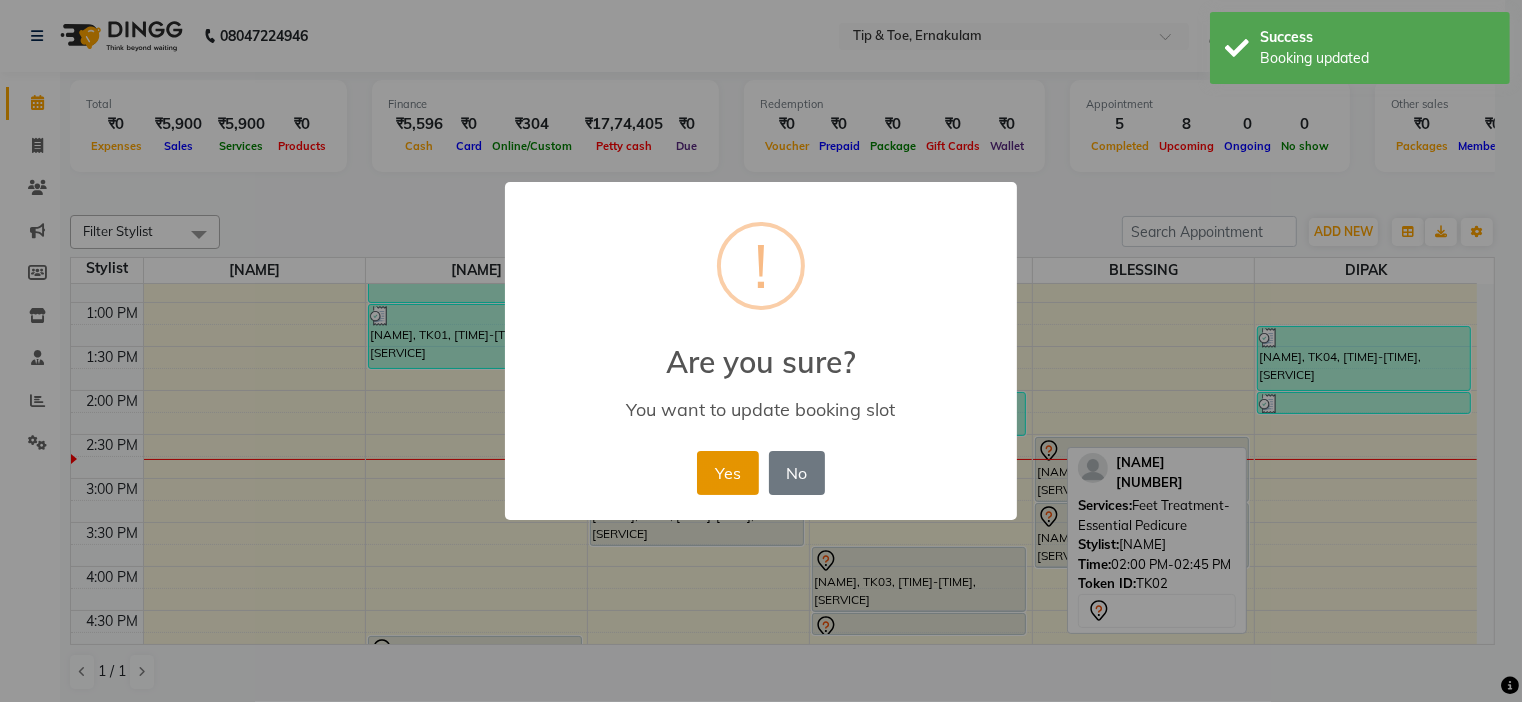 click on "Yes" at bounding box center (727, 473) 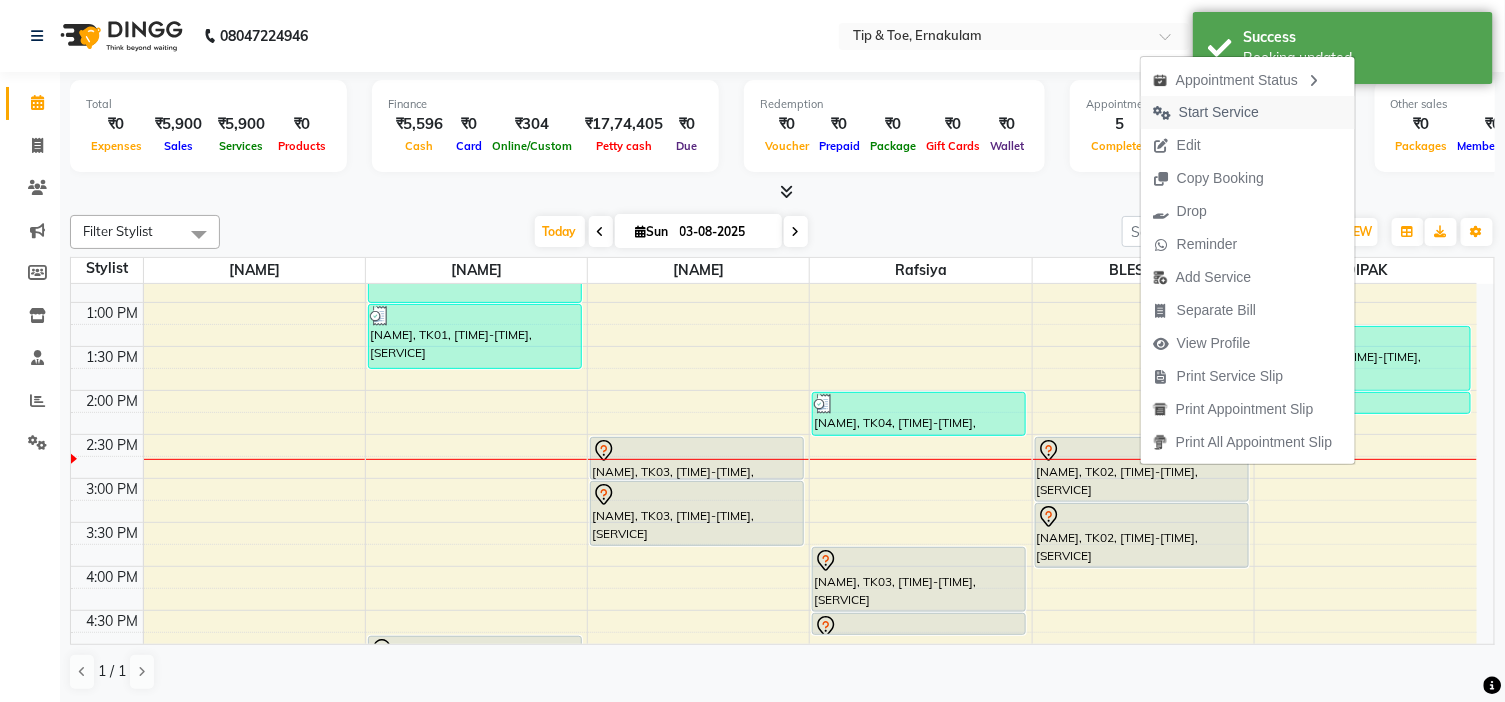 click on "Start Service" at bounding box center (1219, 112) 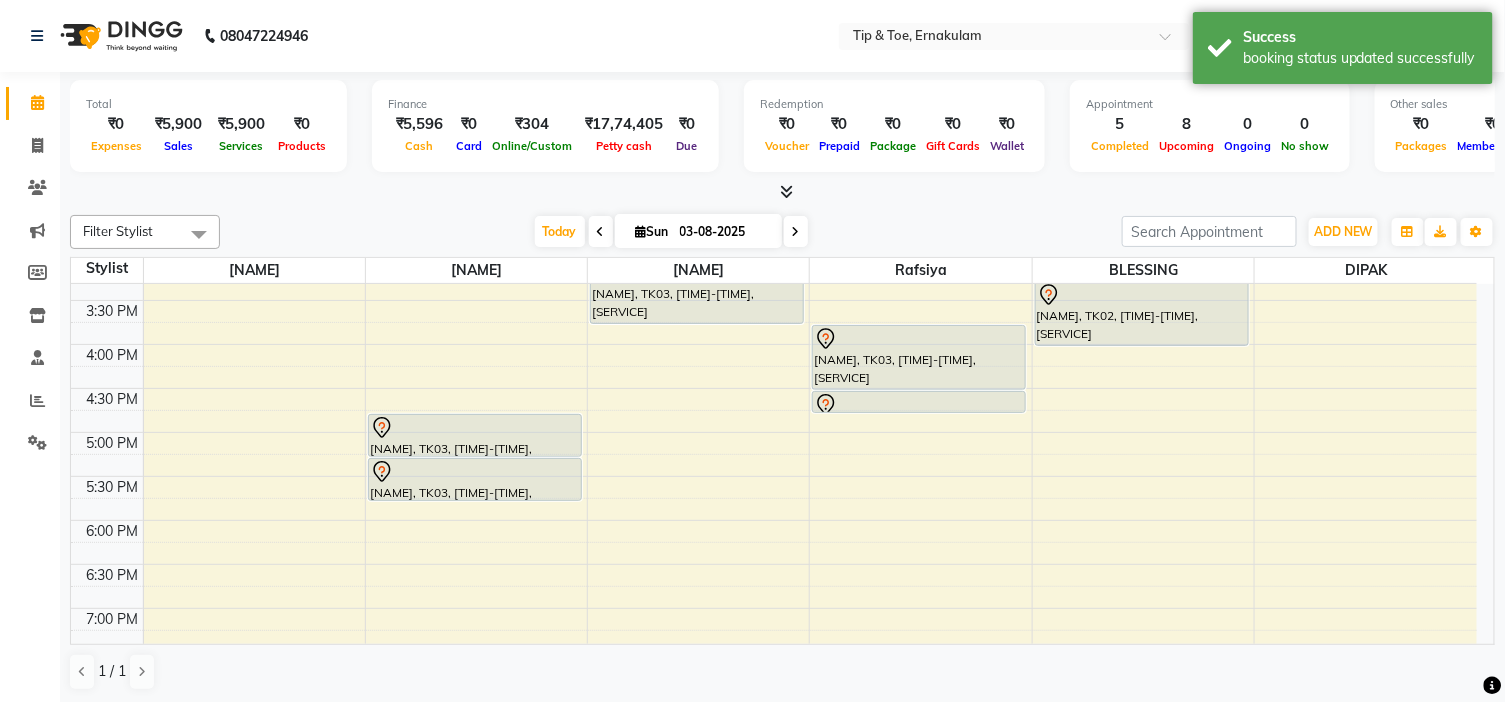 scroll, scrollTop: 444, scrollLeft: 0, axis: vertical 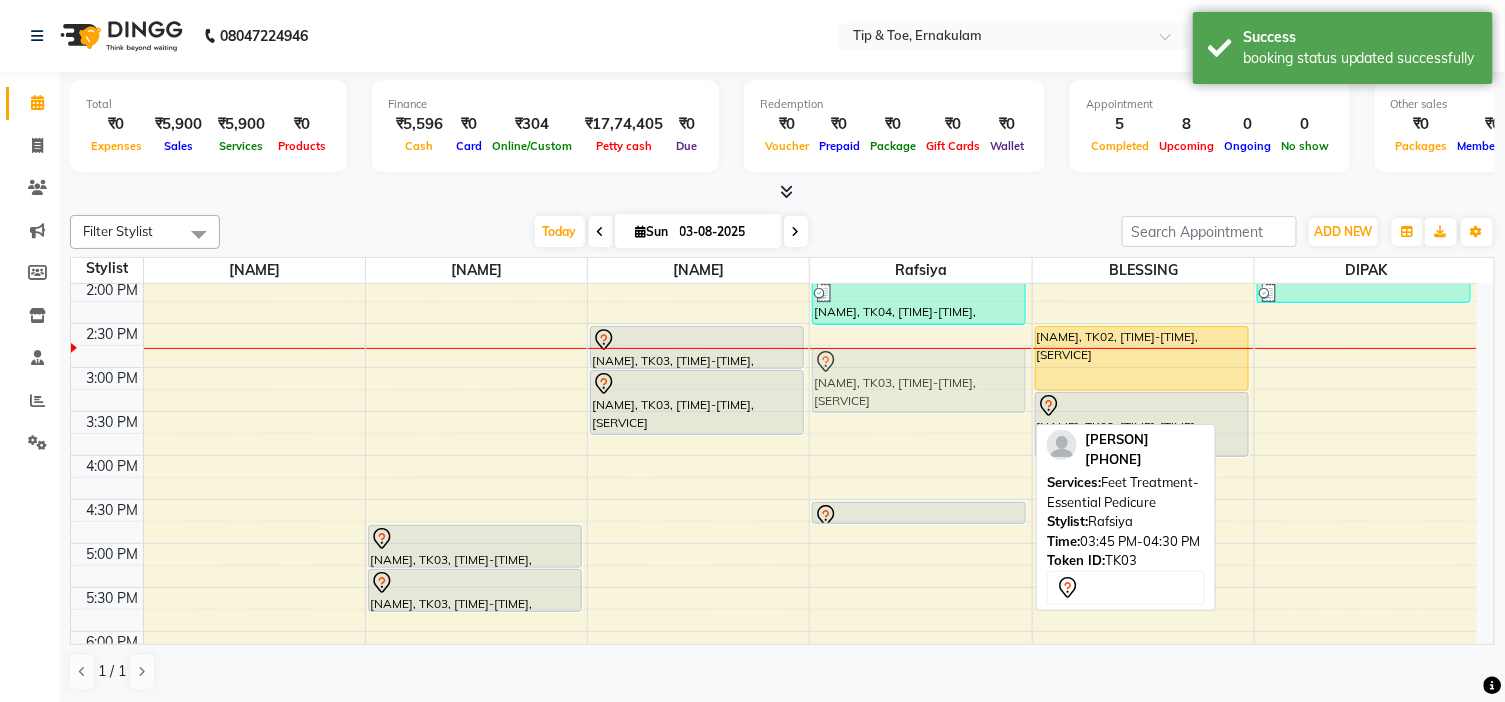 drag, startPoint x: 960, startPoint y: 461, endPoint x: 968, endPoint y: 363, distance: 98.32599 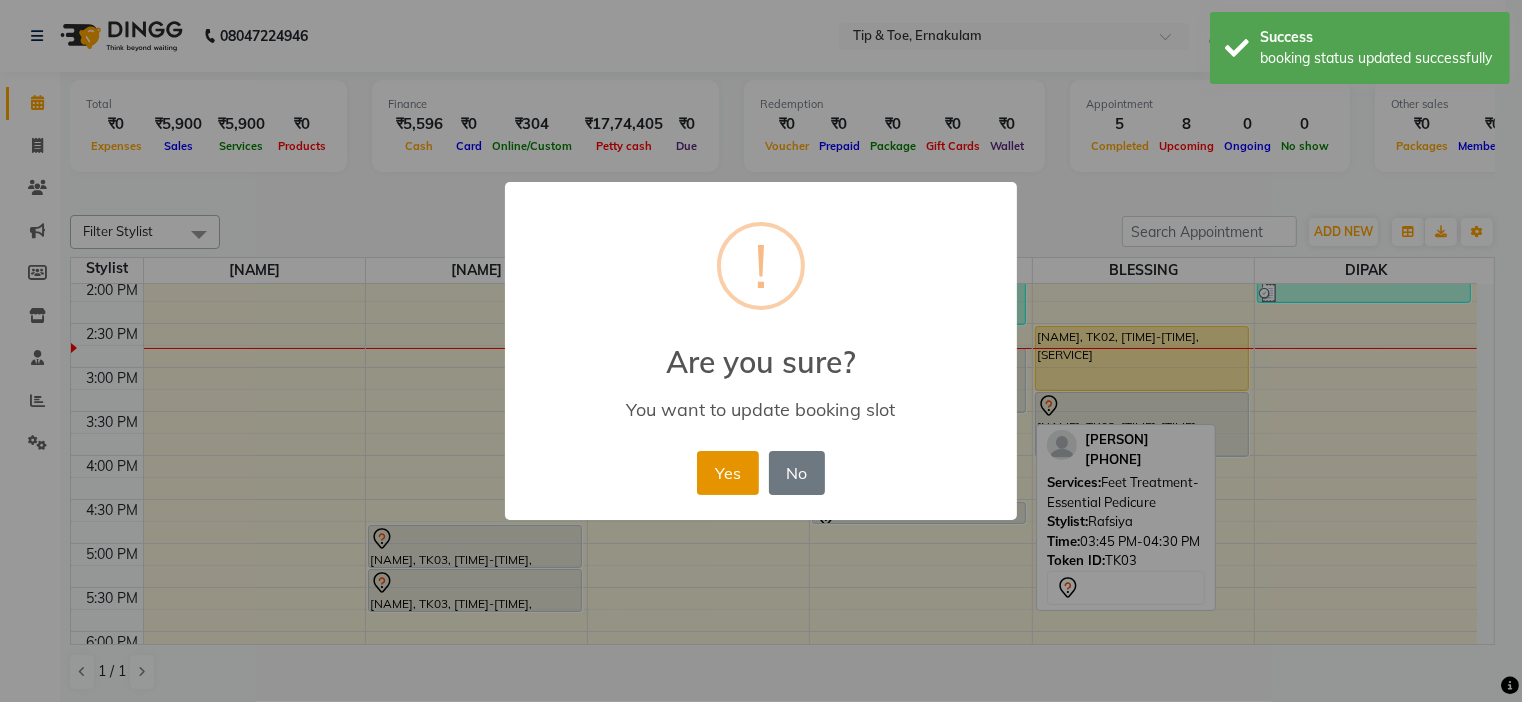 click on "Yes" at bounding box center (727, 473) 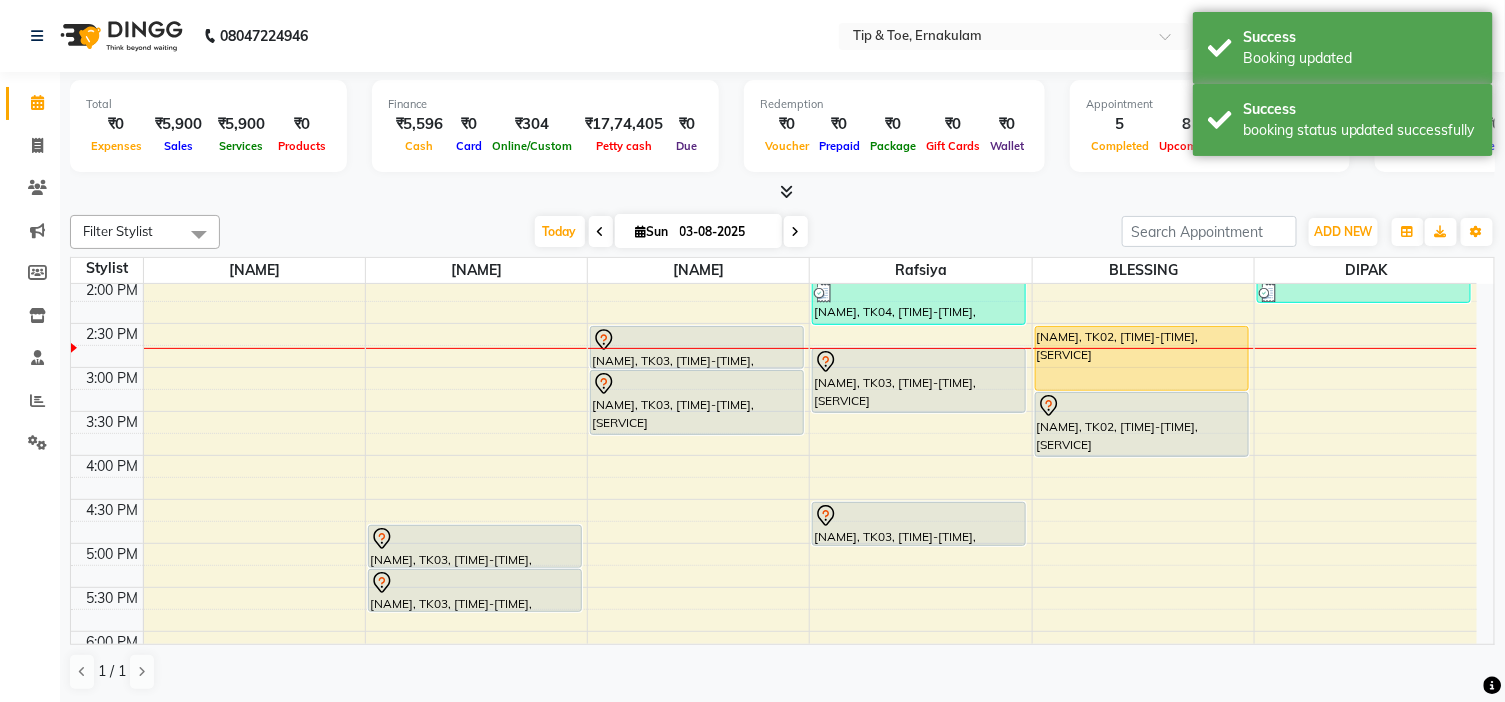 drag, startPoint x: 885, startPoint y: 520, endPoint x: 890, endPoint y: 536, distance: 16.763054 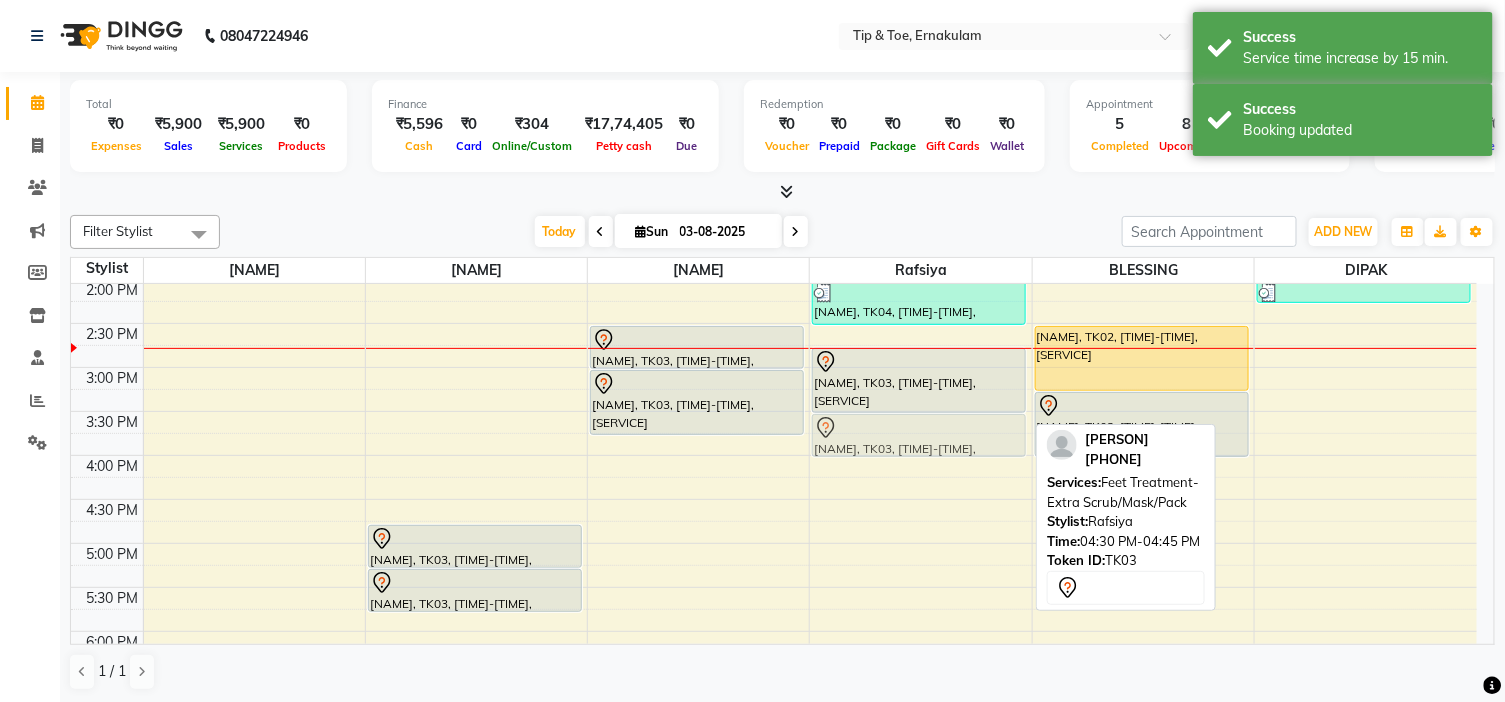 click on "[NAME], TK04, [TIME]-[TIME], [SERVICE] [NAME], TK03, [TIME]-[TIME], [SERVICE] [NAME], TK03, [TIME]-[TIME], [SERVICE] [NAME], TK03, [TIME]-[TIME], [SERVICE]" at bounding box center (920, 411) 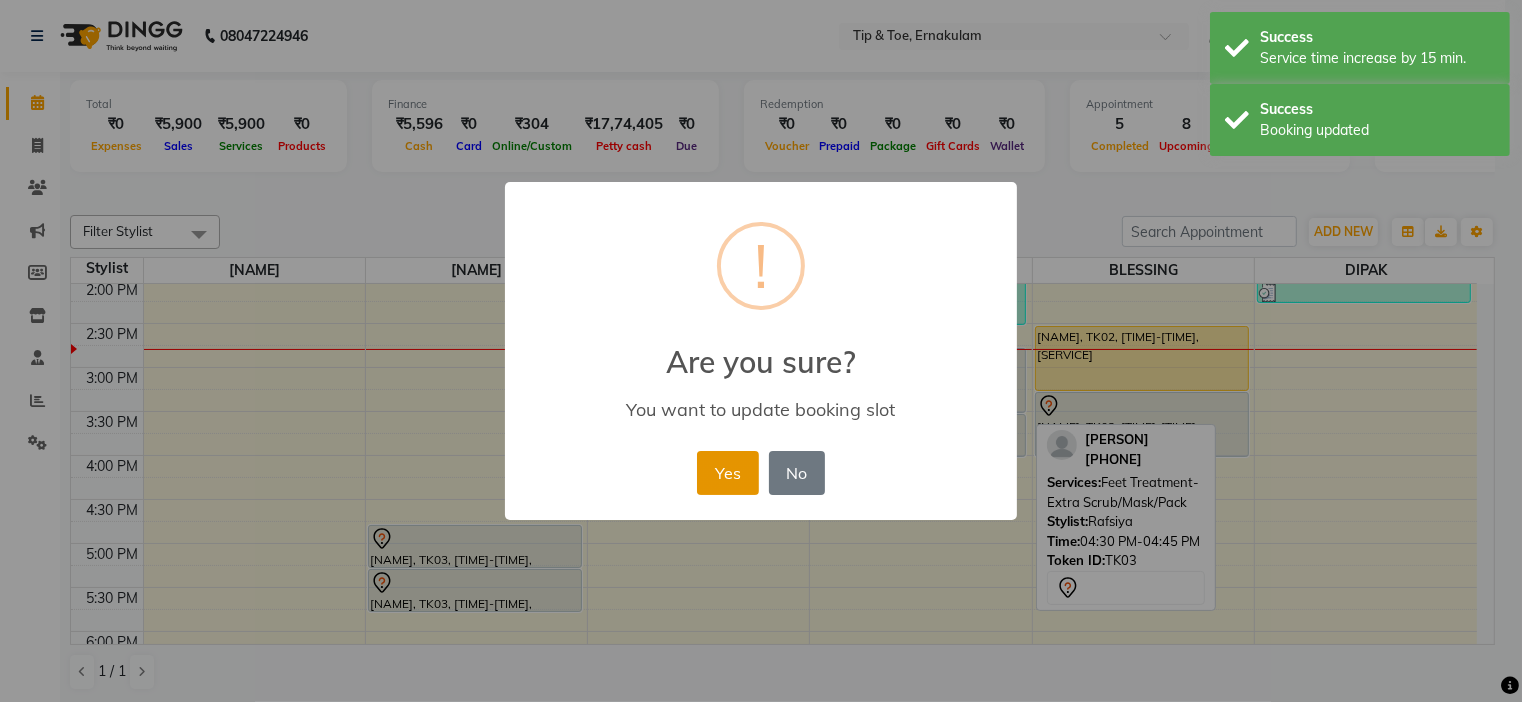 click on "Yes" at bounding box center (727, 473) 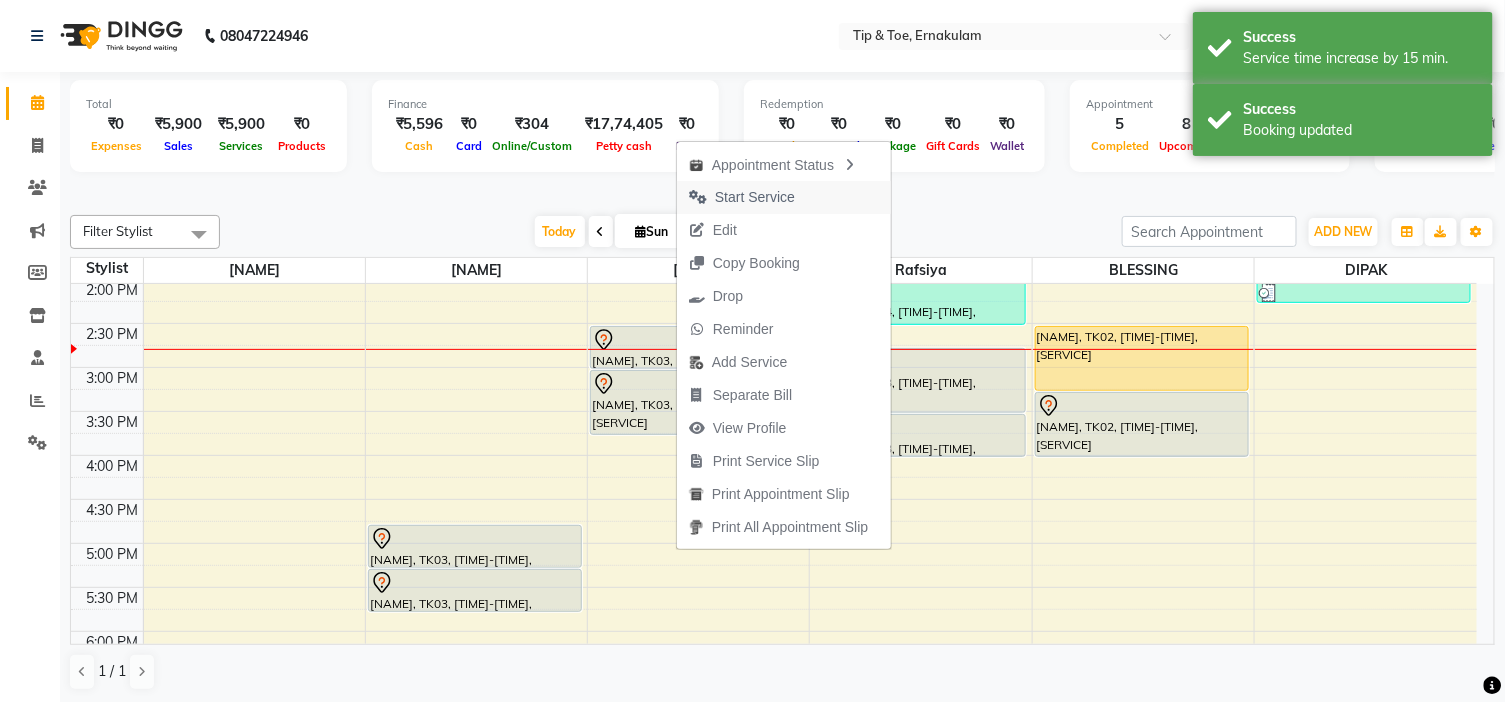 click on "Start Service" at bounding box center (755, 197) 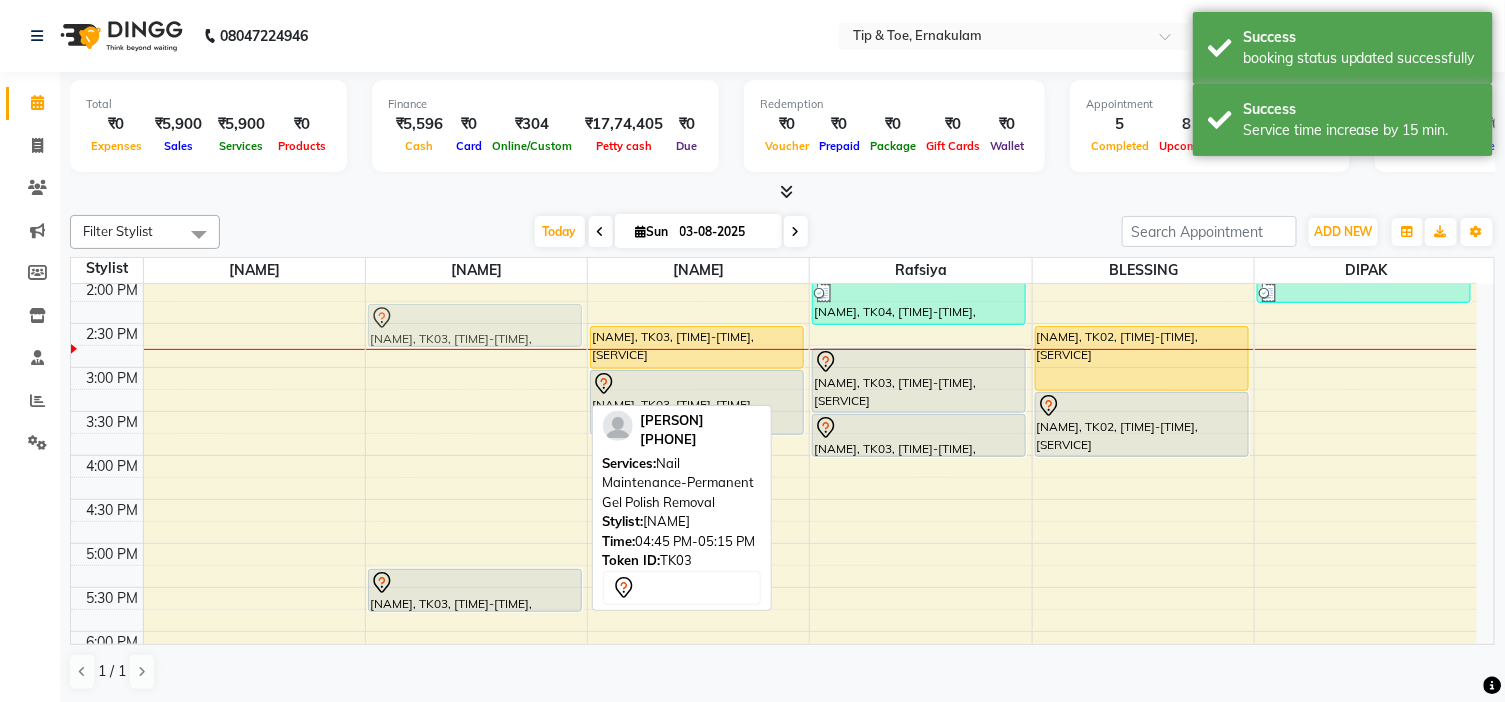 scroll, scrollTop: 443, scrollLeft: 0, axis: vertical 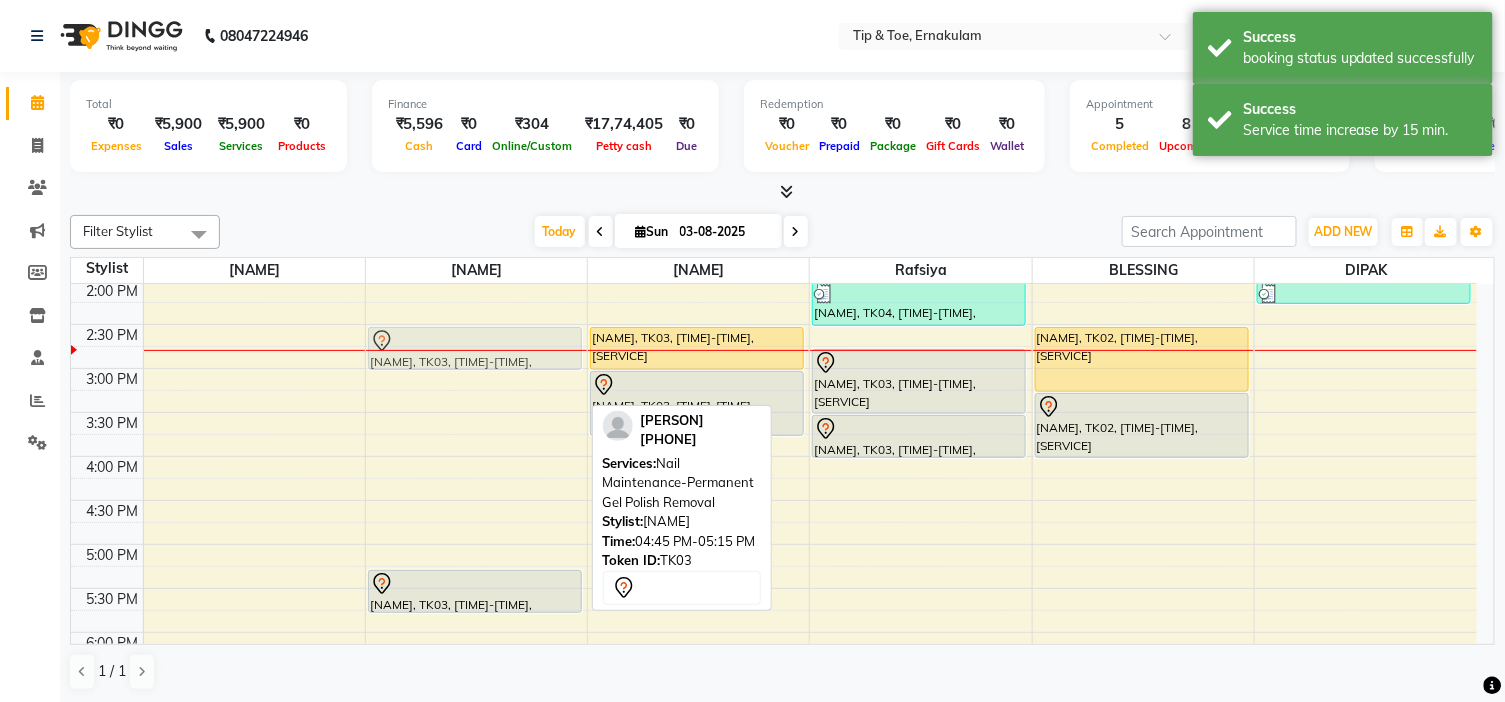 drag, startPoint x: 508, startPoint y: 553, endPoint x: 534, endPoint y: 362, distance: 192.7615 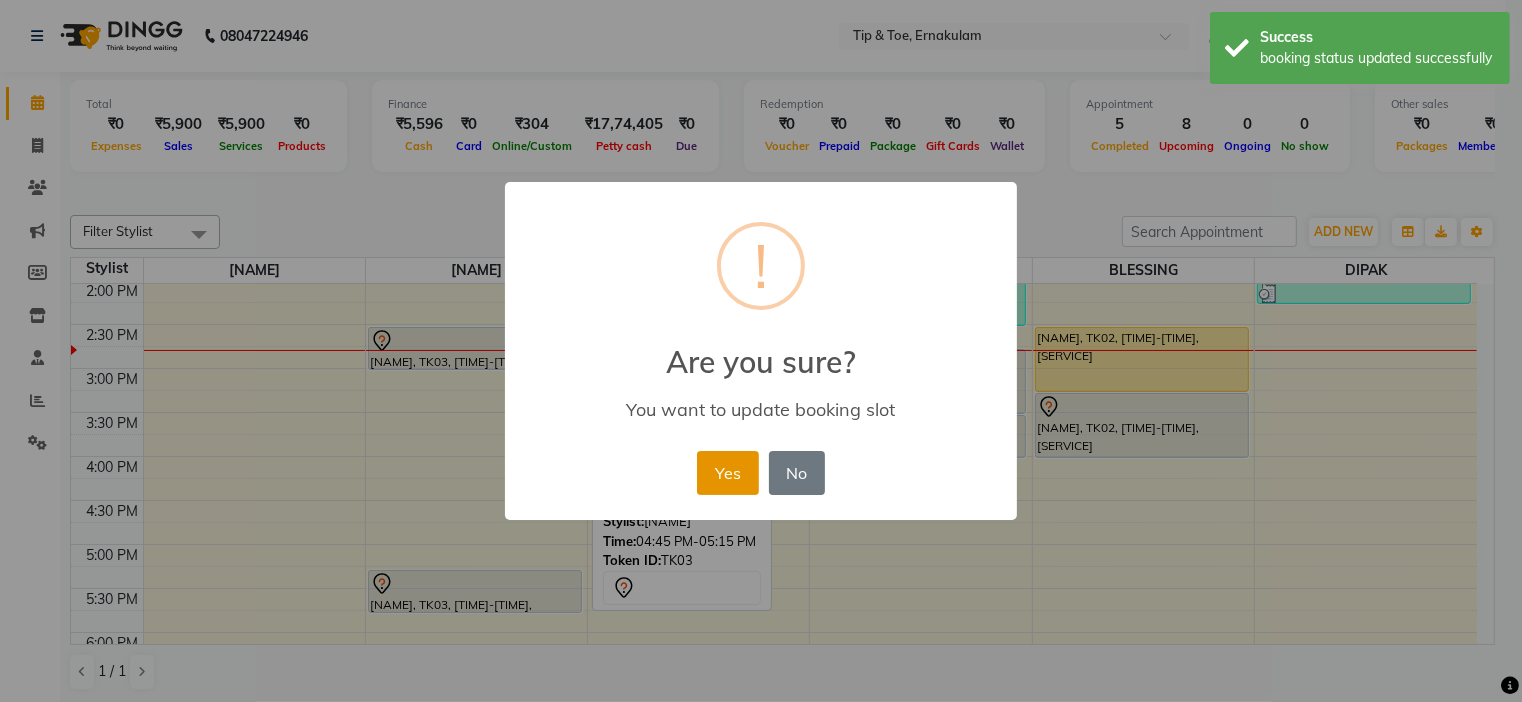 click on "Yes" at bounding box center [727, 473] 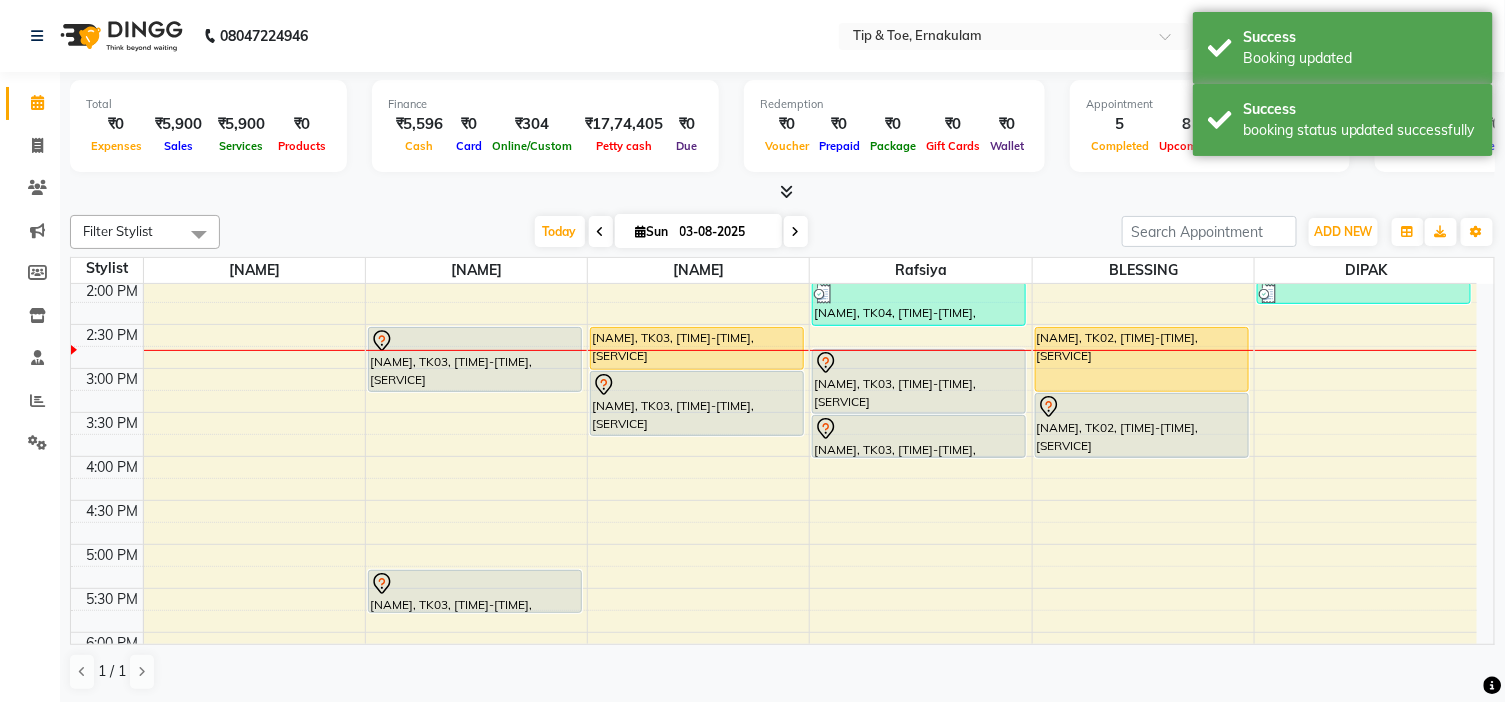 drag, startPoint x: 455, startPoint y: 366, endPoint x: 460, endPoint y: 382, distance: 16.763054 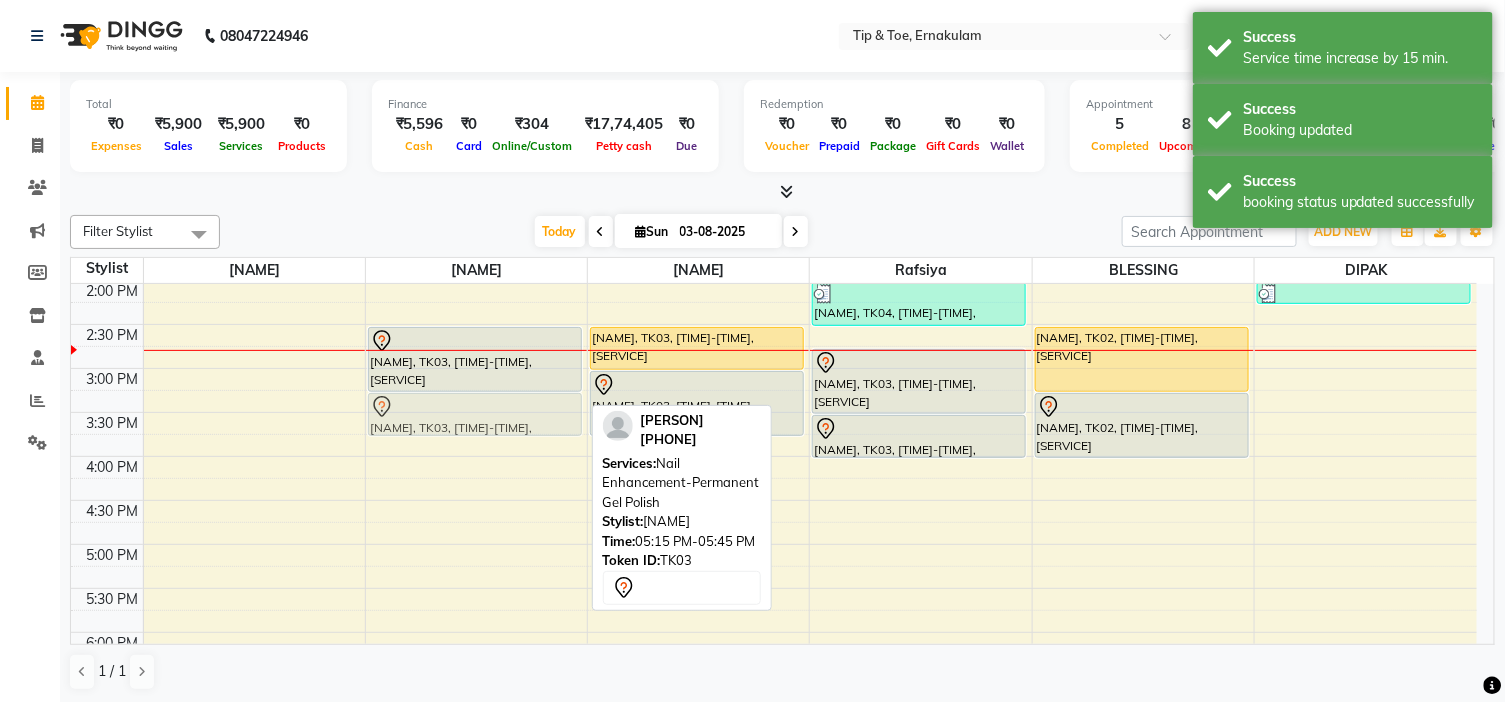 drag, startPoint x: 518, startPoint y: 590, endPoint x: 538, endPoint y: 407, distance: 184.08965 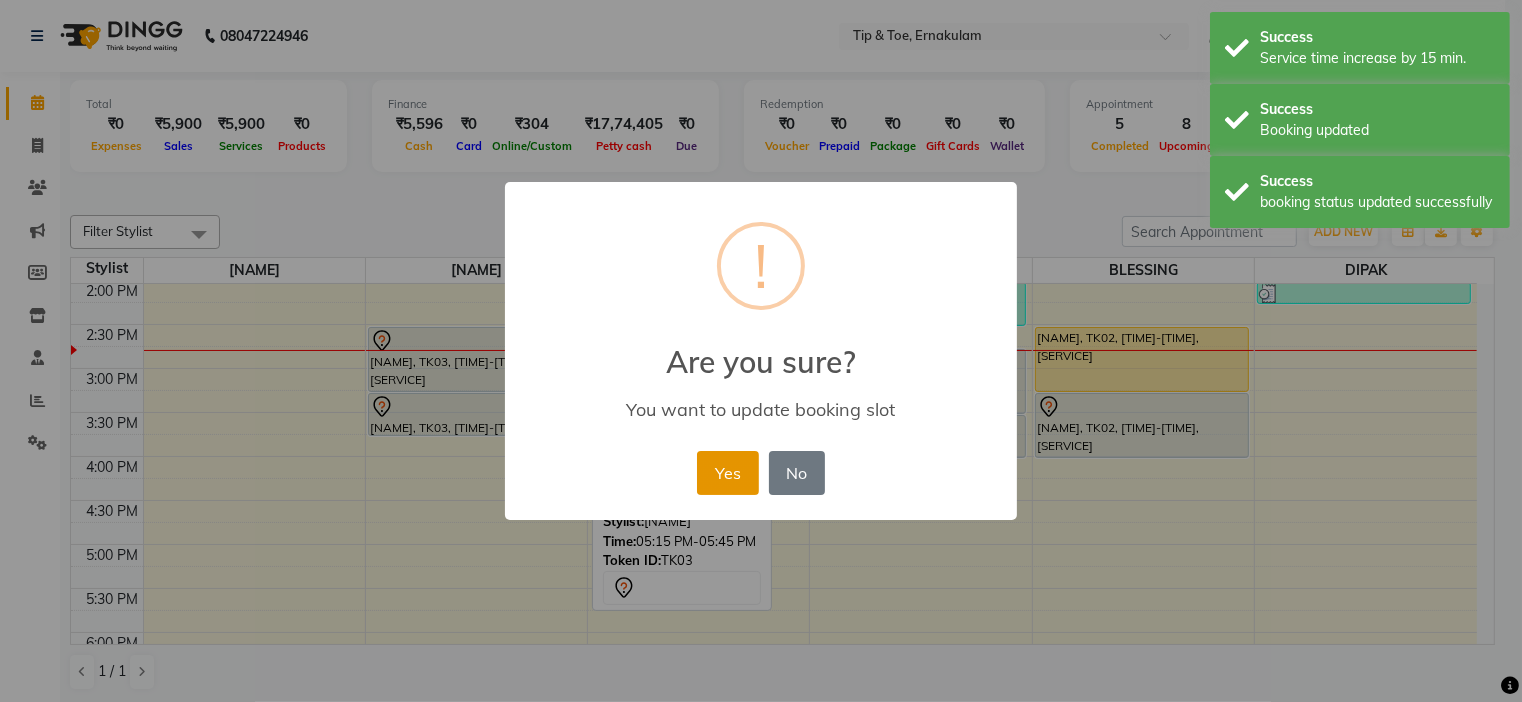click on "Yes" at bounding box center (727, 473) 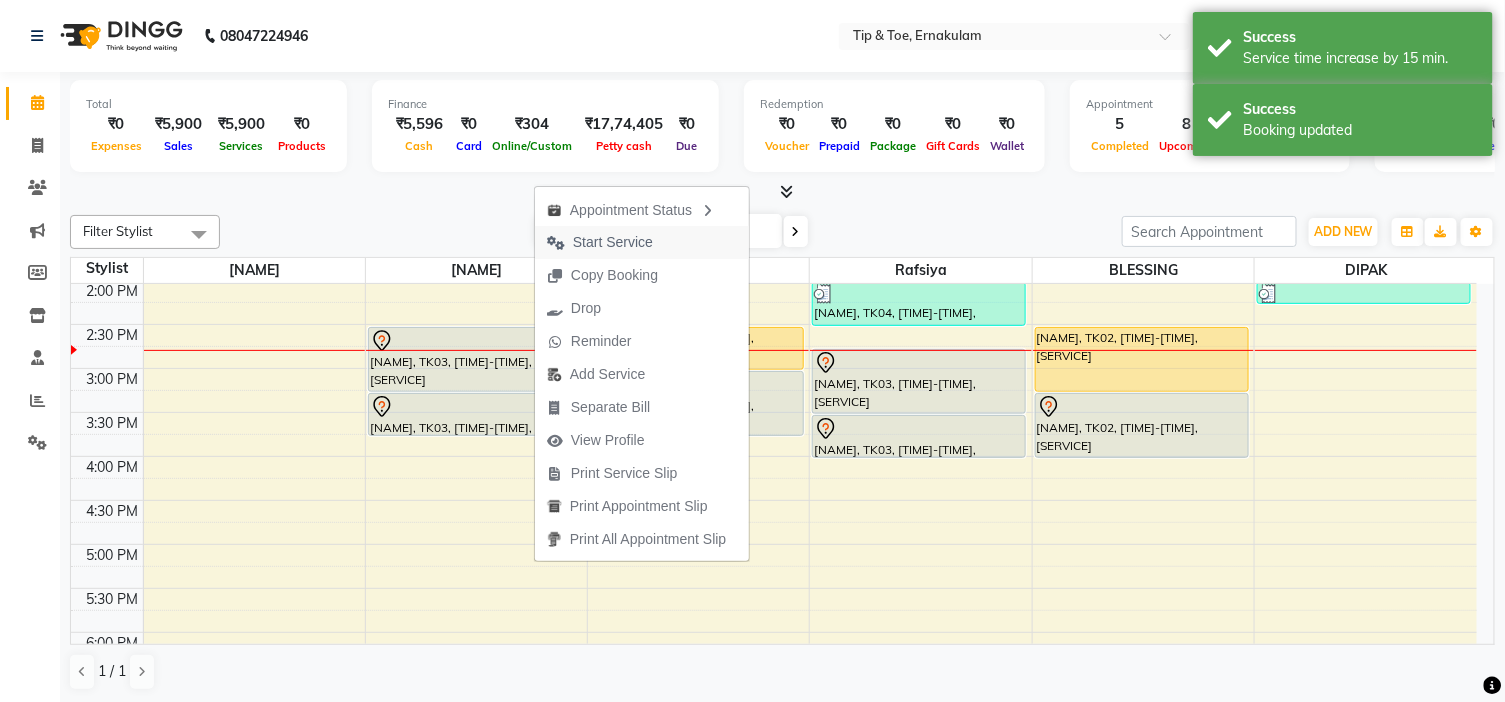 click on "Start Service" at bounding box center (613, 242) 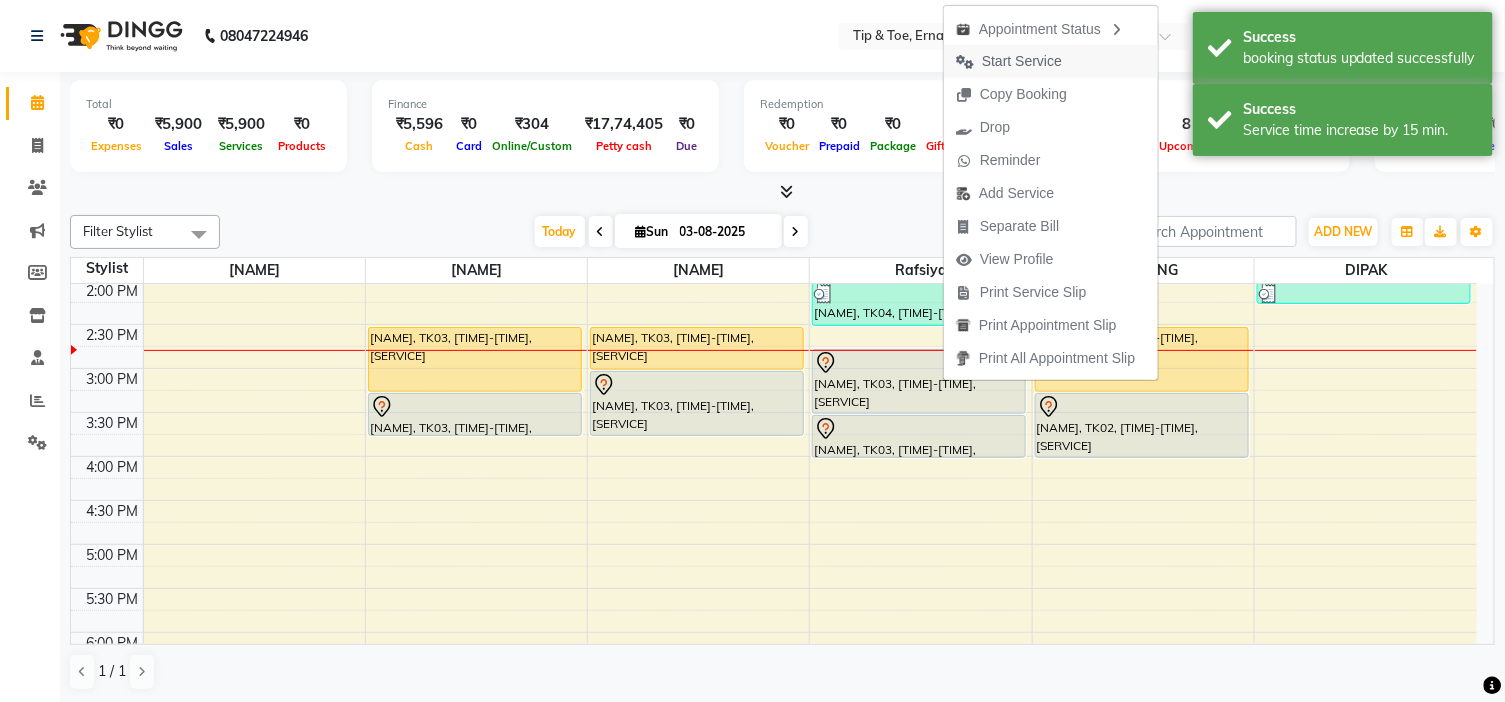 click on "Start Service" at bounding box center [1022, 61] 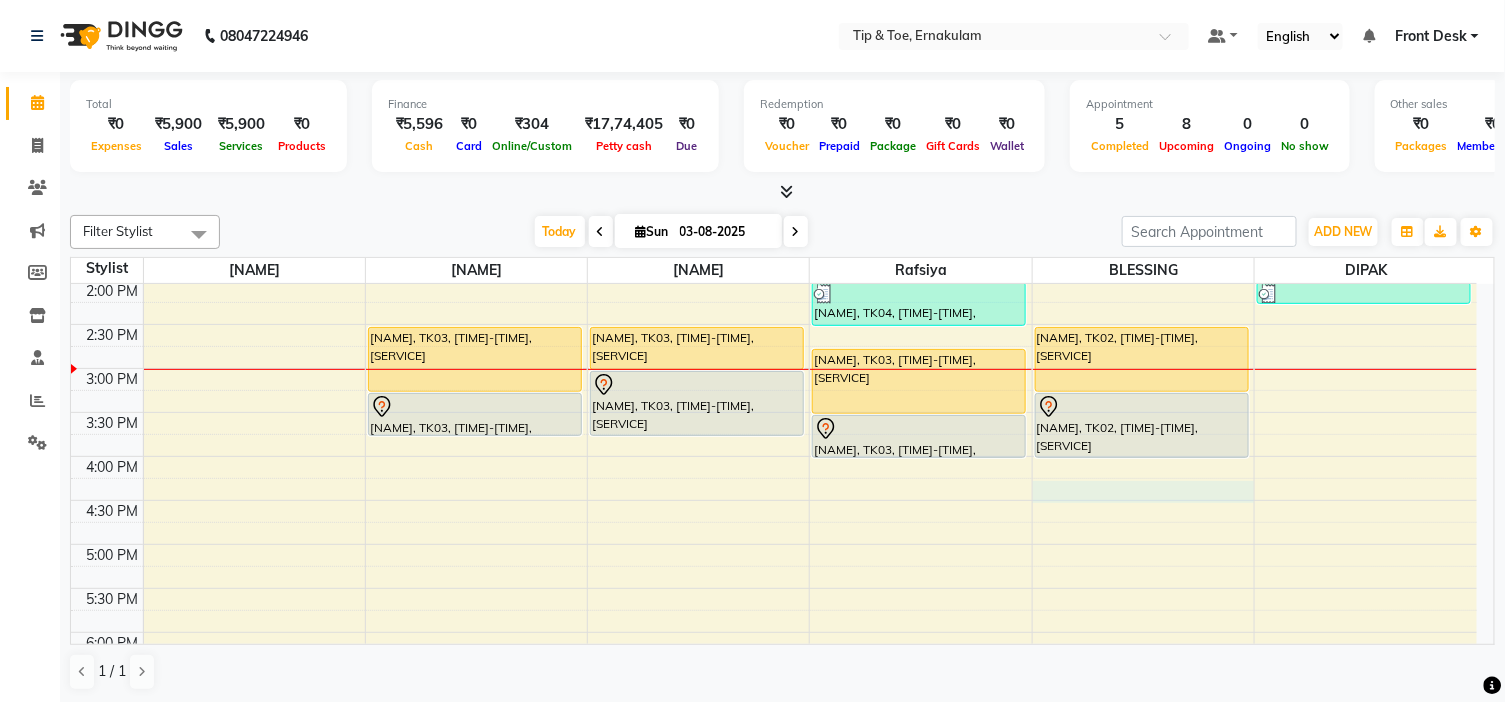 click on "[PERSON], TK01, [TIME]-[TIME], Nail Enhancement-Acrylic Set with T&T Gel Color     [PERSON], TK01, [TIME]-[TIME], Nail Art-Nail Art (10 Fingers)             [PERSON], TK03, [TIME]-[TIME], Nail Maintenance-Permanent Gel Polish Removal             [PERSON], TK03, [TIME]-[TIME], Nail Enhancement-Permanent Gel Polish             [PERSON], TK03, [TIME]-[TIME], Nail Maintenance-Permanent Gel Polish Removal             [PERSON], TK03, [TIME]-[TIME], Nail Enhancement-Cateye Gel Polish     [PERSON], TK04, [TIME]-[TIME], Nail Enhancement-Permanent Gel Polish    [PERSON], TK03, [TIME]-[TIME], Feet Treatment-Essential Pedicure             [PERSON], TK03, [TIME]-[TIME], Feet Treatment-Extra Scrub/Mask/Pack    [PERSON], TK02, [TIME]-[TIME], Feet Treatment-Essential Pedicure" at bounding box center [774, 412] 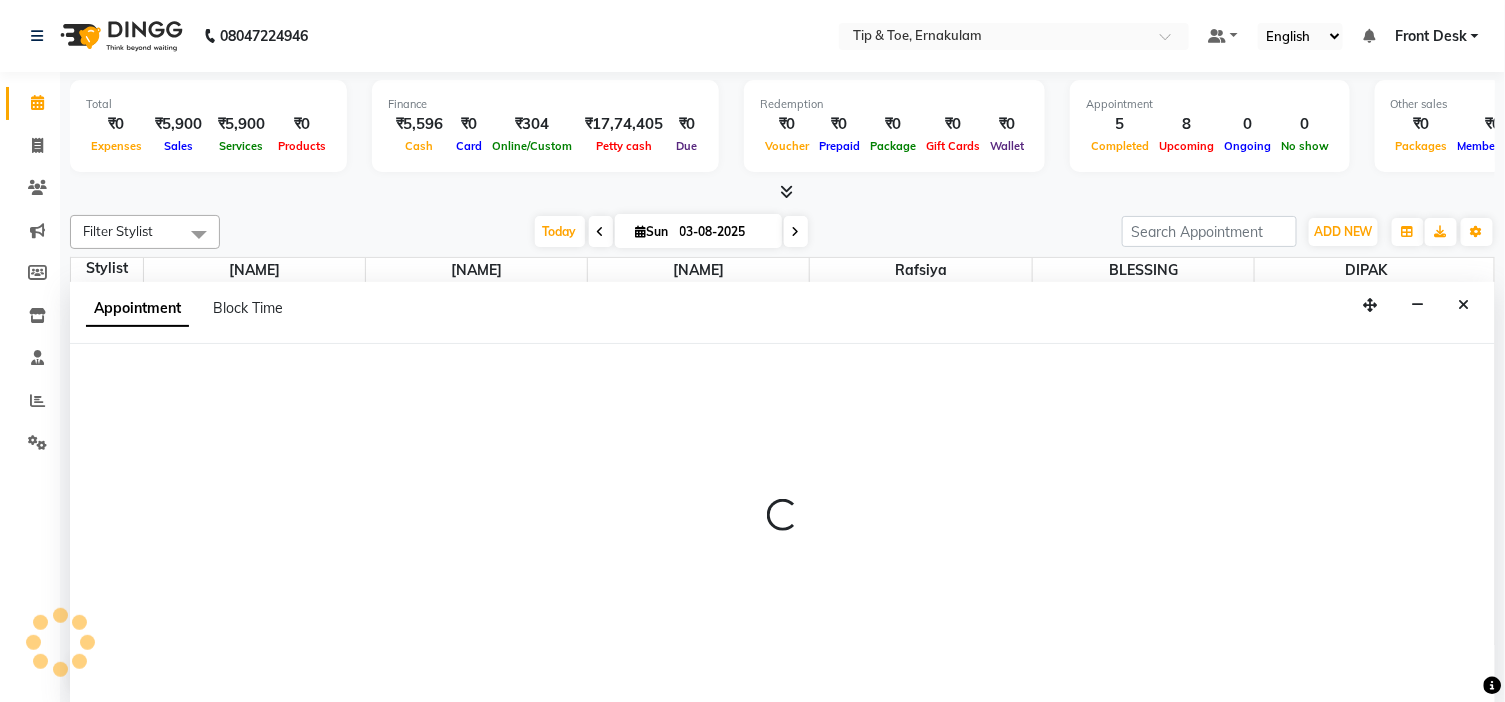 scroll, scrollTop: 1, scrollLeft: 0, axis: vertical 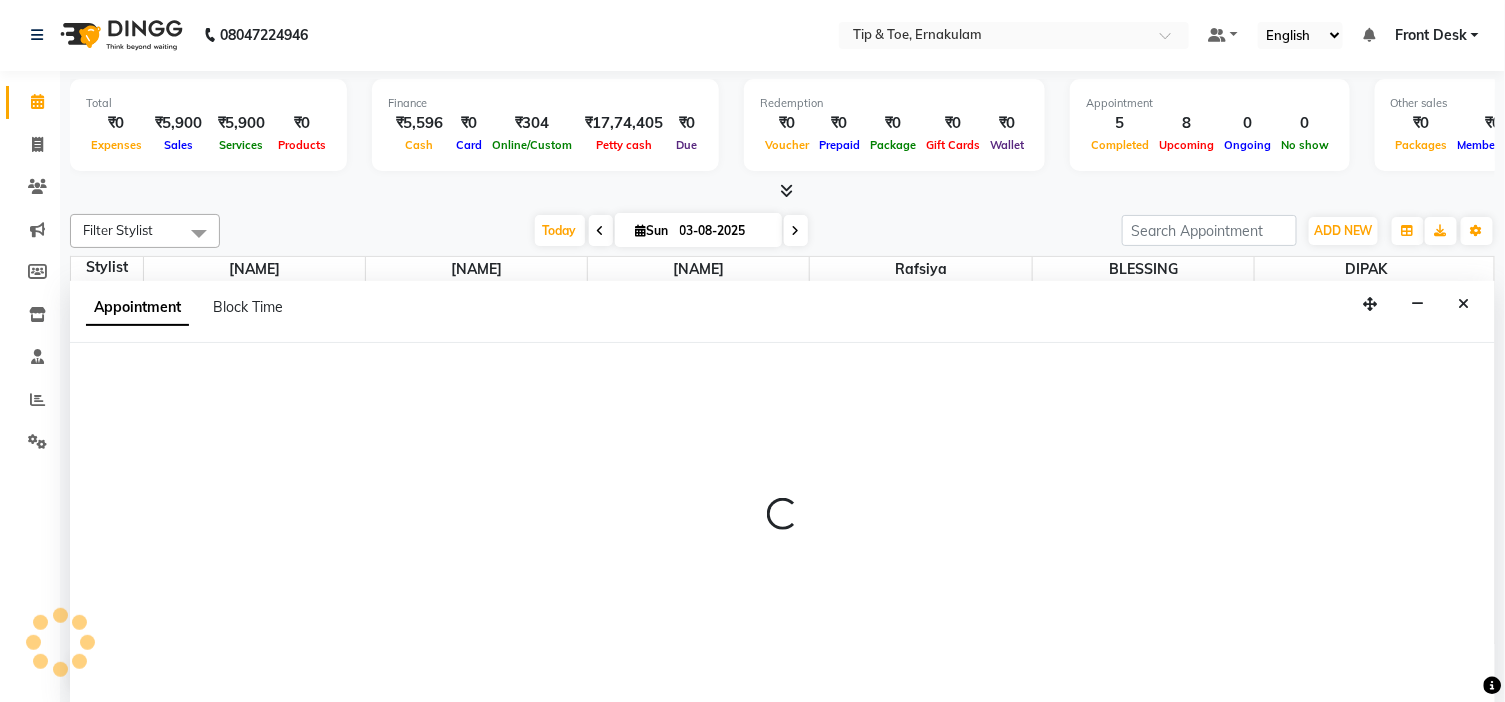 select on "50942" 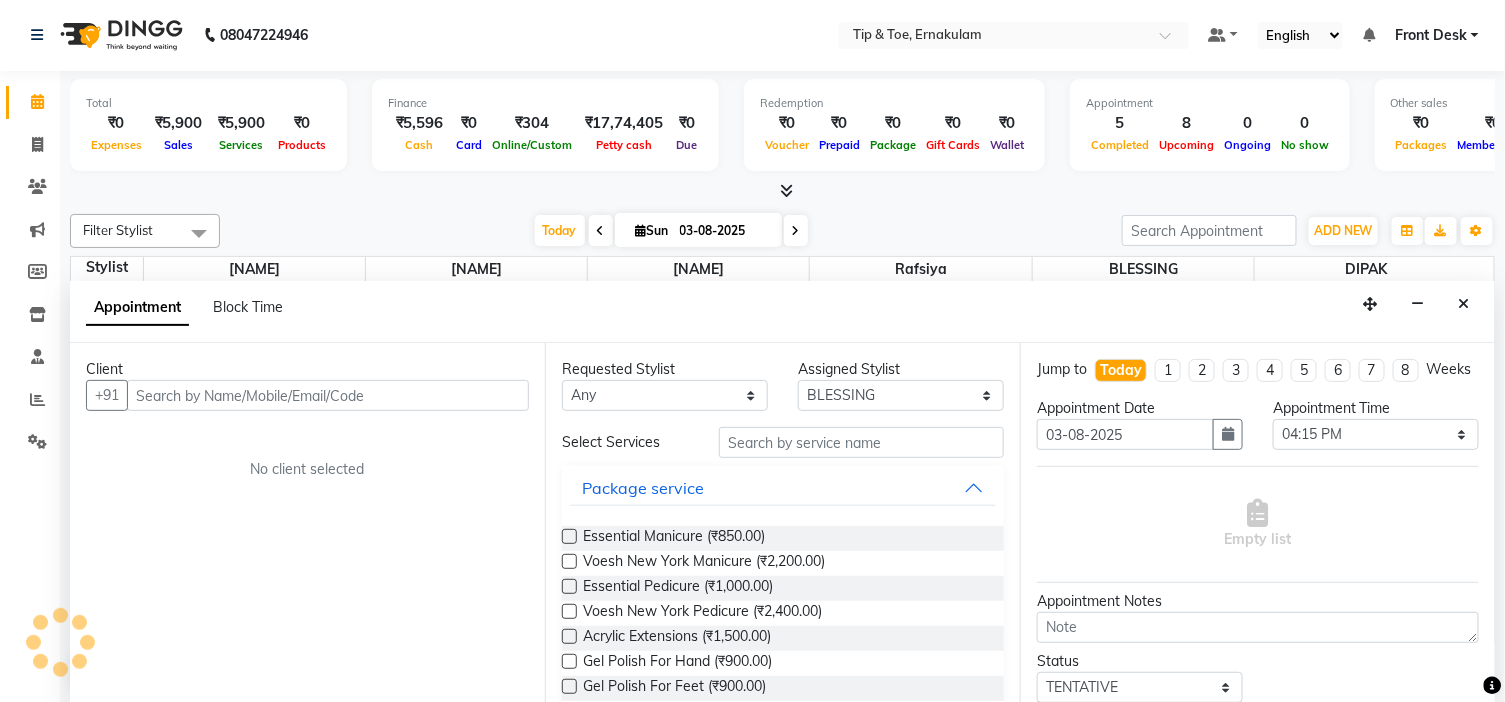 click at bounding box center (328, 395) 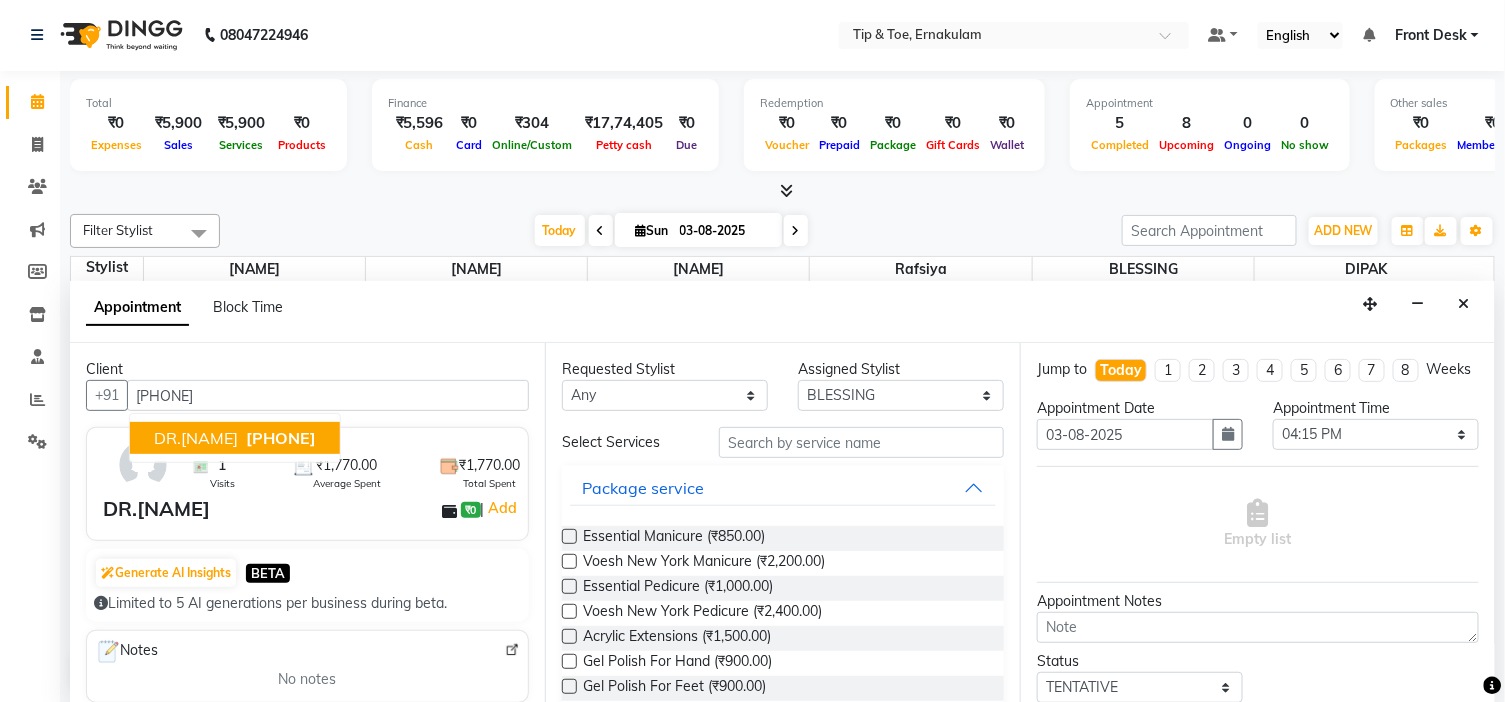 click on "DR.[NAME]" at bounding box center (196, 438) 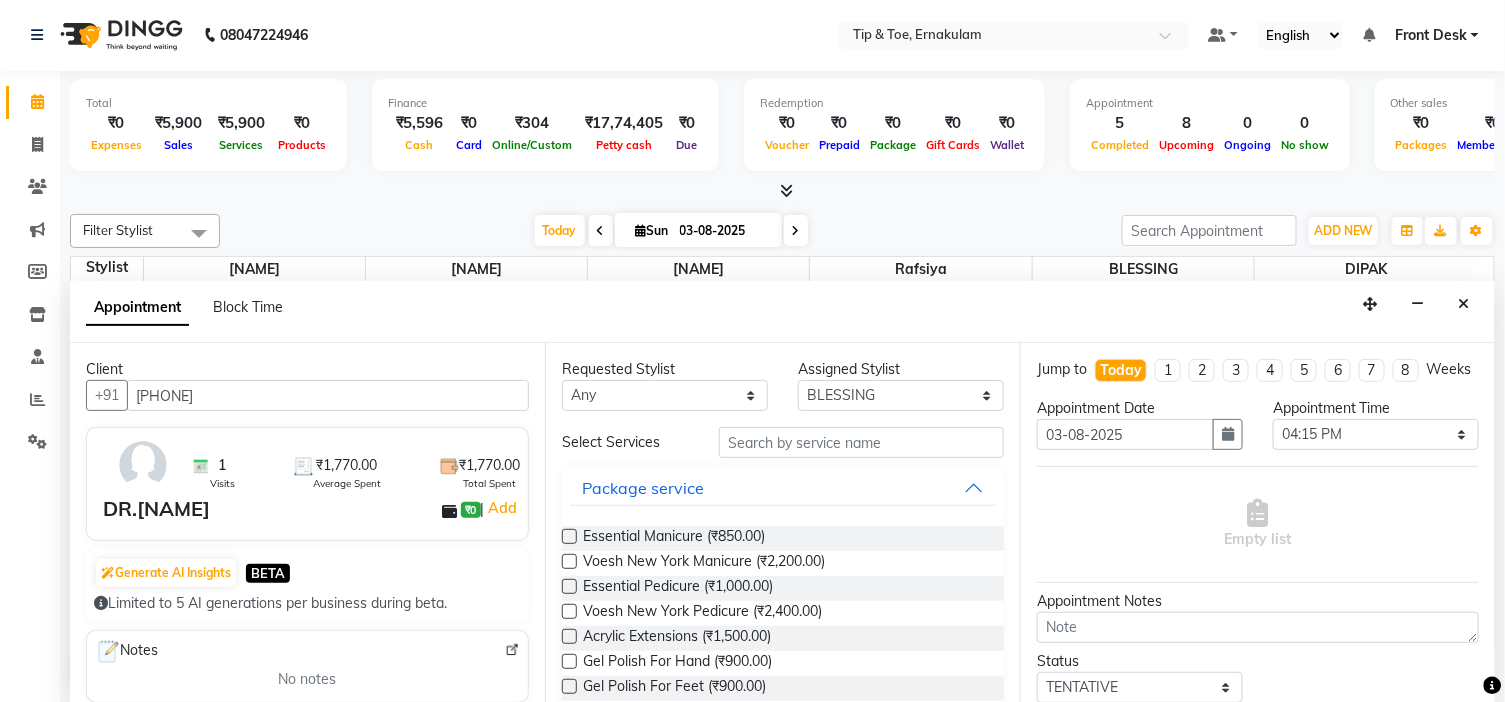type on "[PHONE]" 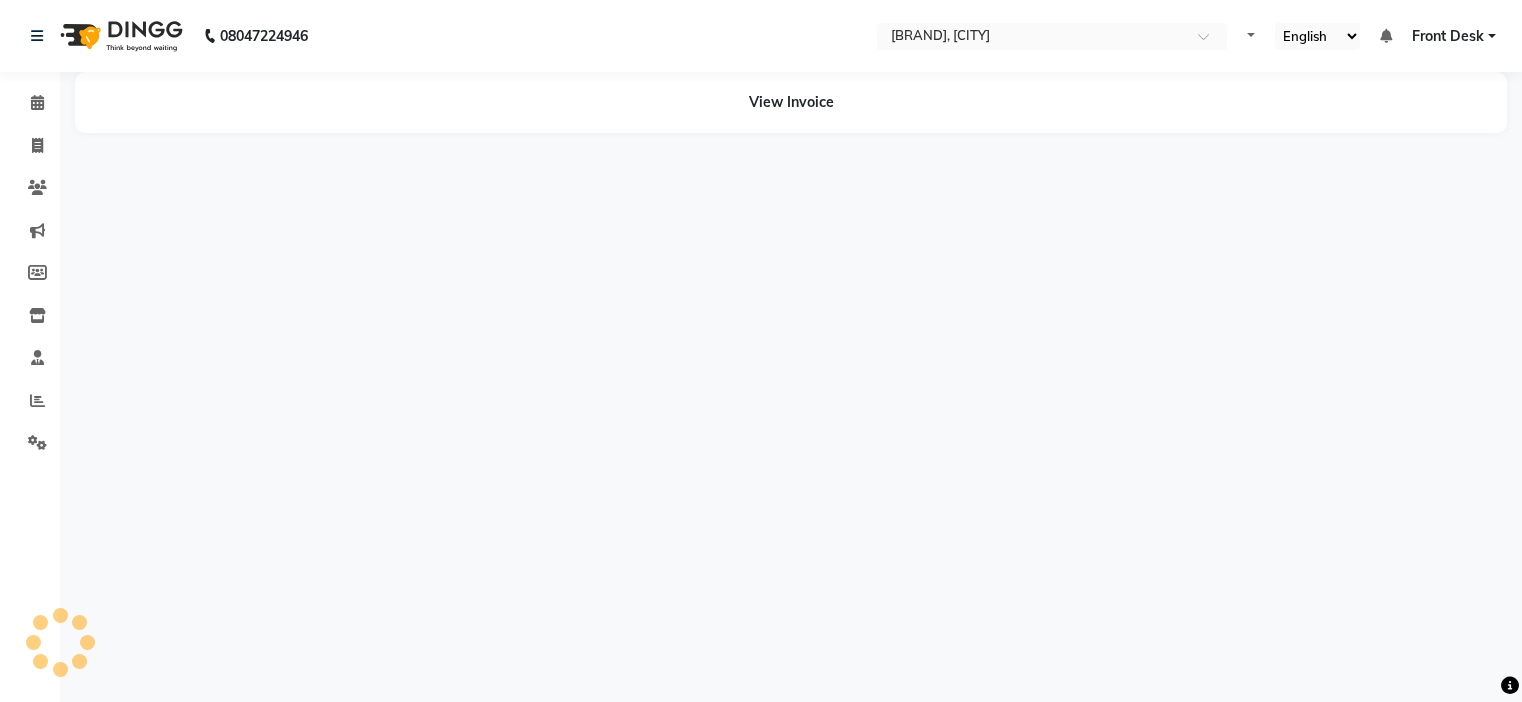 scroll, scrollTop: 0, scrollLeft: 0, axis: both 